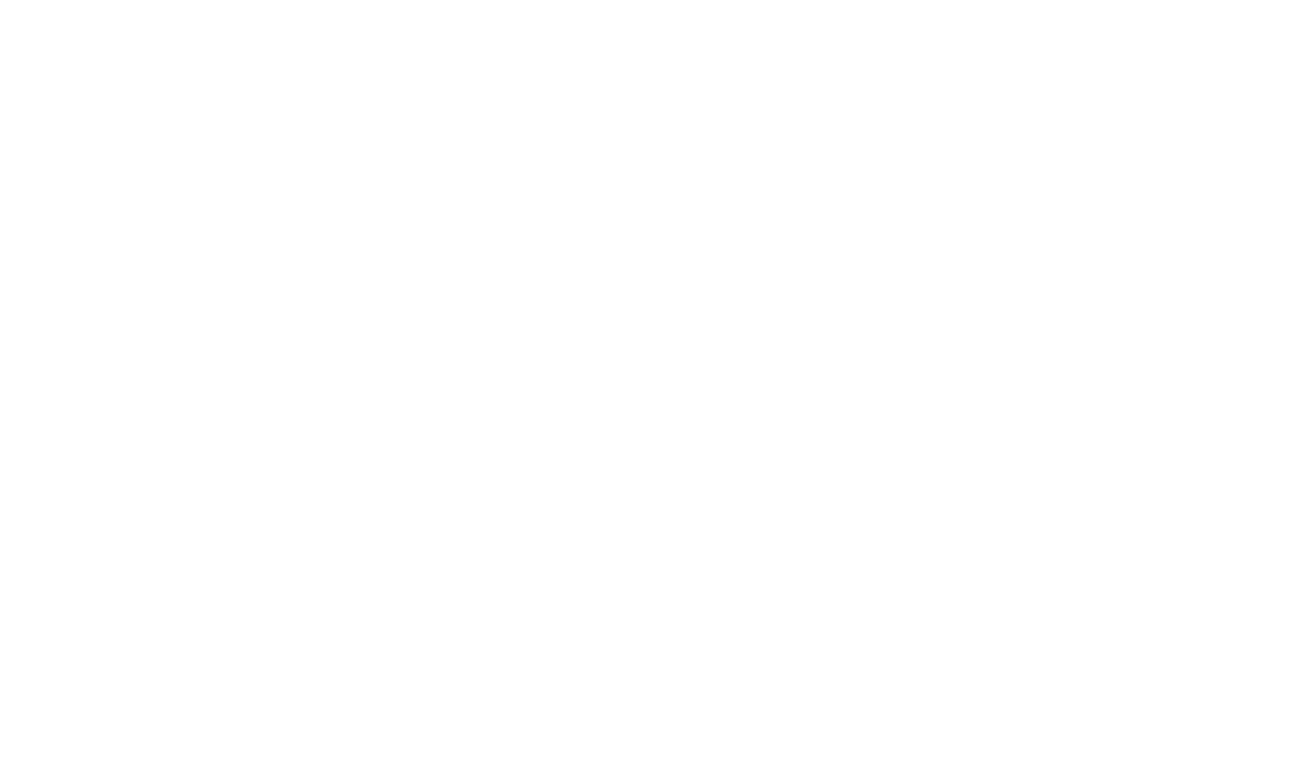 scroll, scrollTop: 0, scrollLeft: 0, axis: both 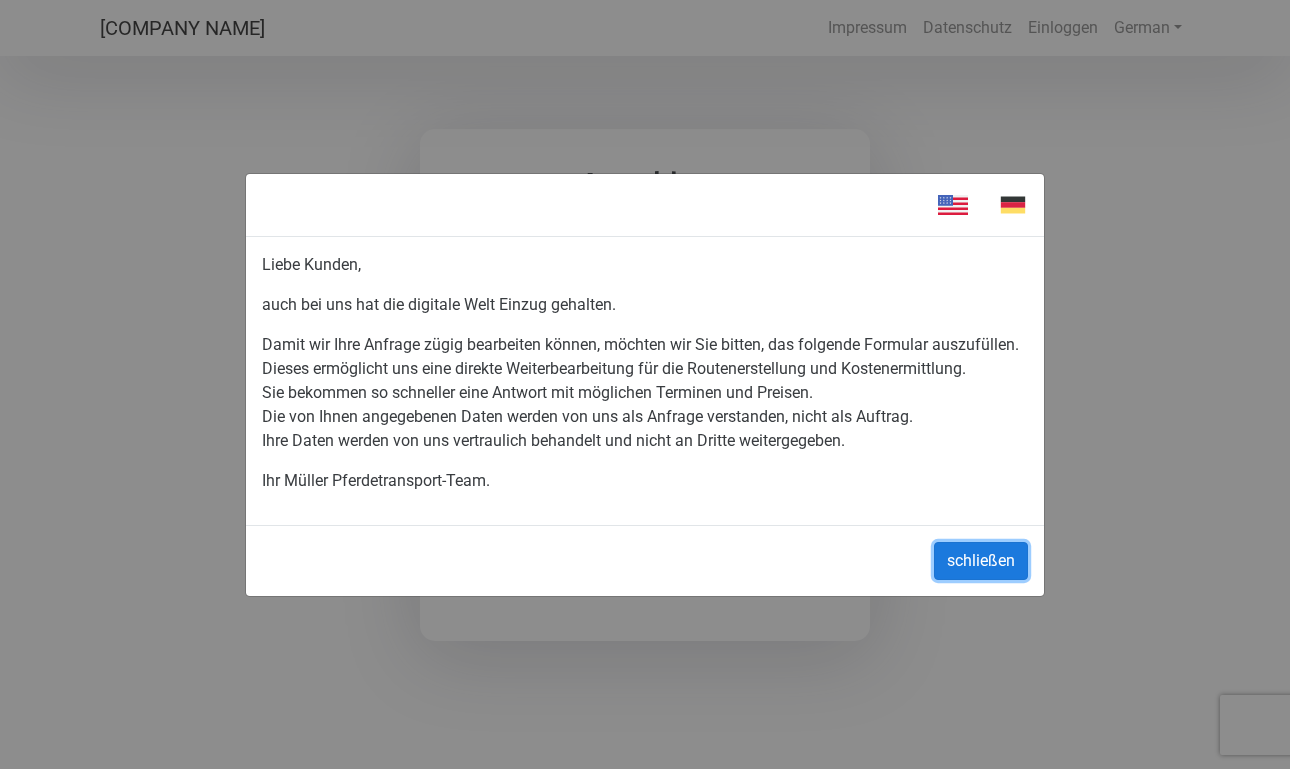 click on "schließen" at bounding box center (981, 561) 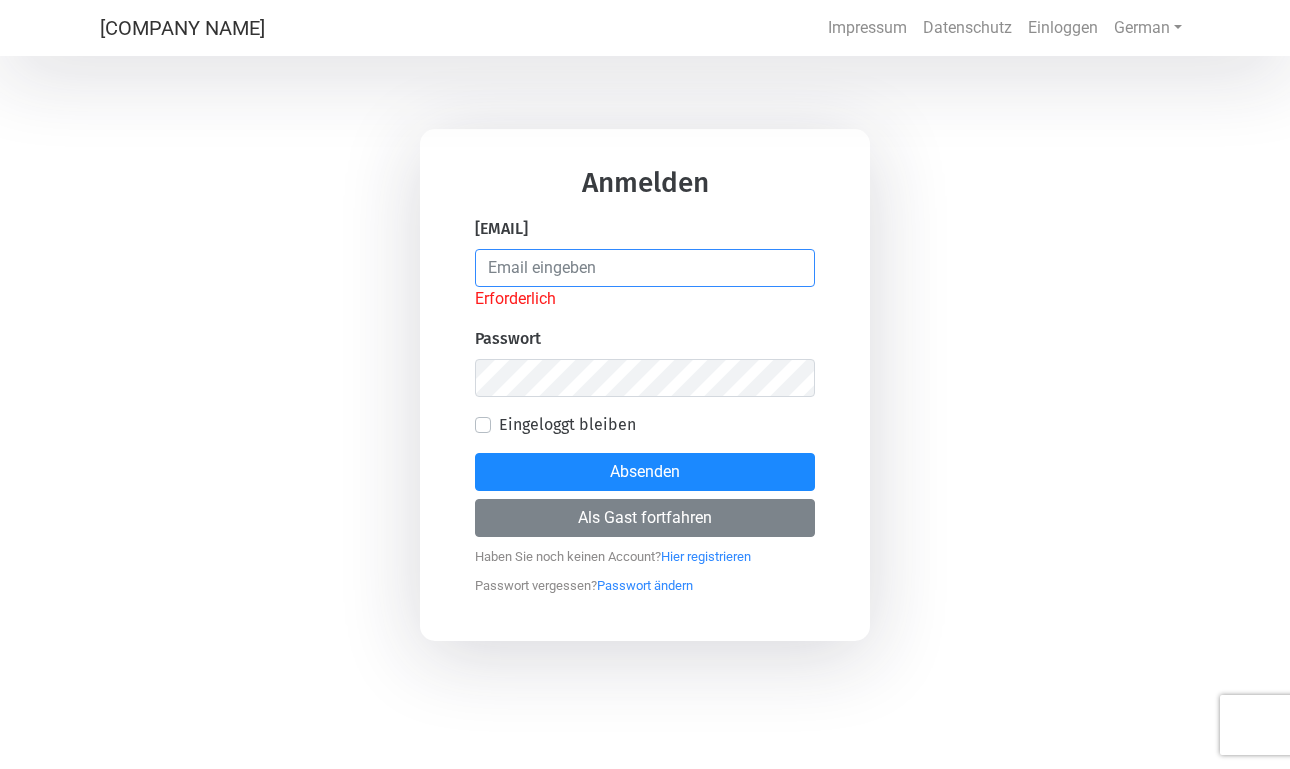 click at bounding box center (645, 268) 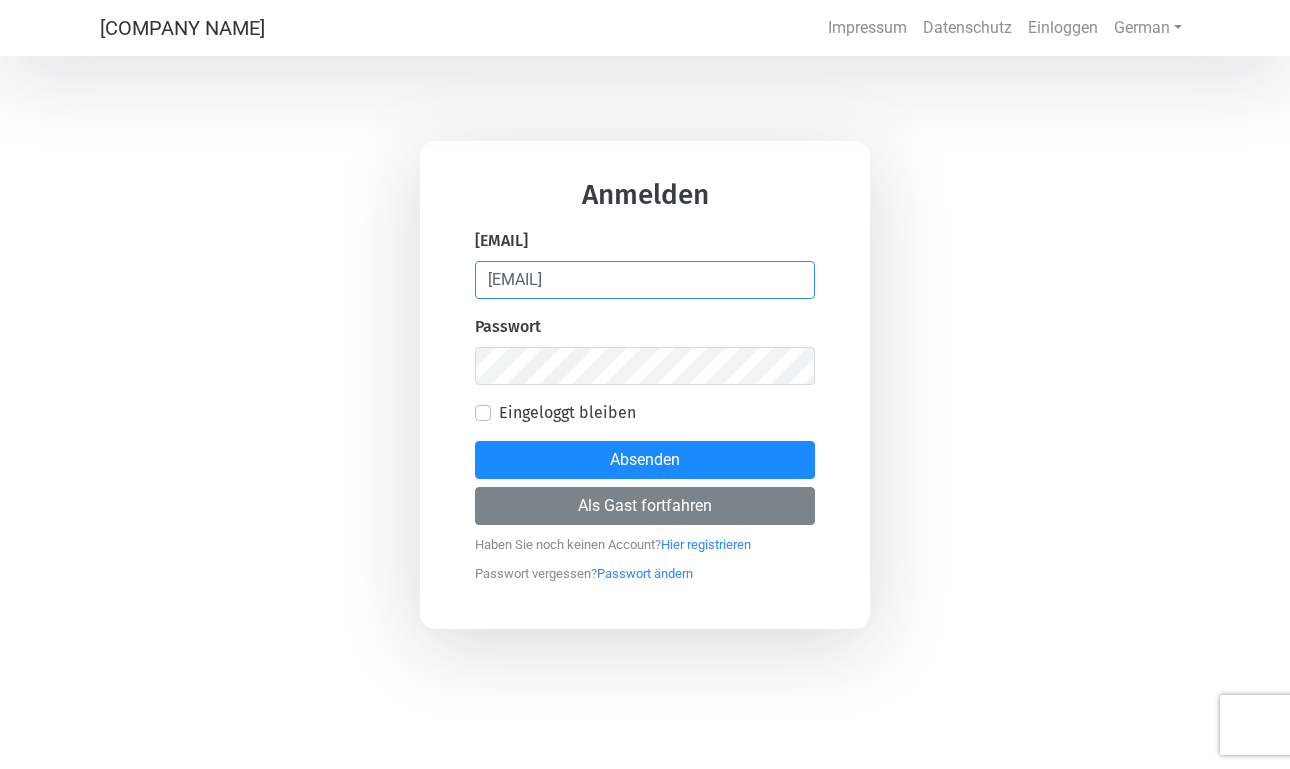 type on "[EMAIL]" 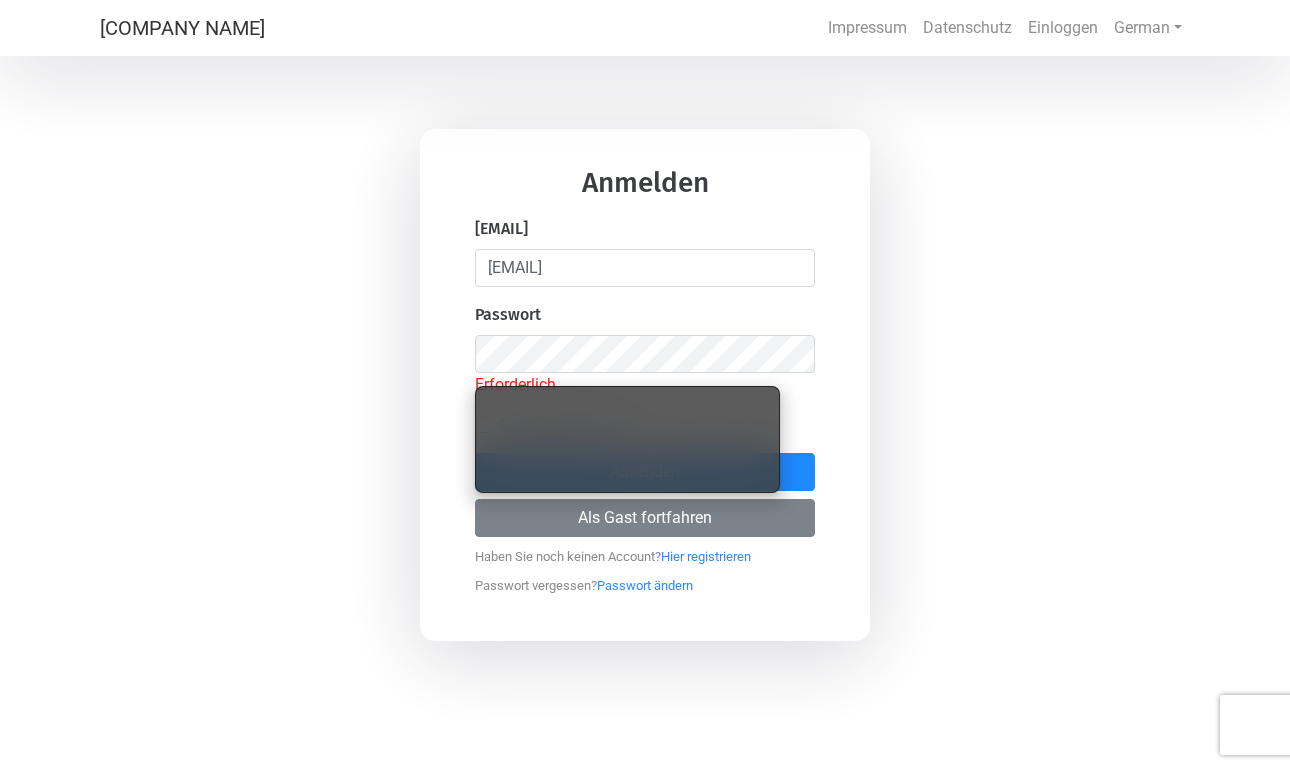 click on "[LOGIN_INFO]" at bounding box center [645, 384] 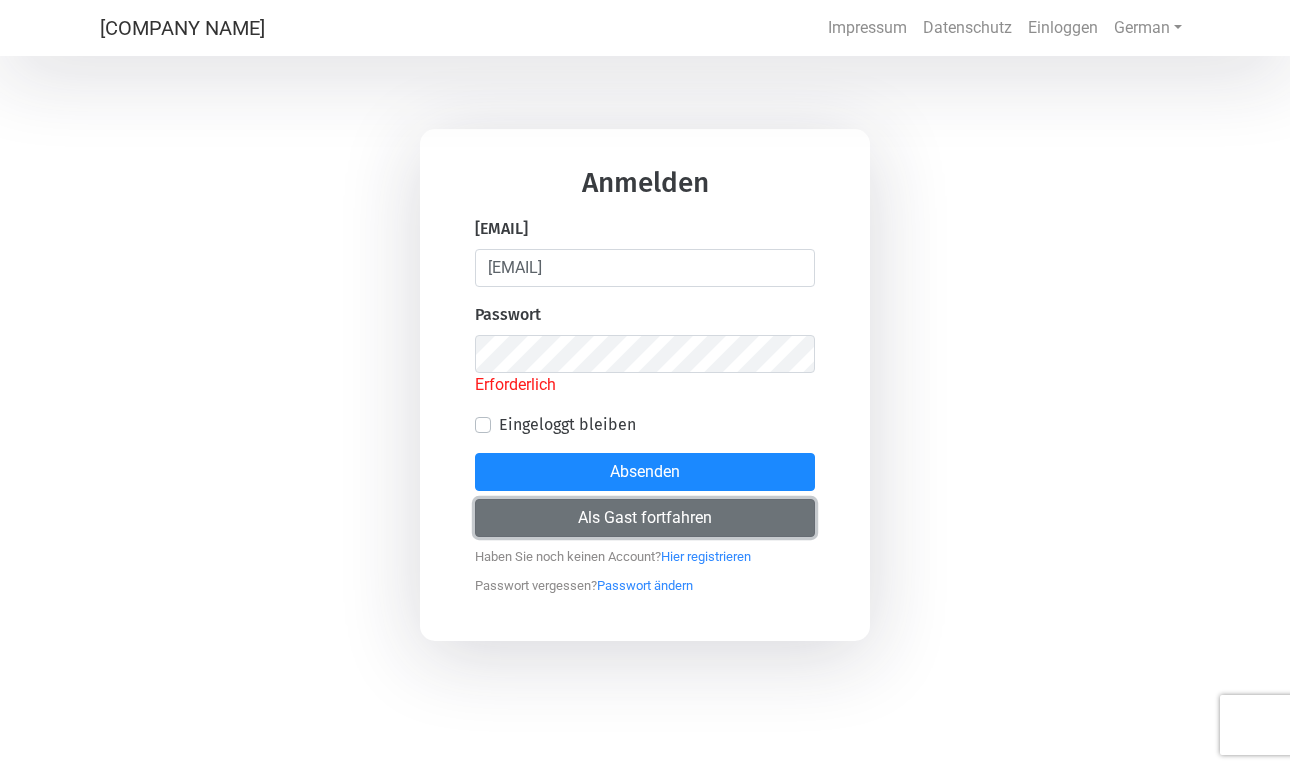 click on "Als Gast fortfahren" at bounding box center (645, 518) 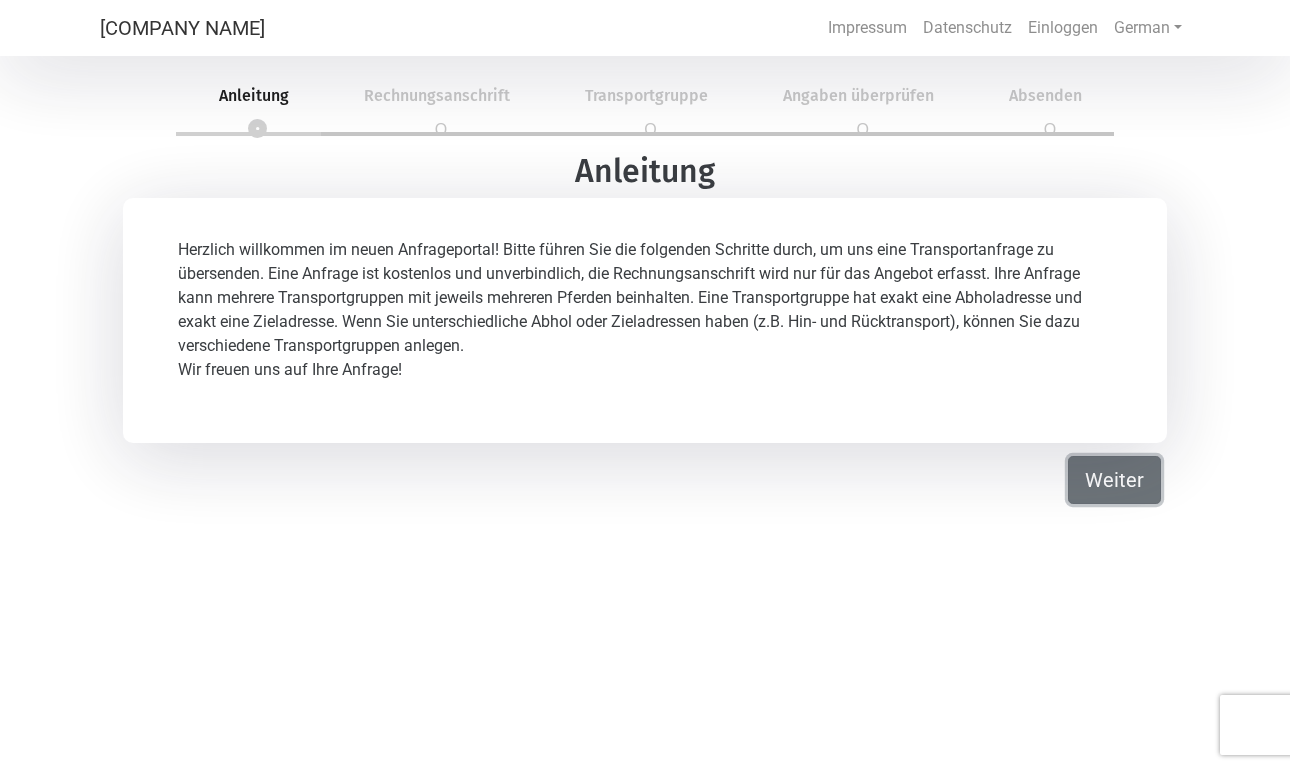 click on "Weiter" at bounding box center [1114, 480] 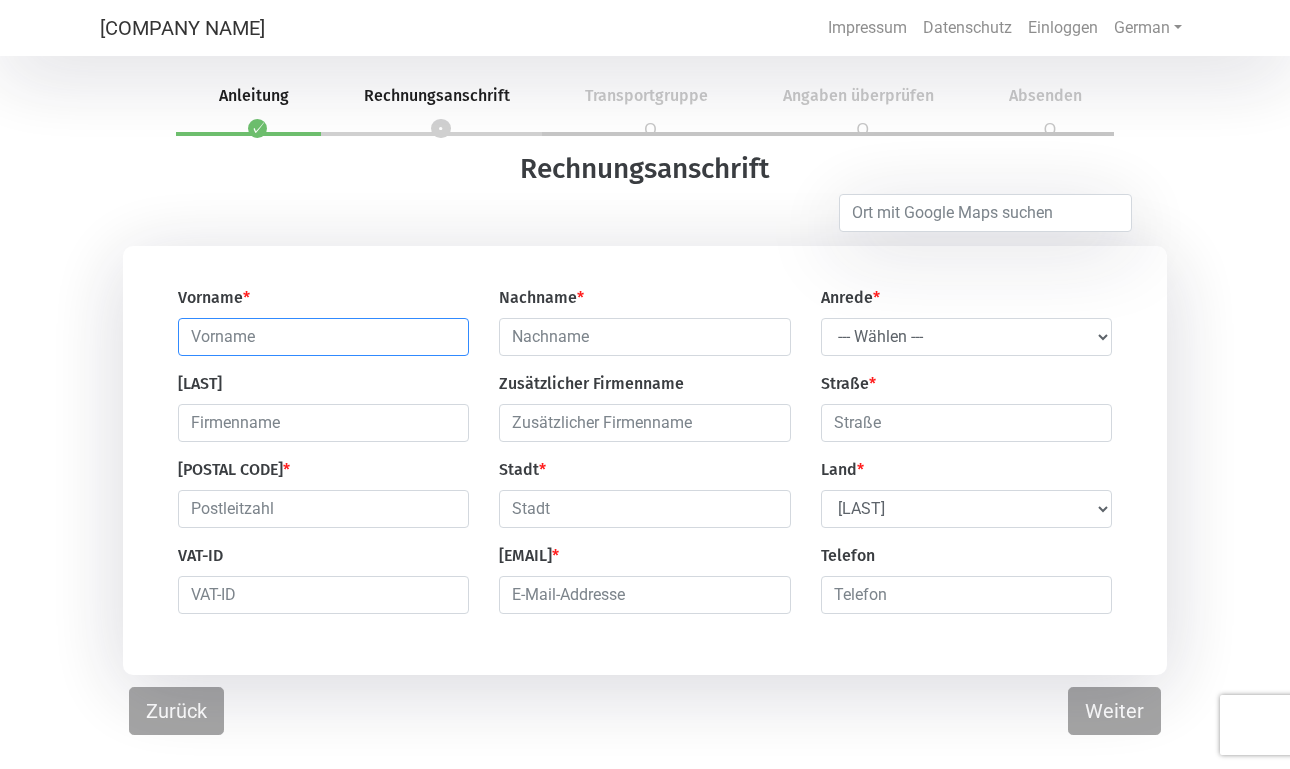 click at bounding box center [324, 337] 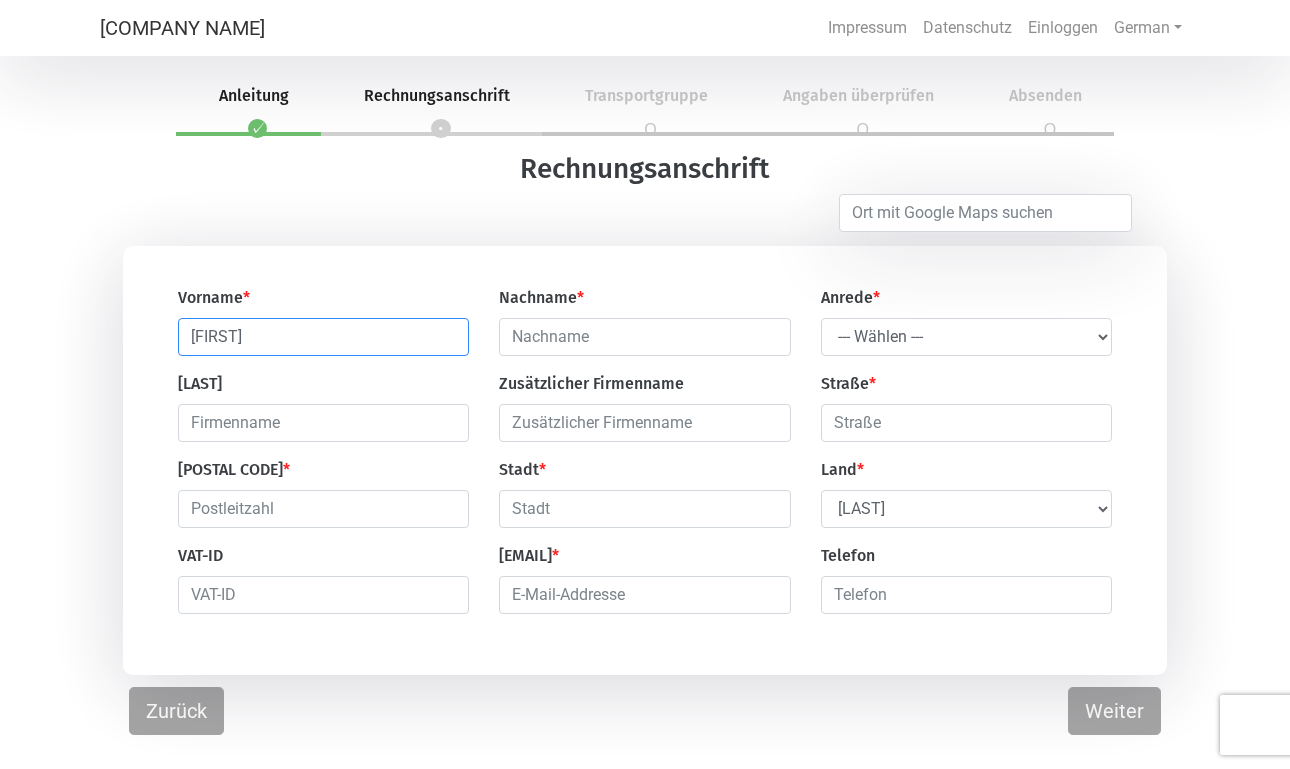 click on "[FIRST]" at bounding box center (324, 337) 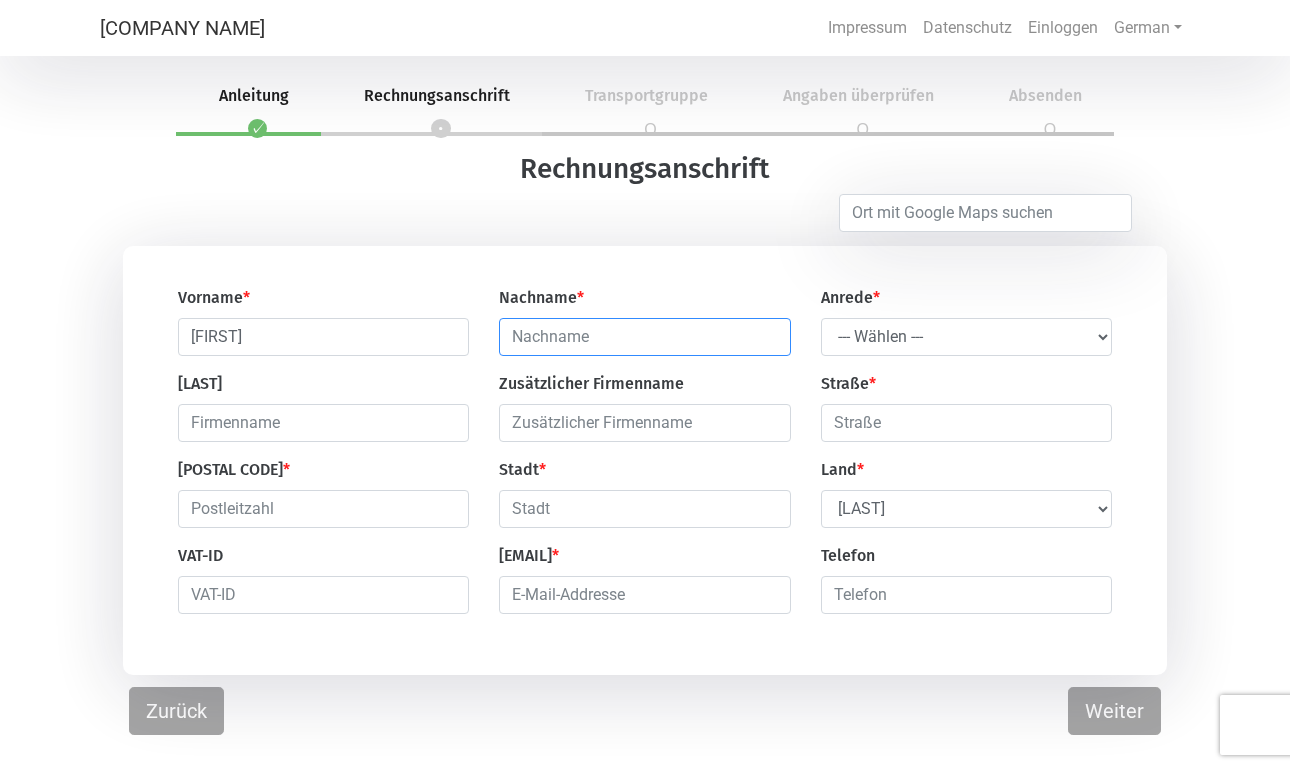 click at bounding box center (645, 337) 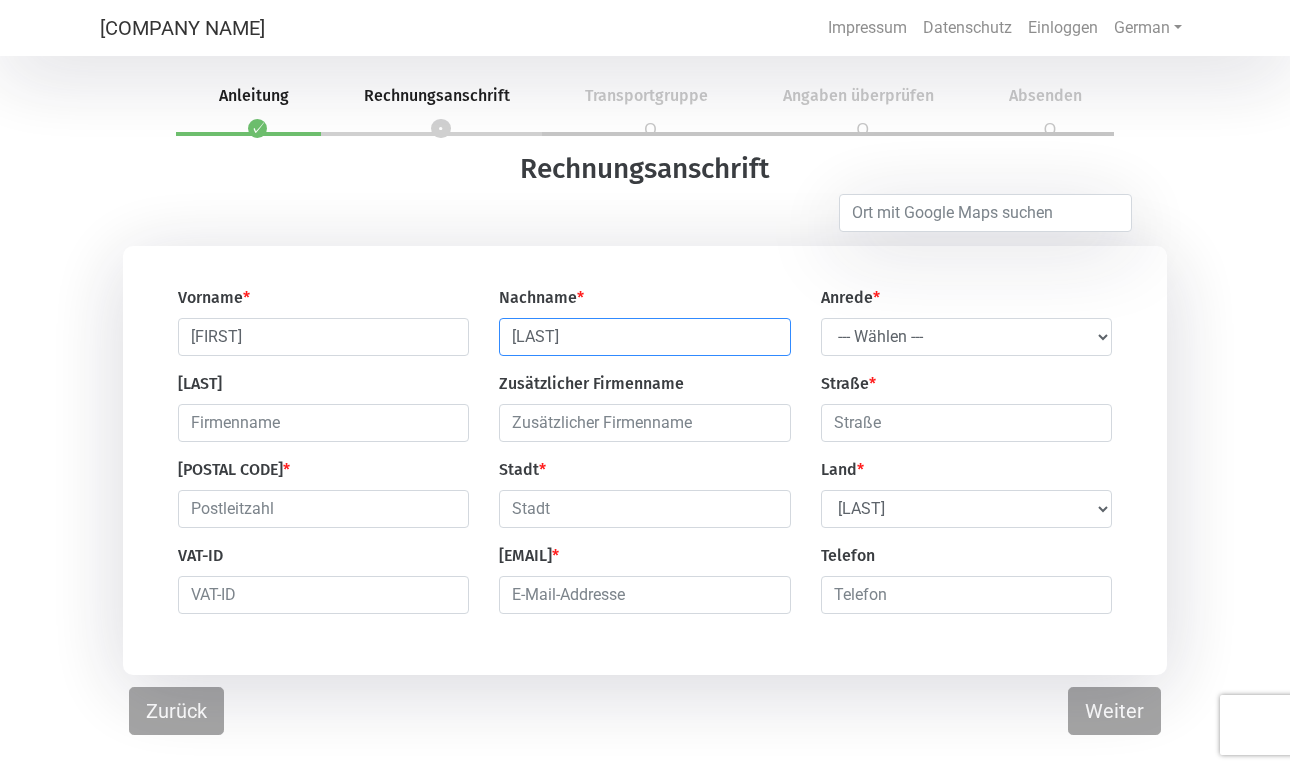 type on "[LAST]" 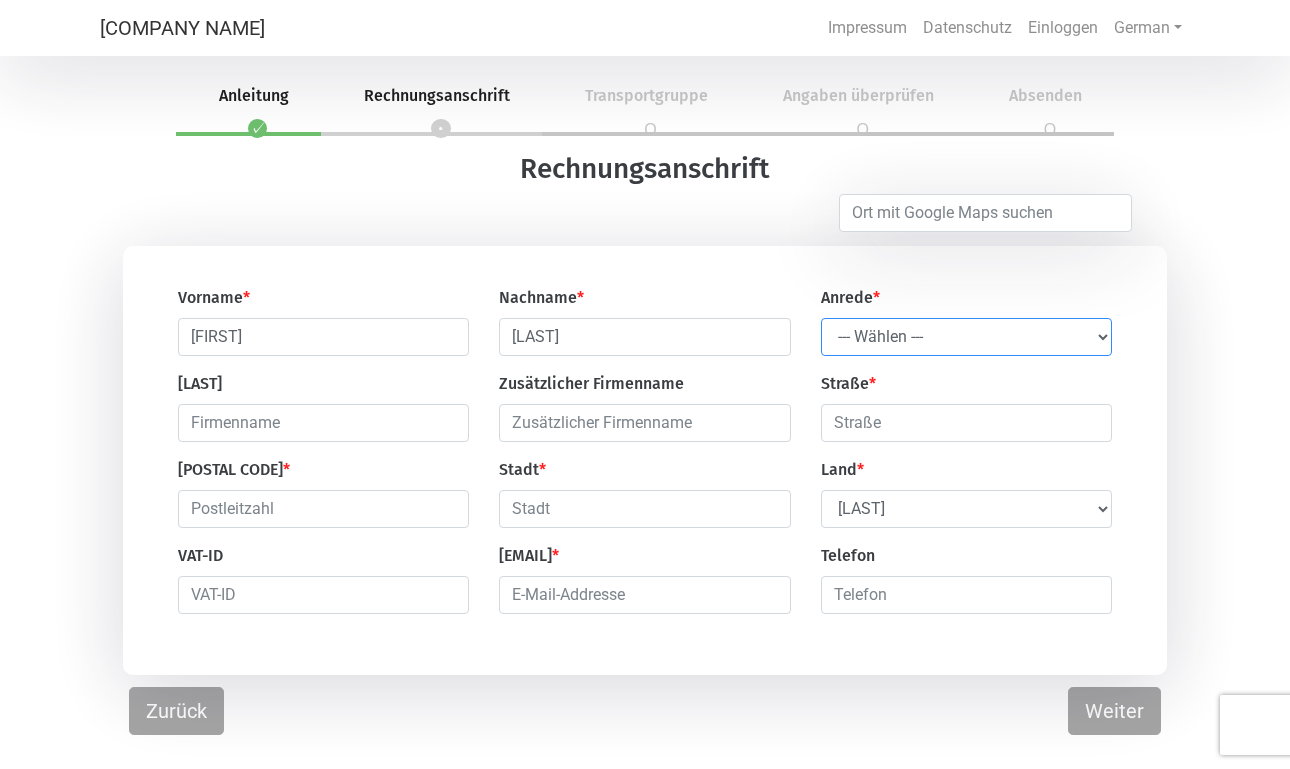 click on "--- Wählen --- Herr Frau" at bounding box center (967, 337) 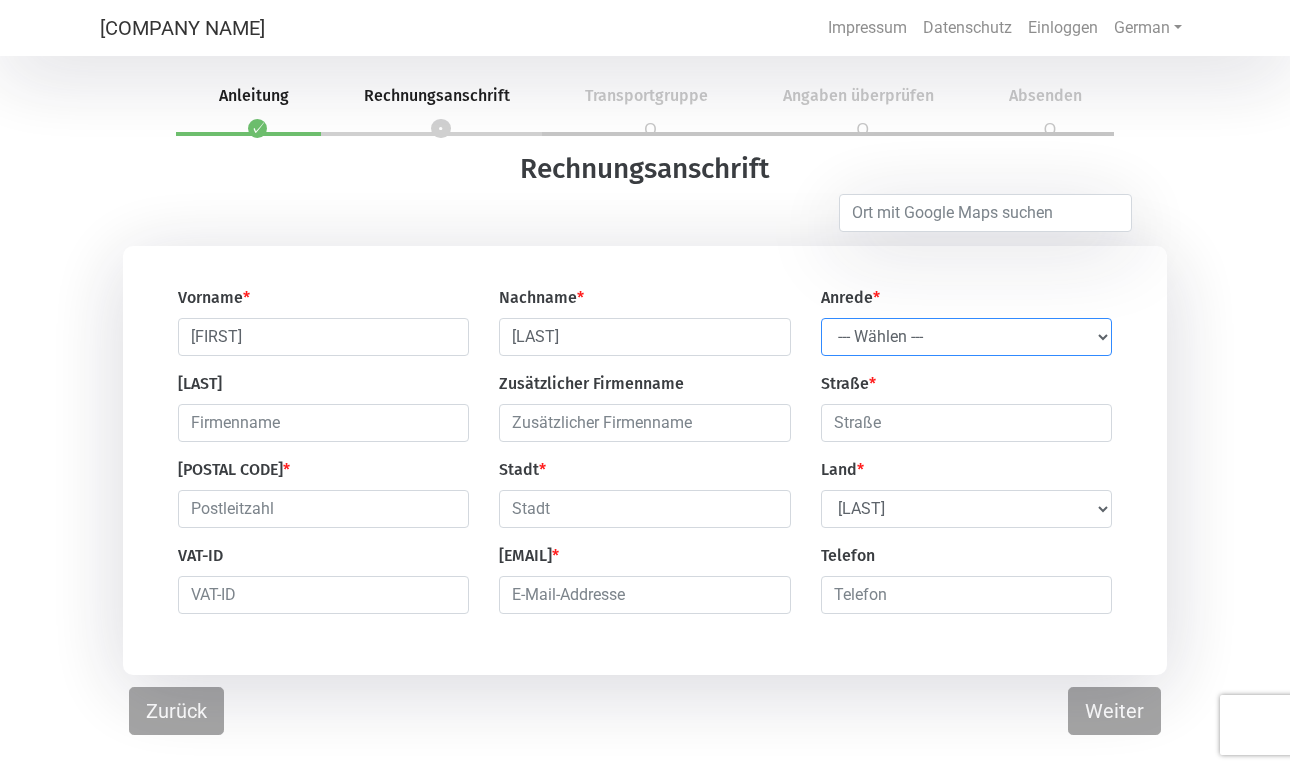 select on "[TITLE]" 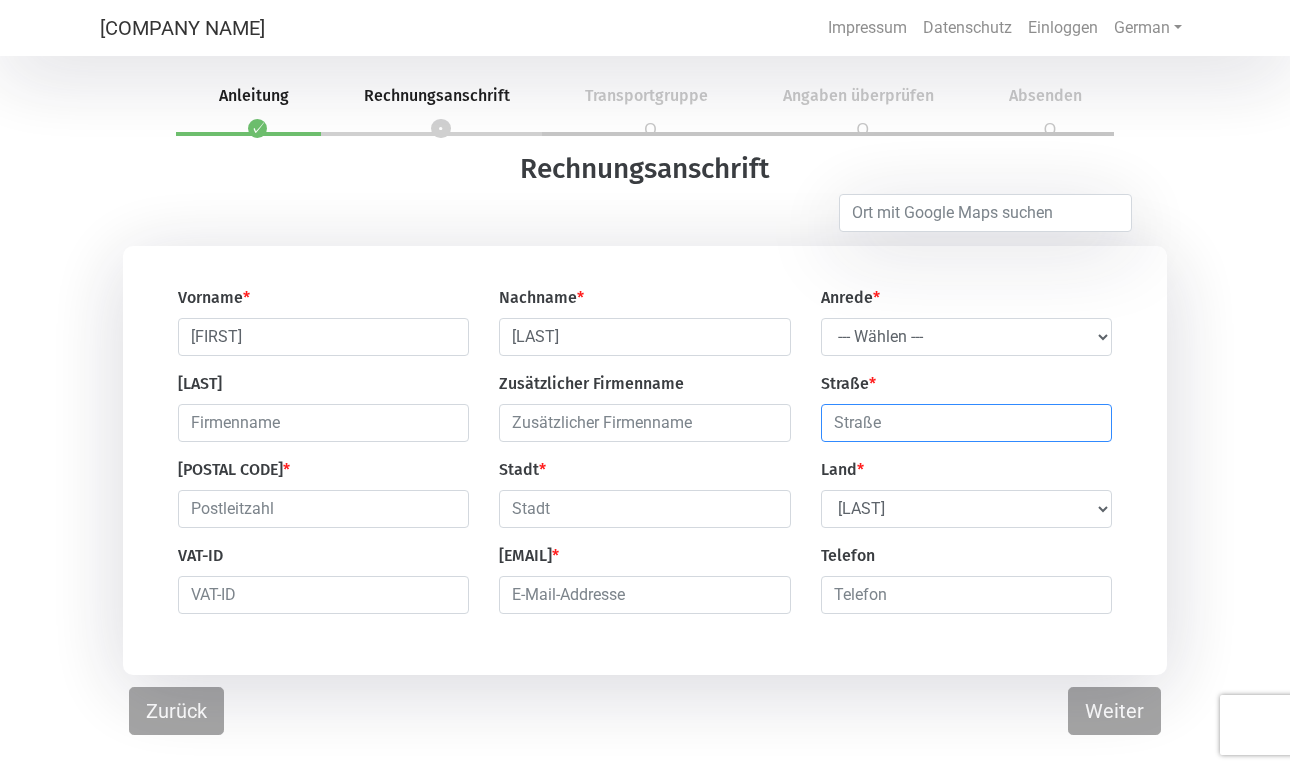 click at bounding box center [967, 423] 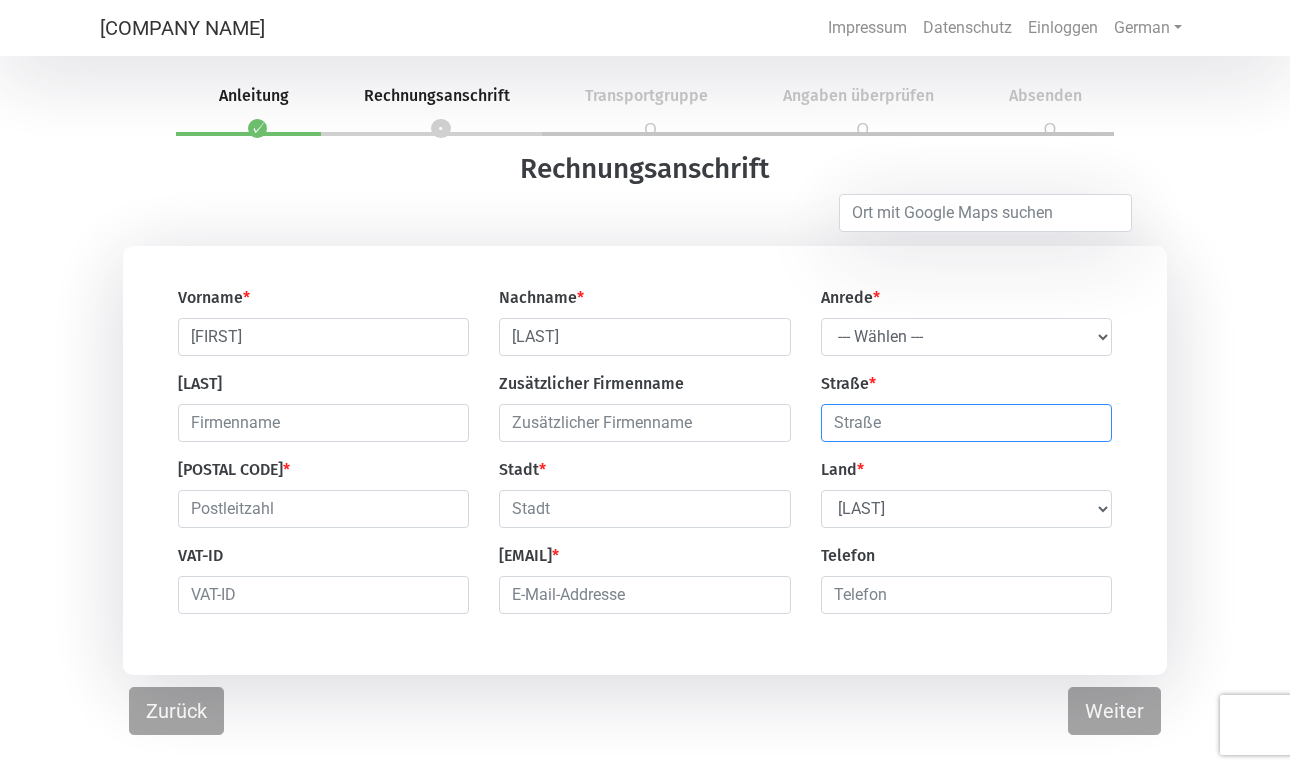 type on "[LAST]" 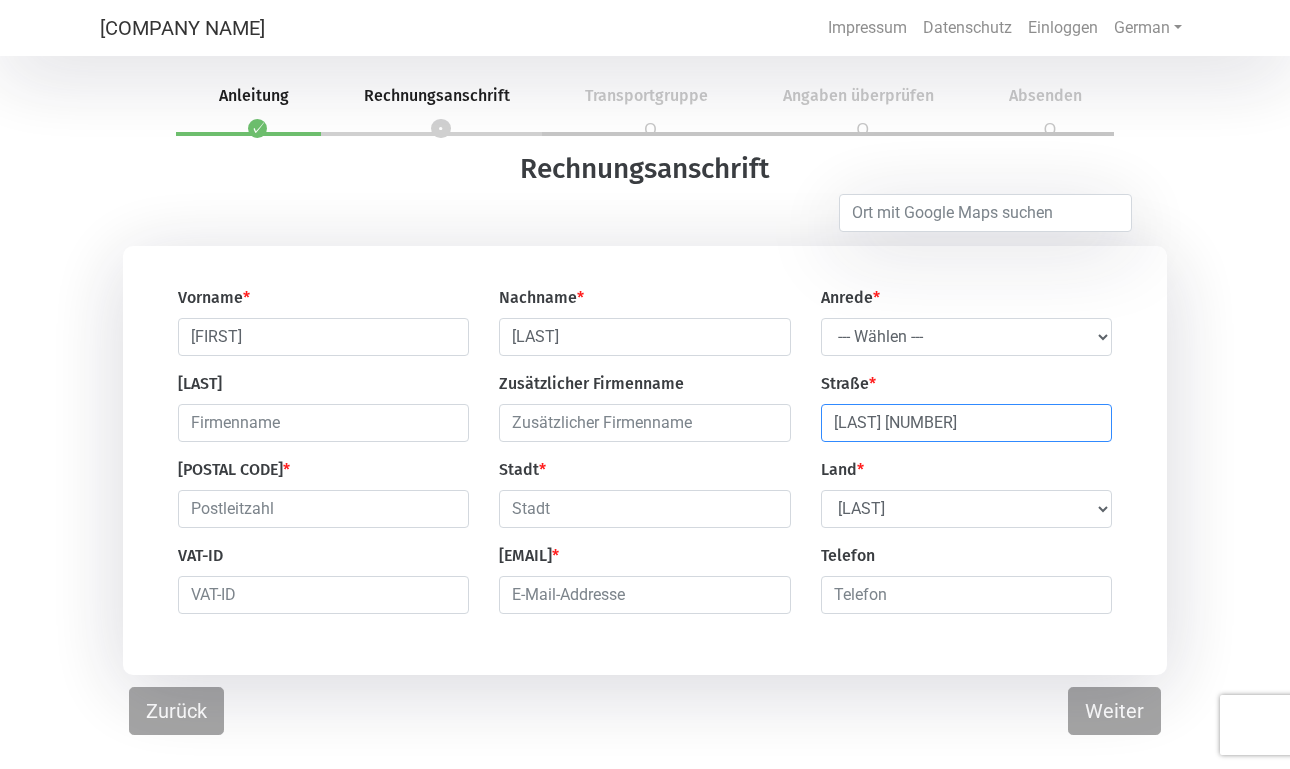 type on "[LAST] [NUMBER]" 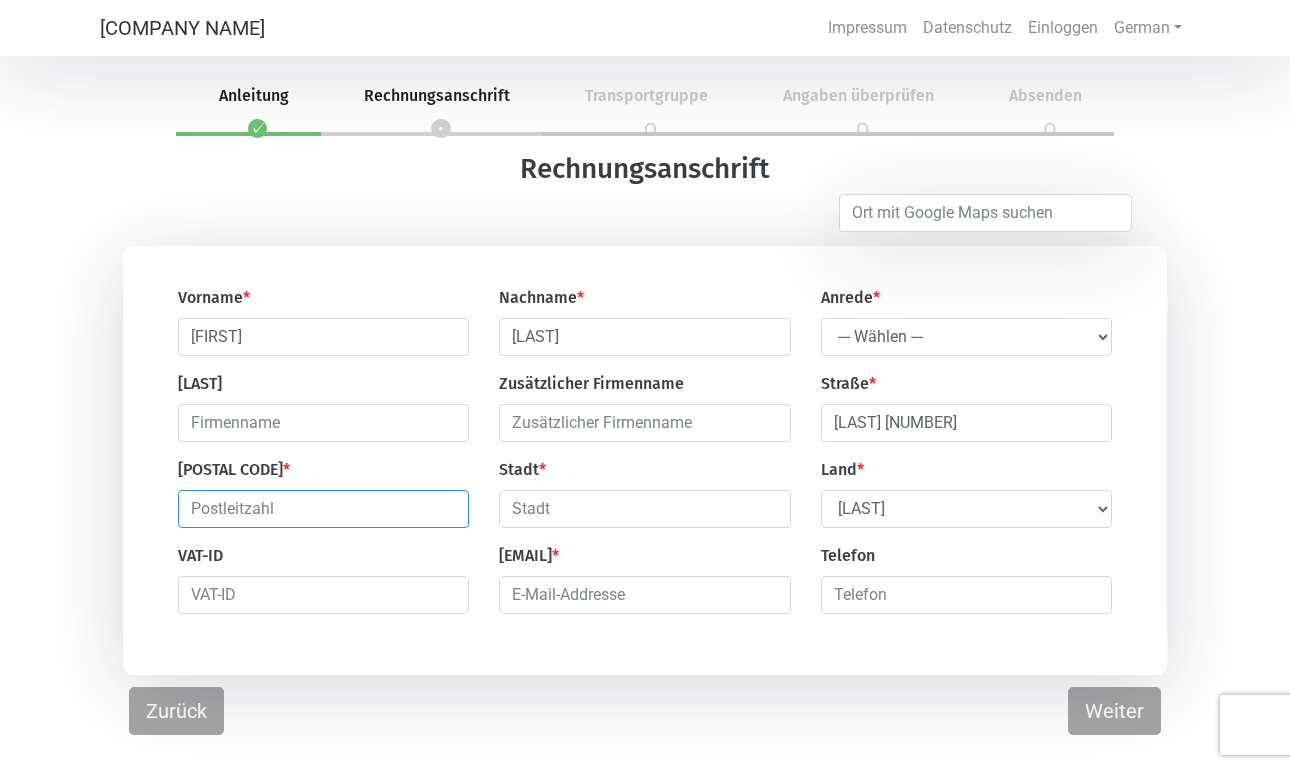 click at bounding box center (324, 509) 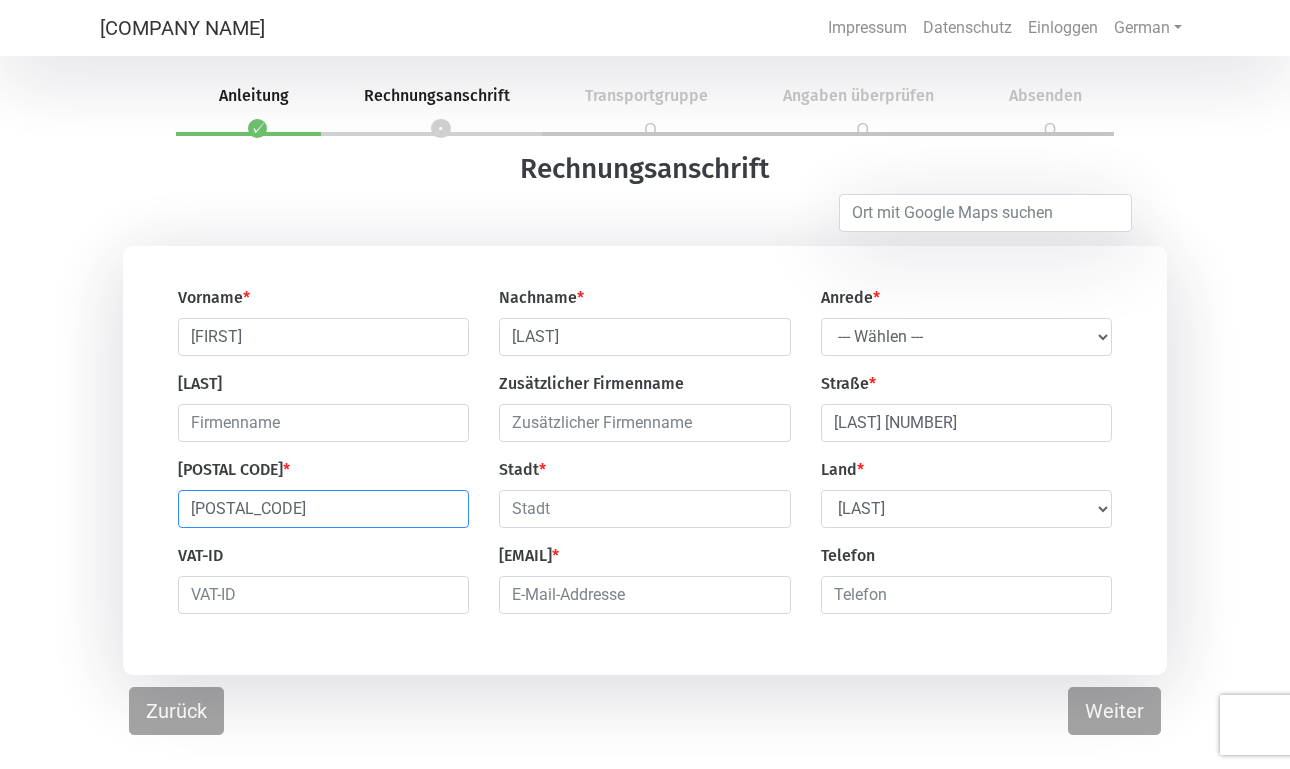 type on "[POSTAL_CODE]" 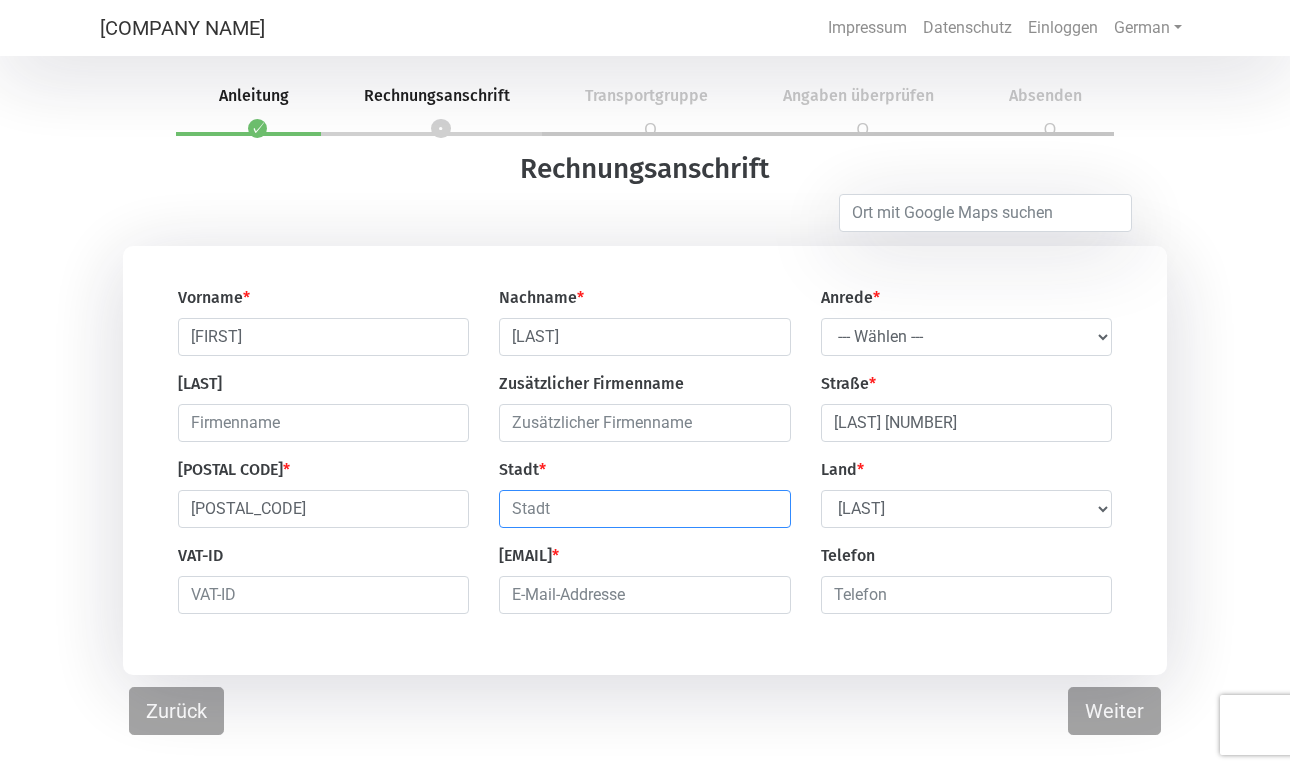 click at bounding box center (645, 509) 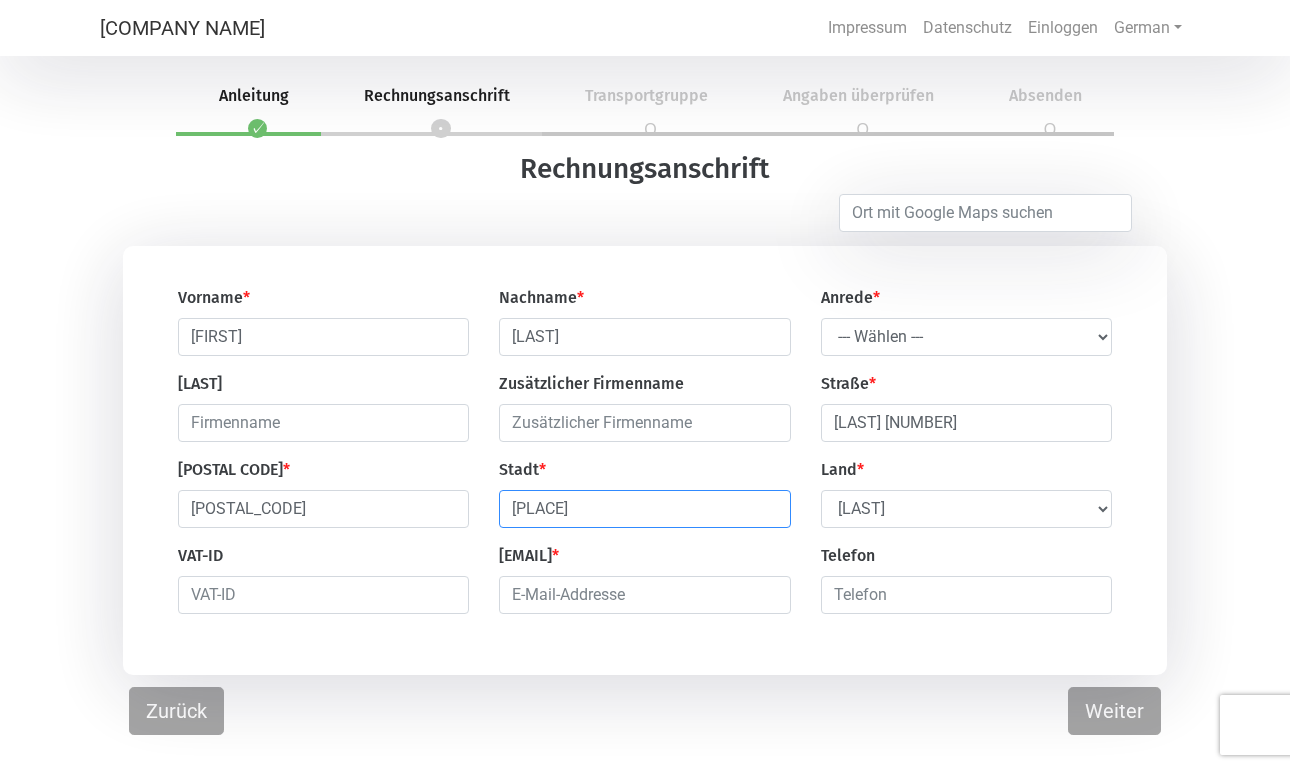 type on "[PLACE]" 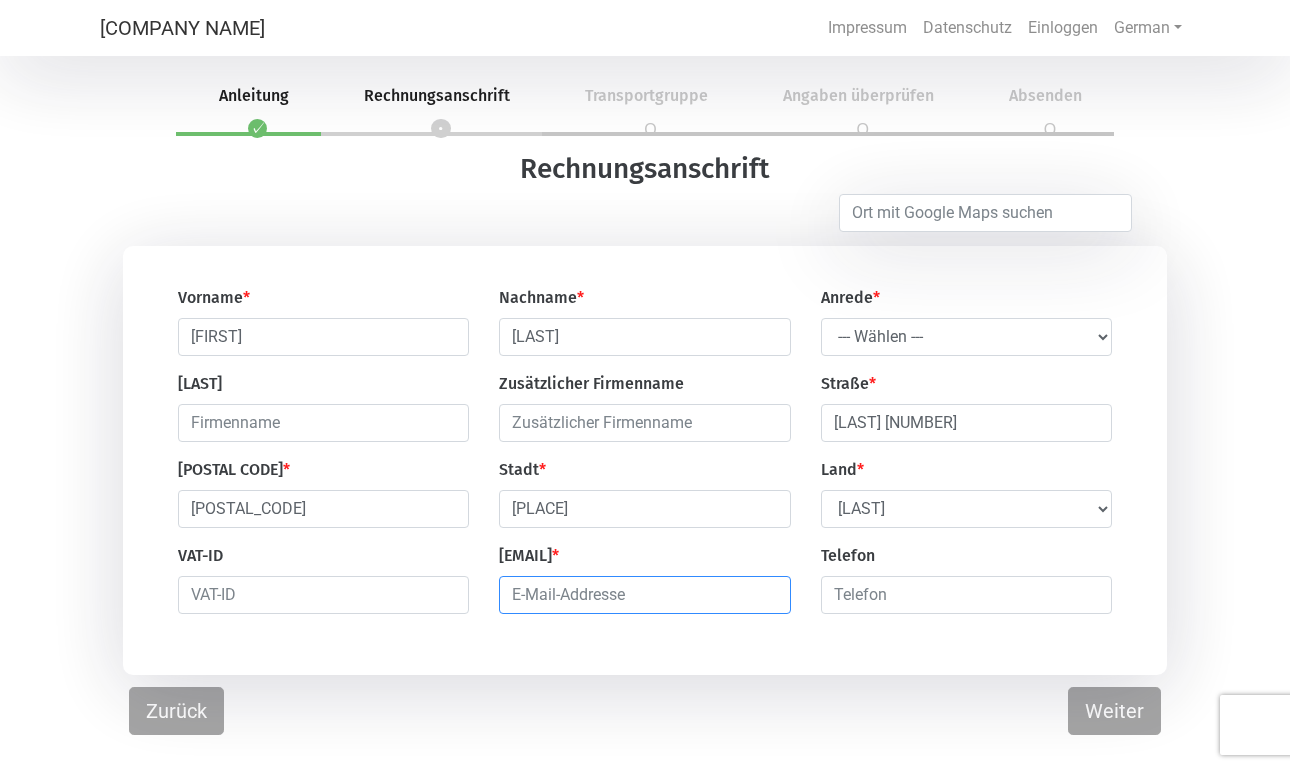 click at bounding box center [645, 595] 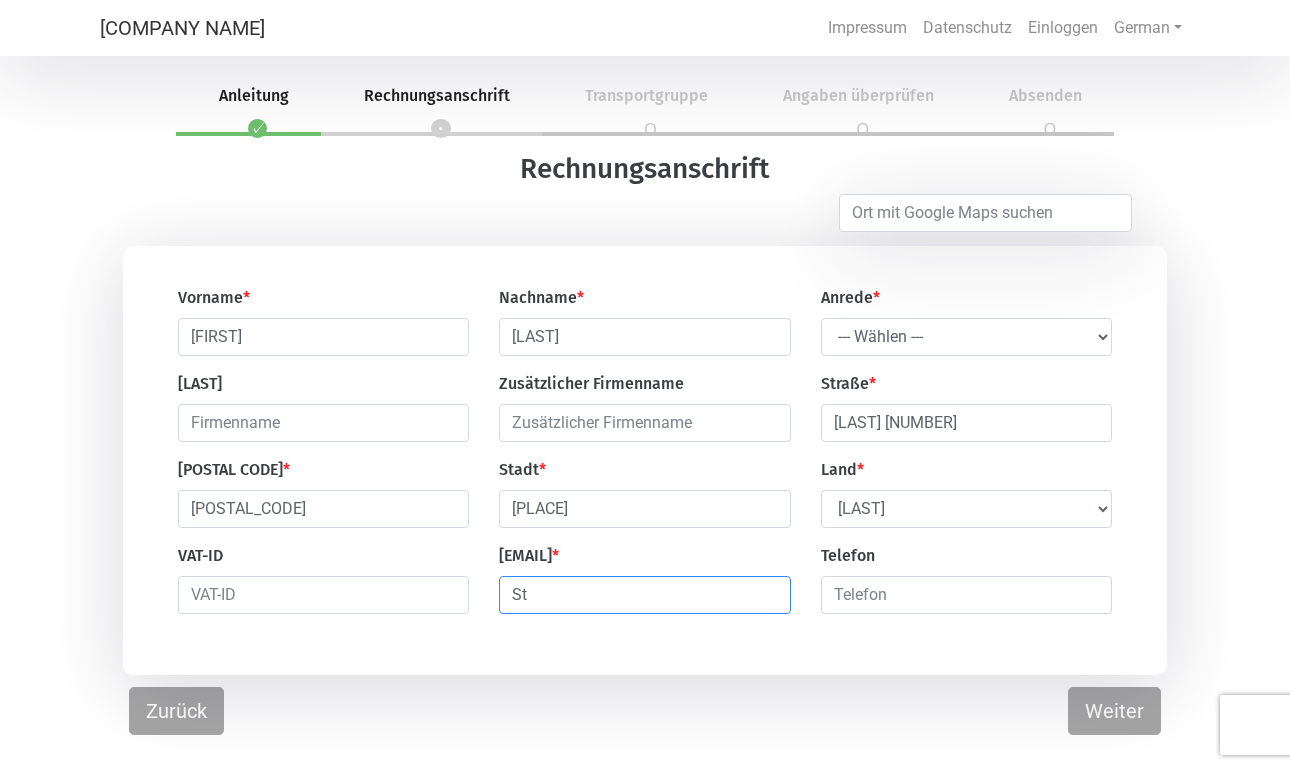 type on "S" 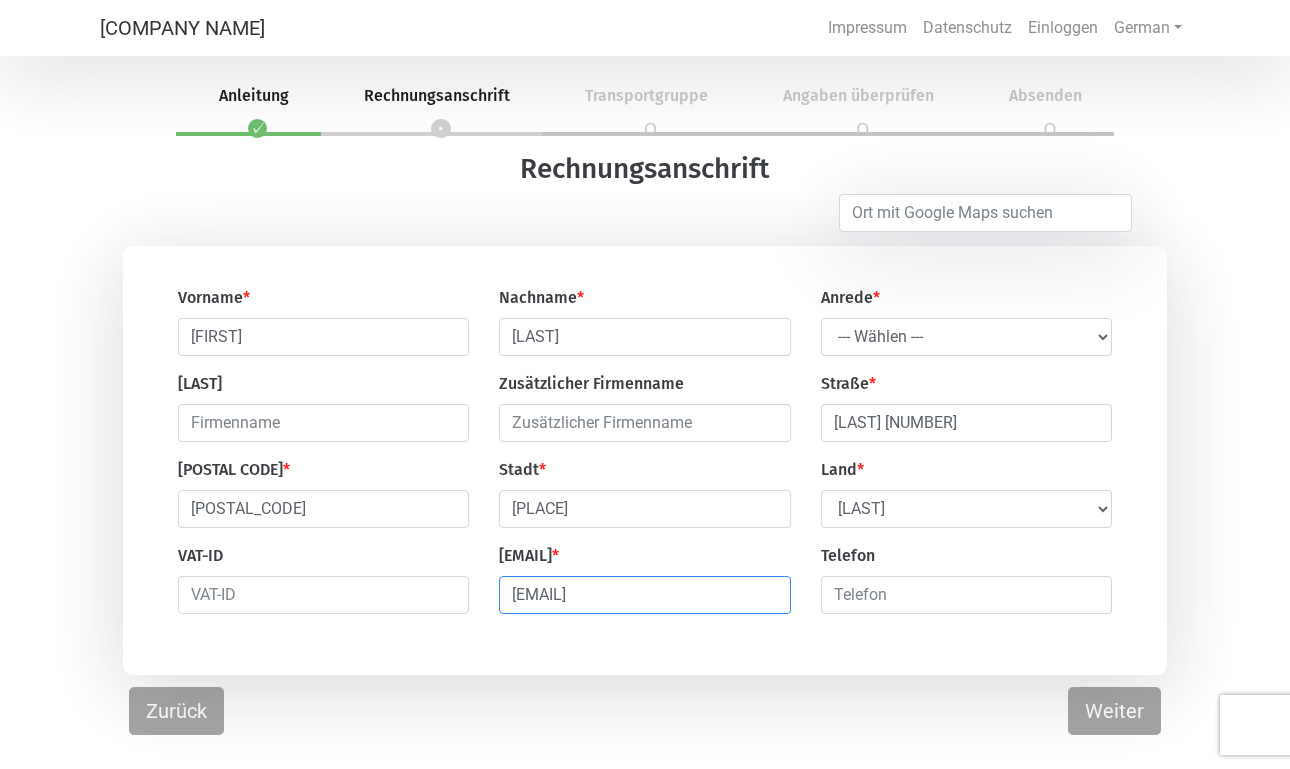 type on "[EMAIL]" 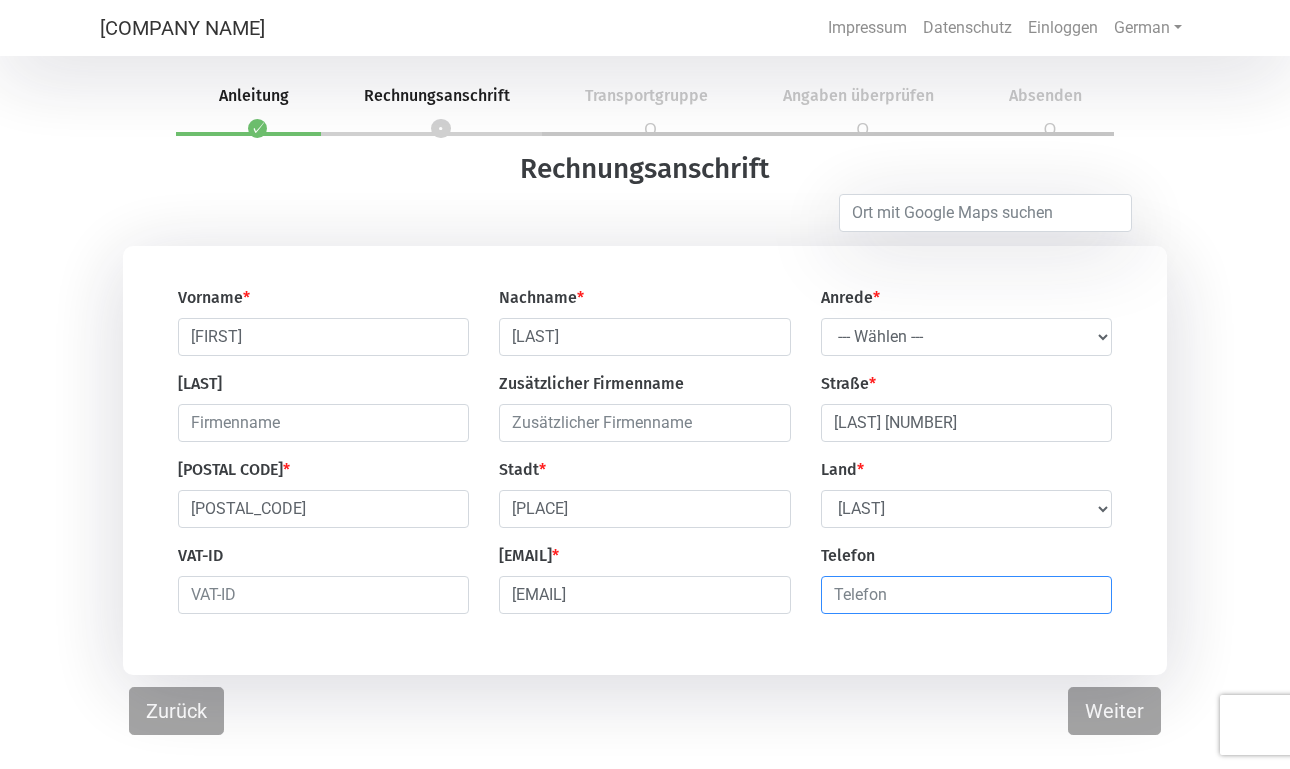 click at bounding box center (967, 595) 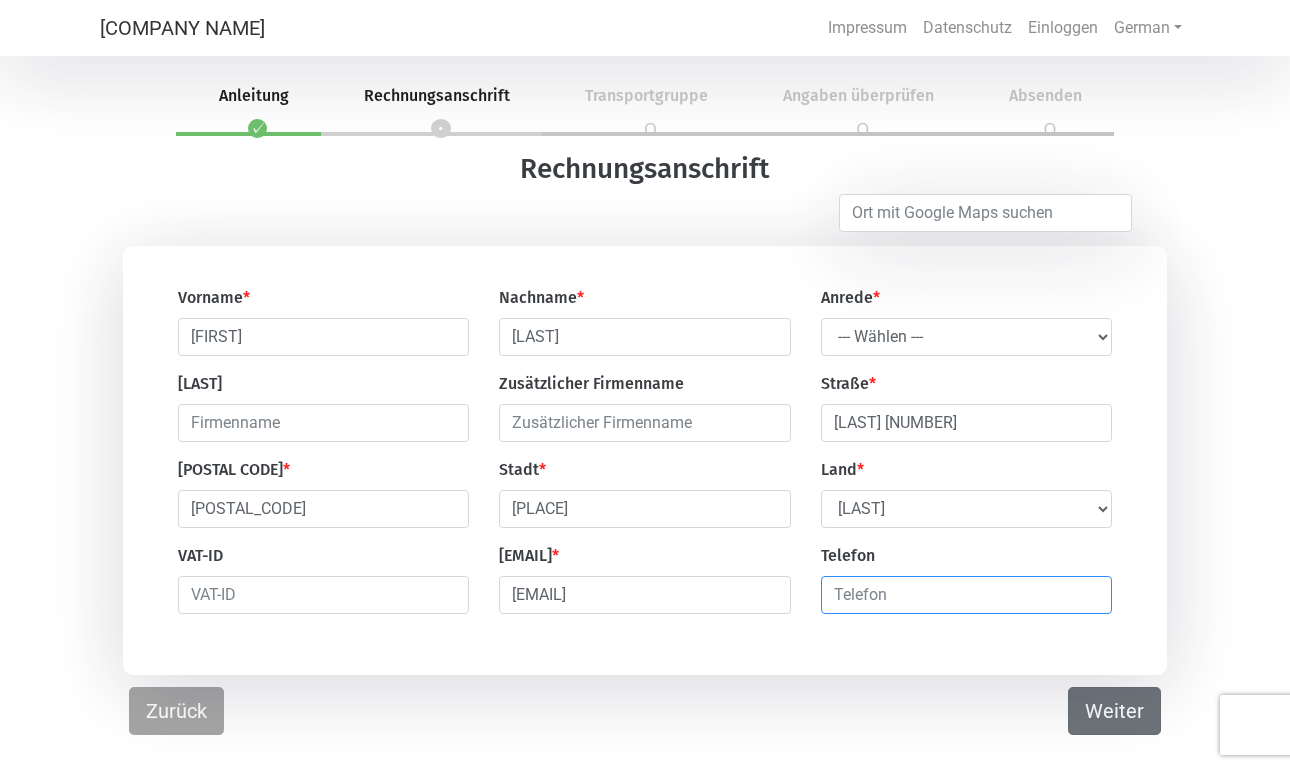 type on "[PHONE]" 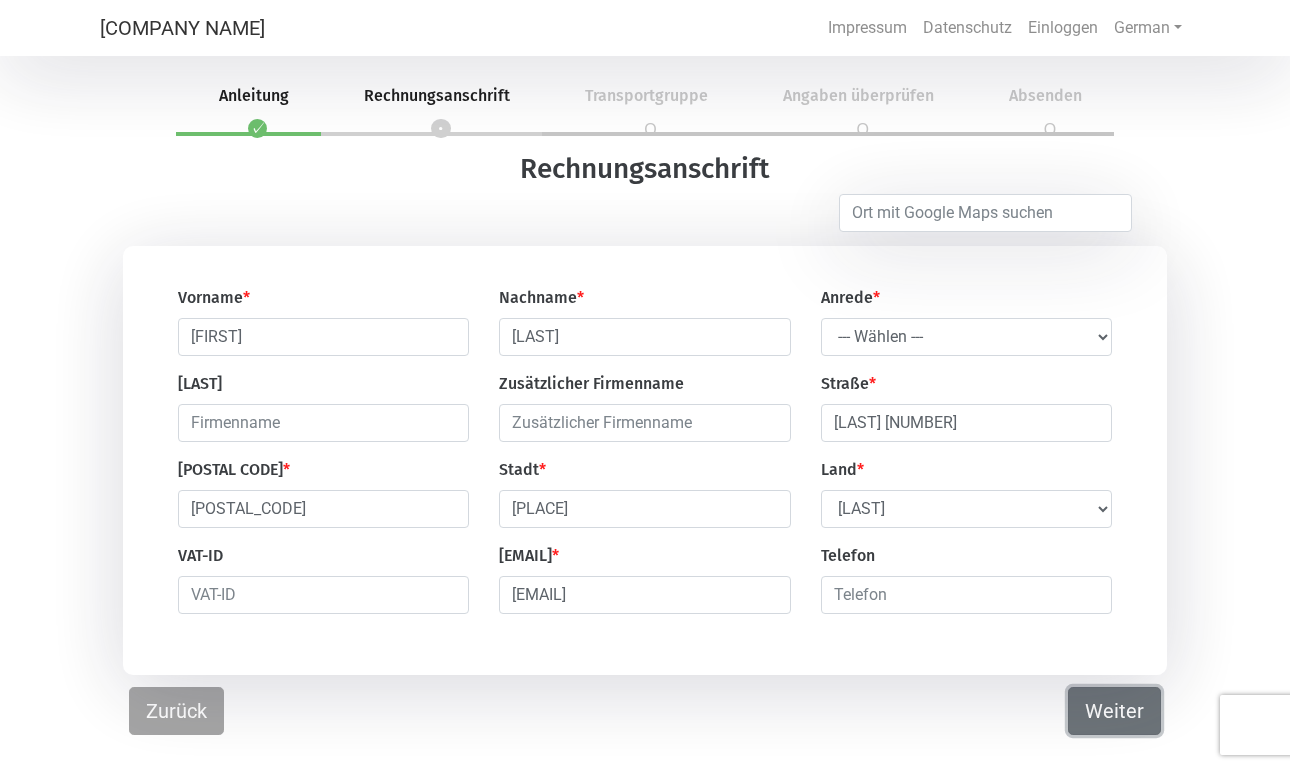 click on "Weiter" at bounding box center [1114, 711] 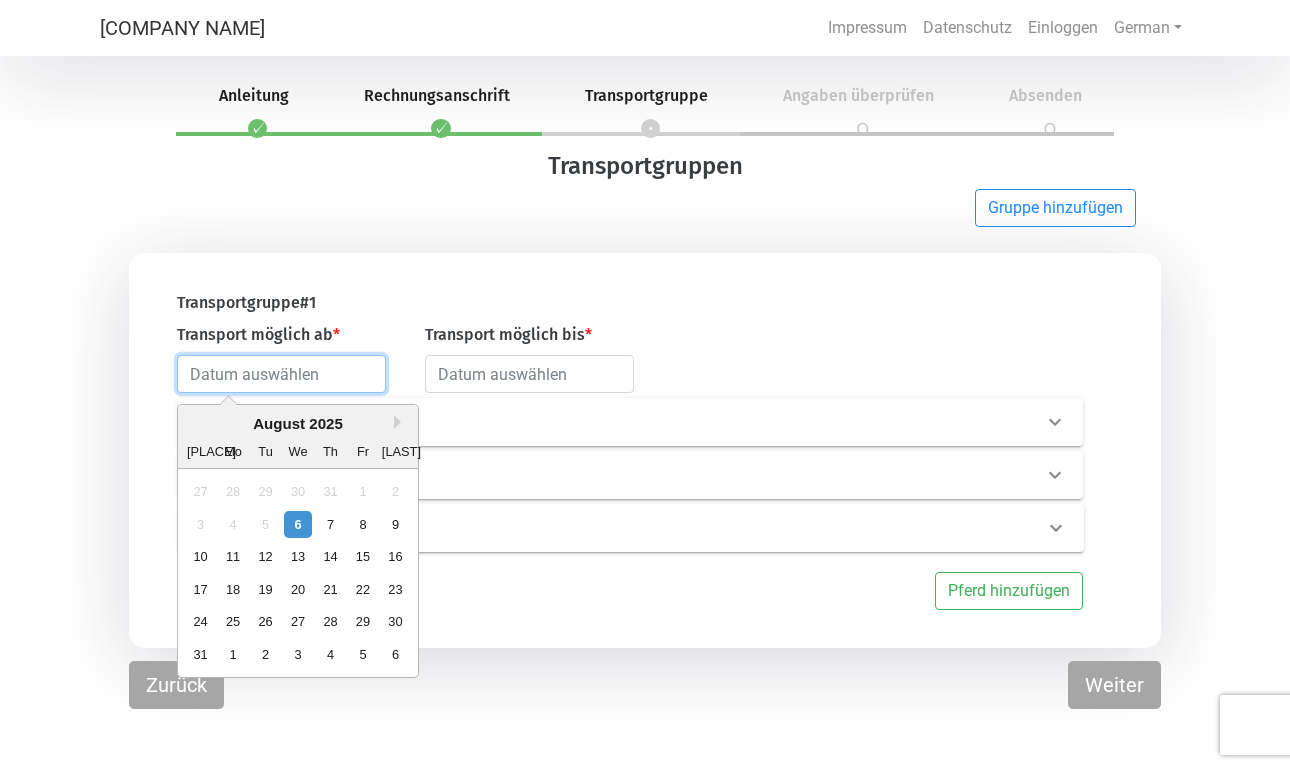 click at bounding box center (281, 374) 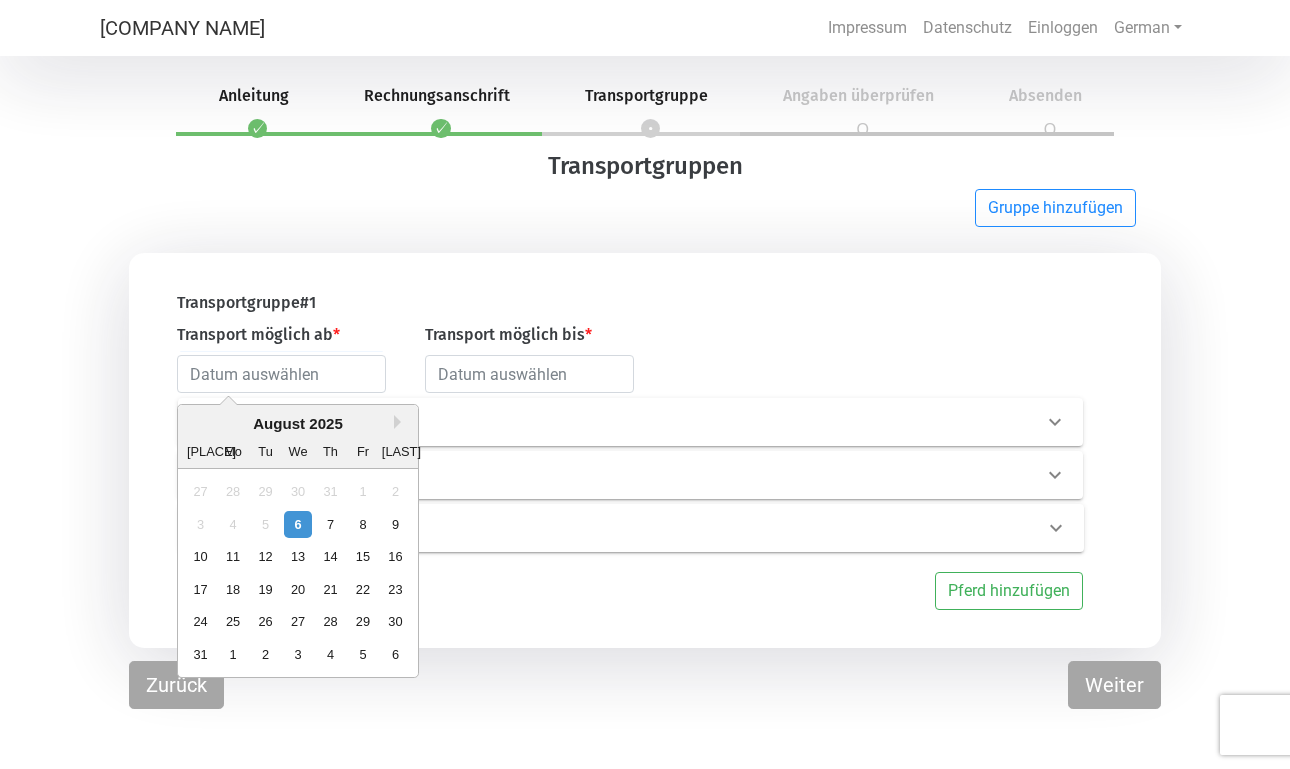 click on "[TRANSPORT GROUP]" at bounding box center (392, 307) 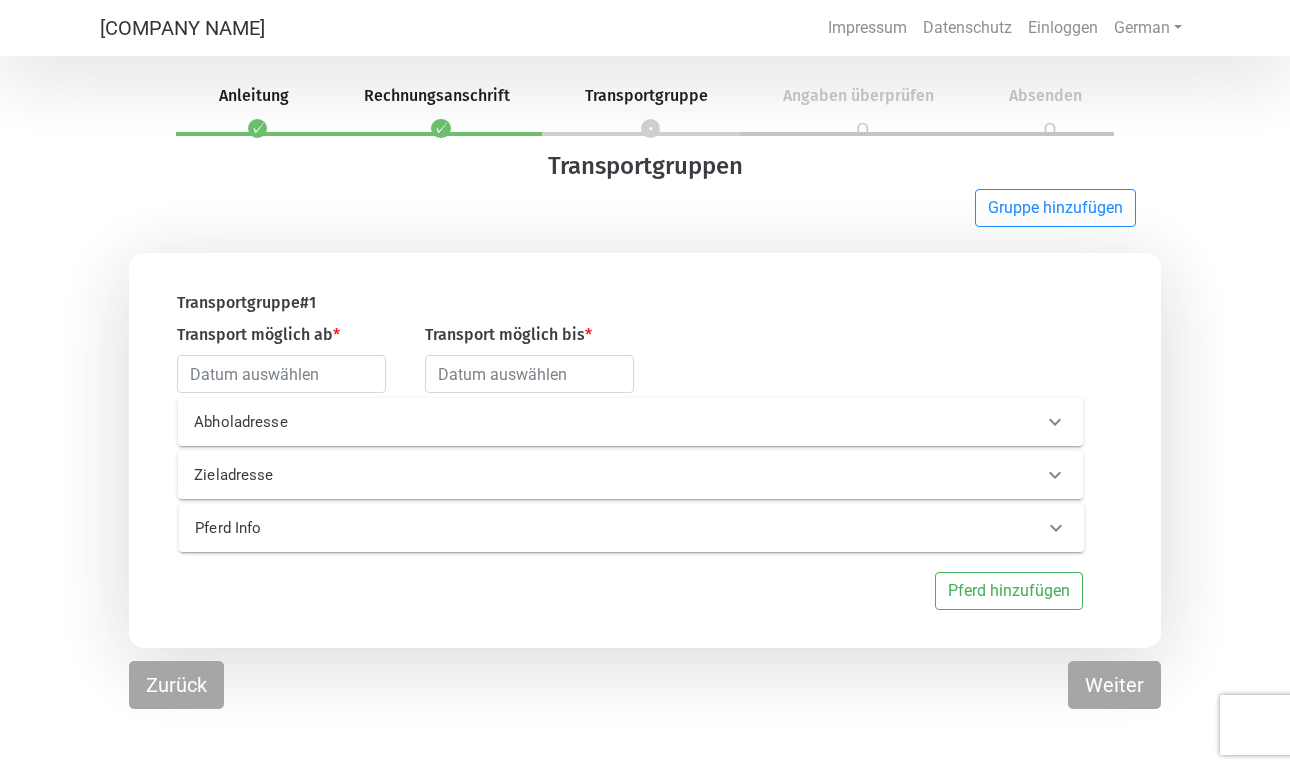 click 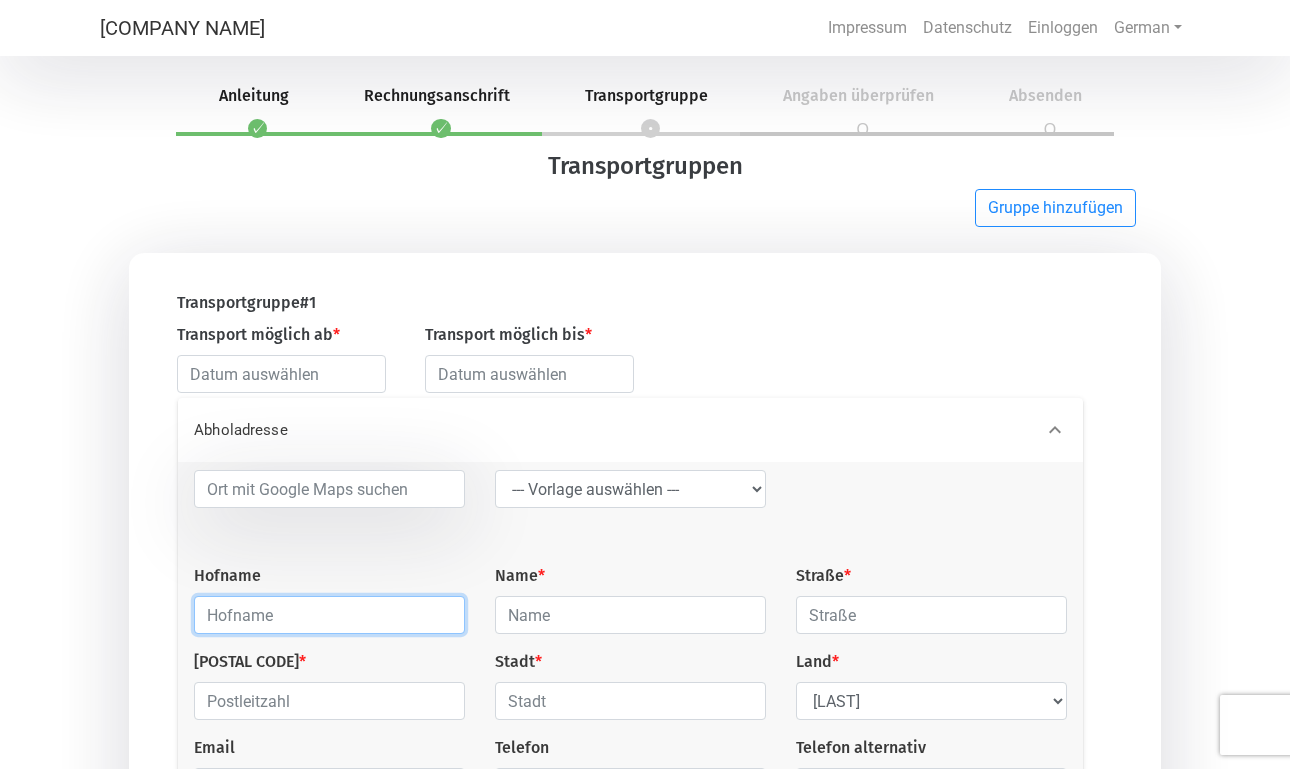 click at bounding box center (329, 615) 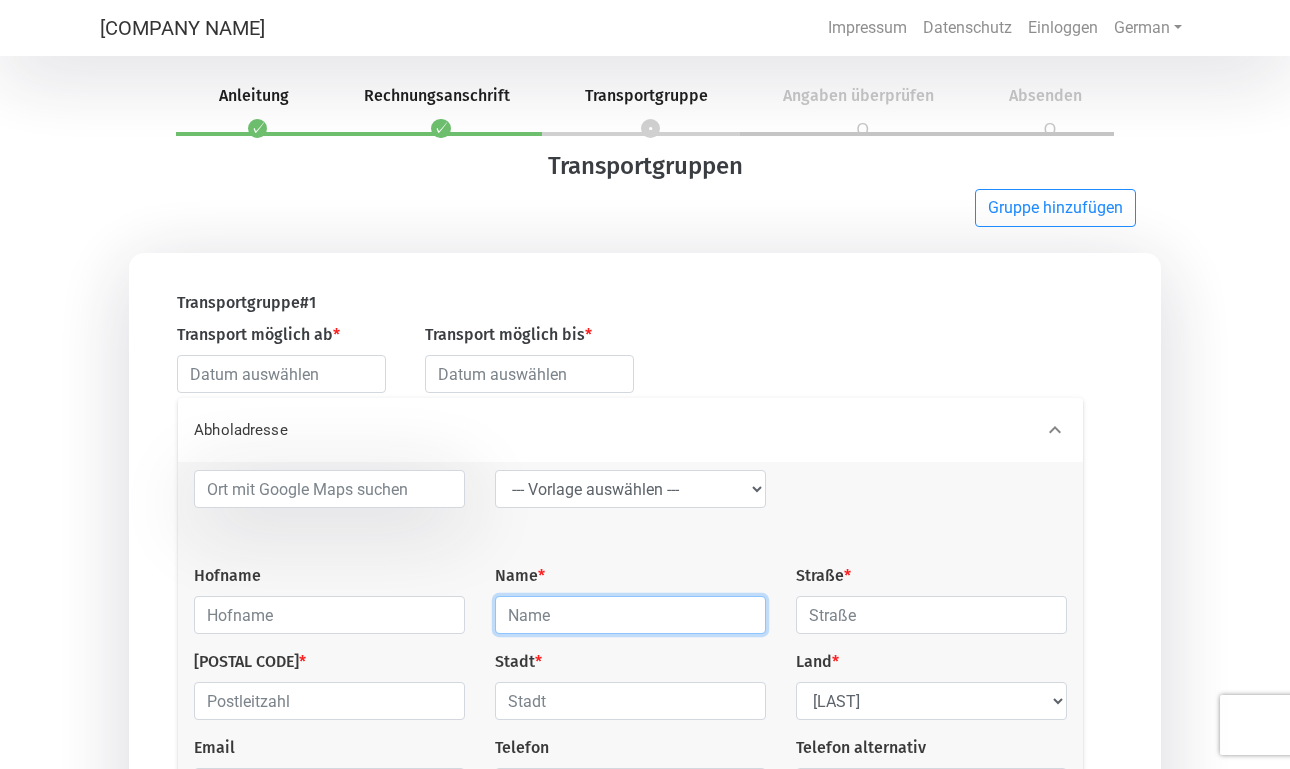 click at bounding box center (630, 615) 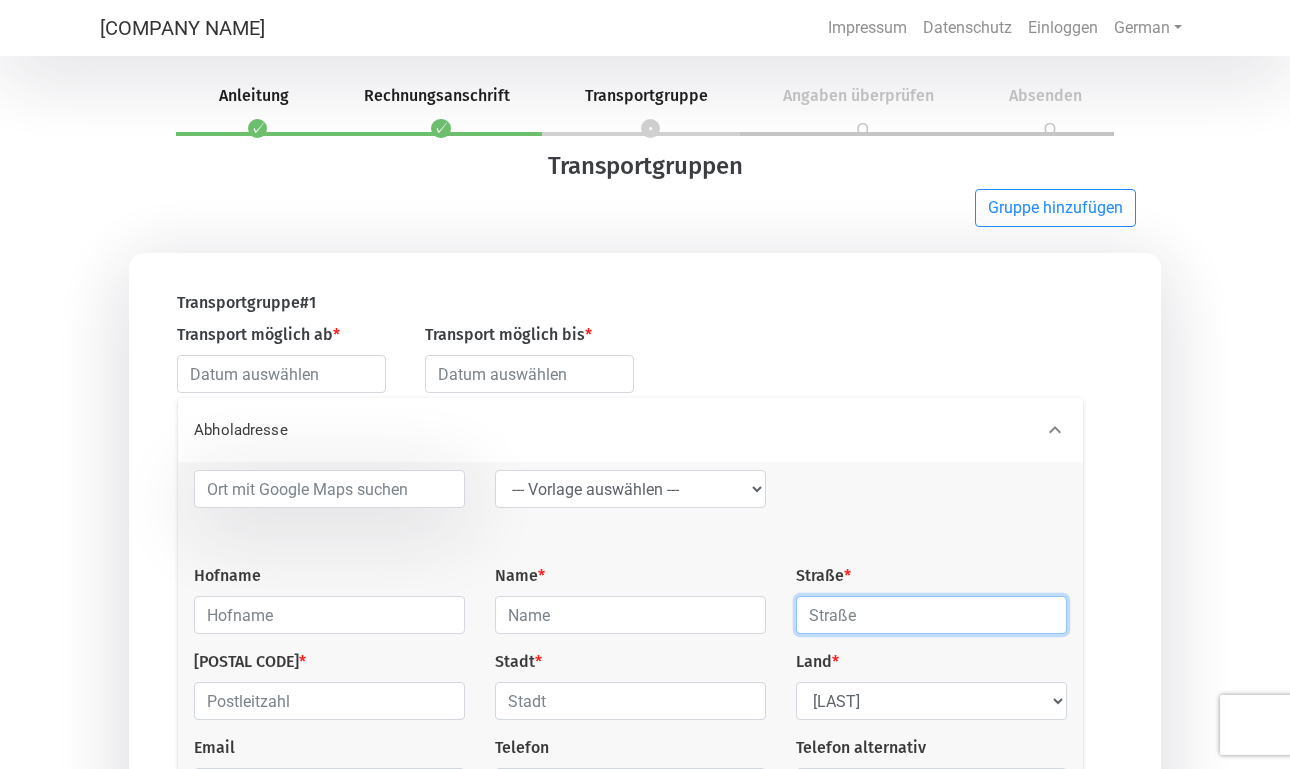 click at bounding box center (931, 615) 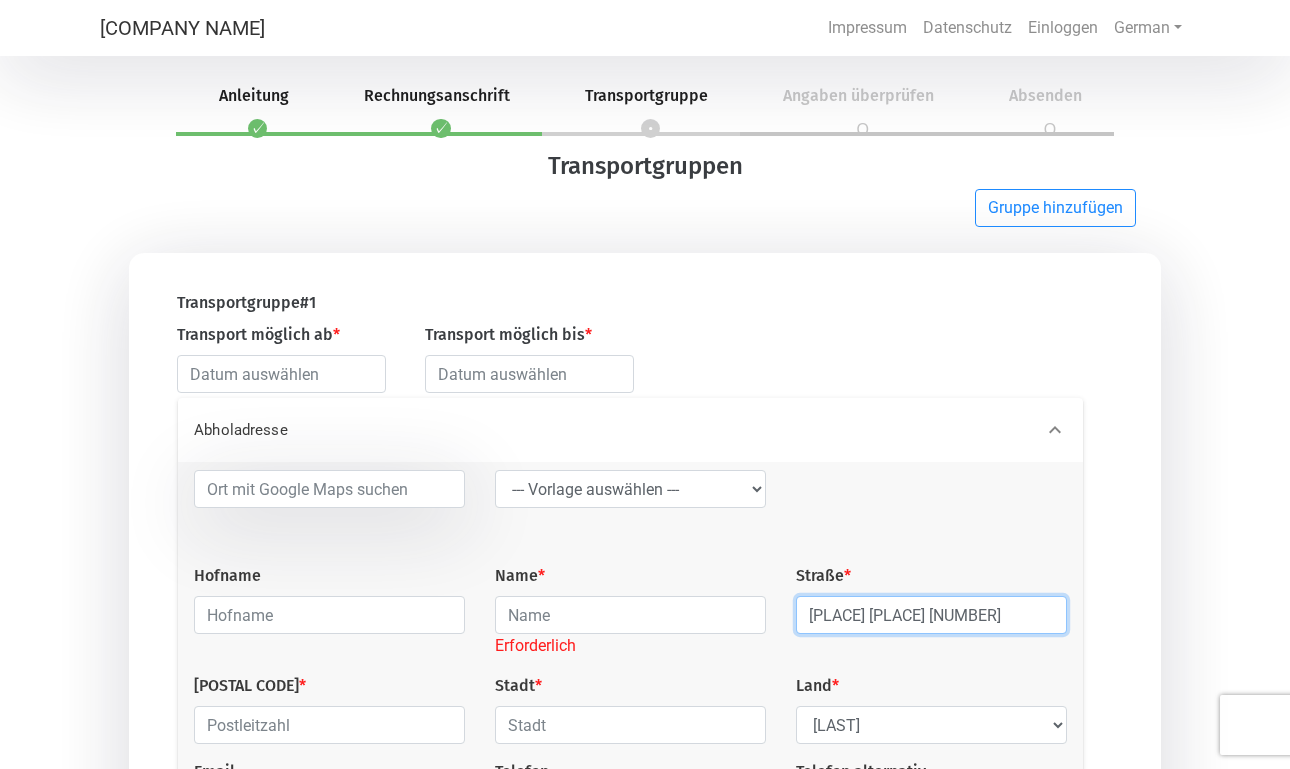 type on "[PLACE] [PLACE] [NUMBER]" 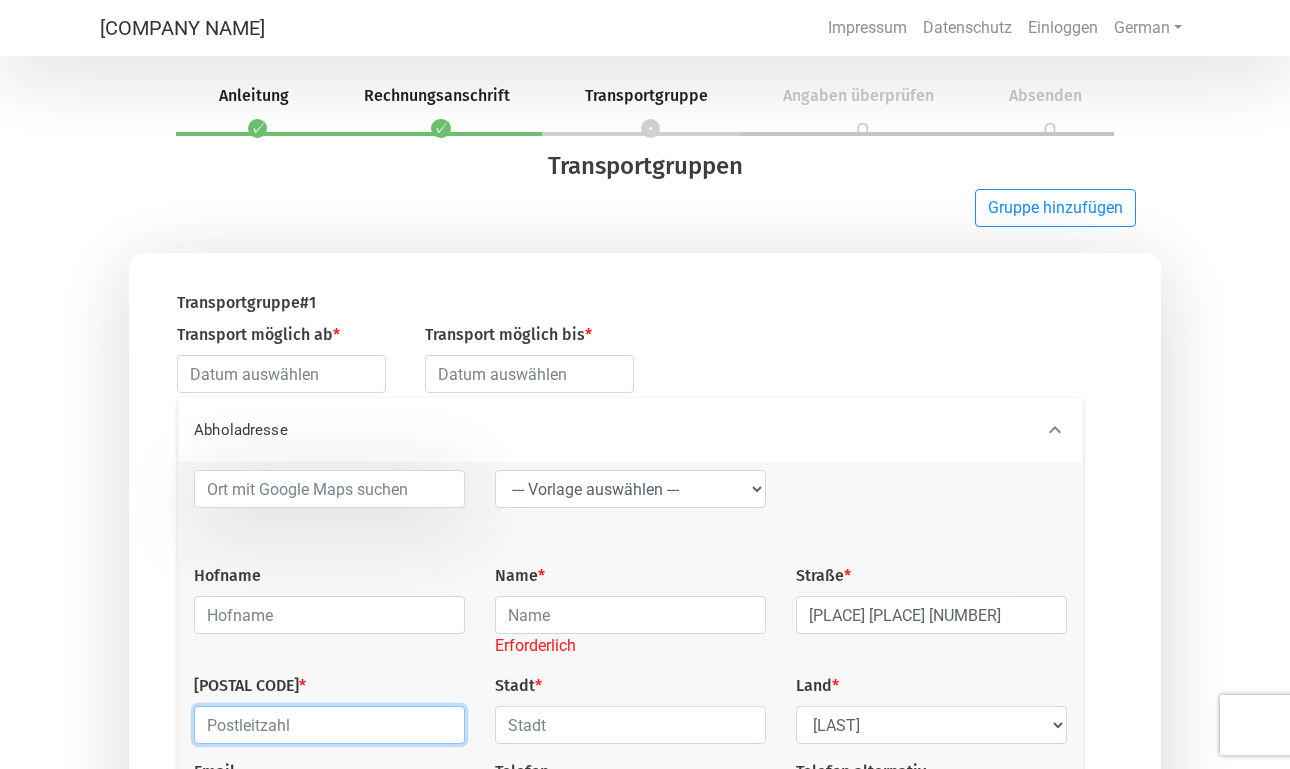 click at bounding box center (329, 725) 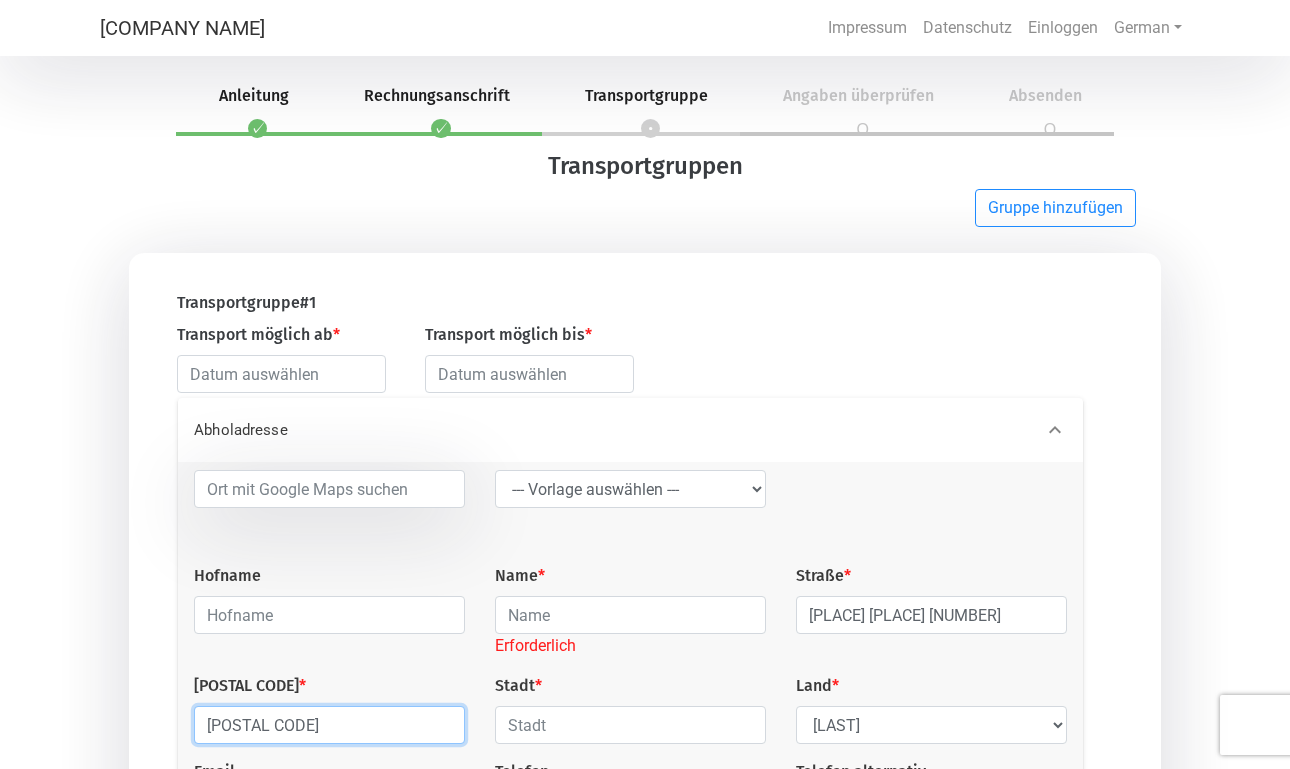 type on "[POSTAL CODE]" 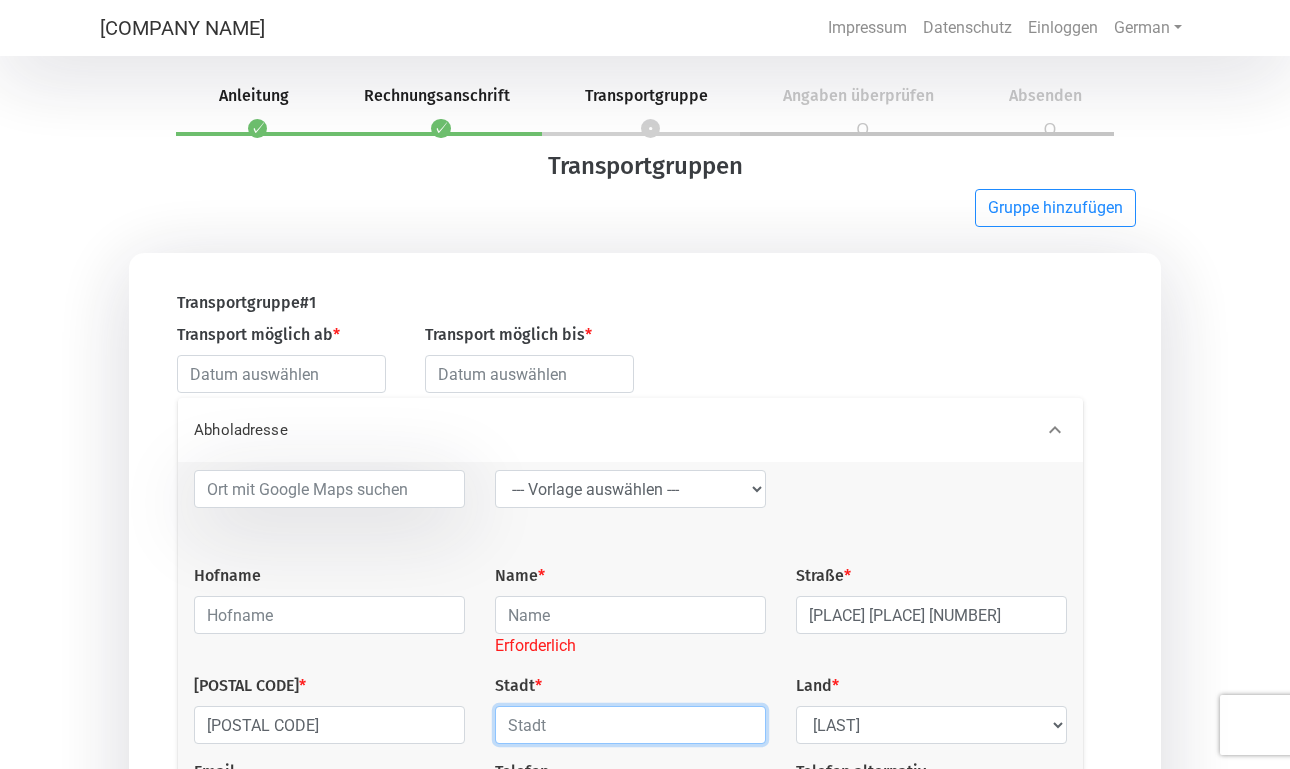 click at bounding box center [630, 725] 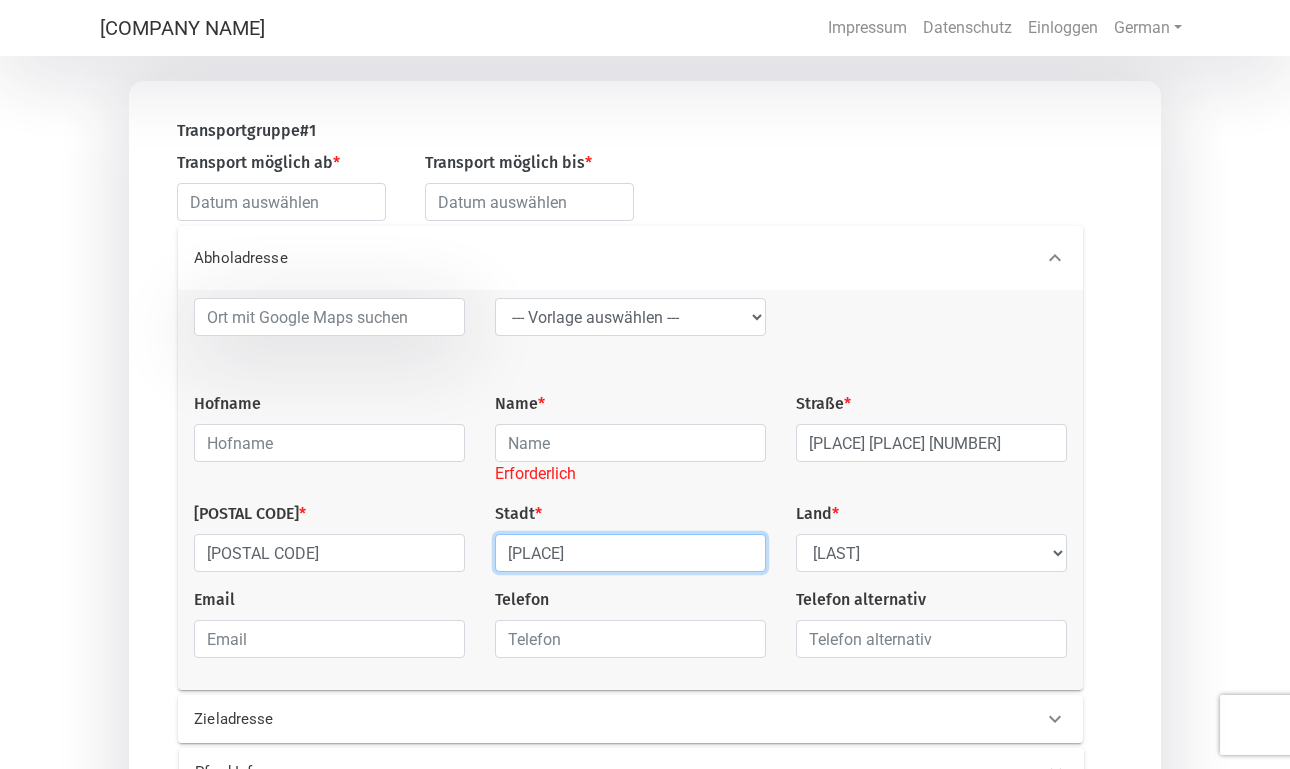 scroll, scrollTop: 209, scrollLeft: 0, axis: vertical 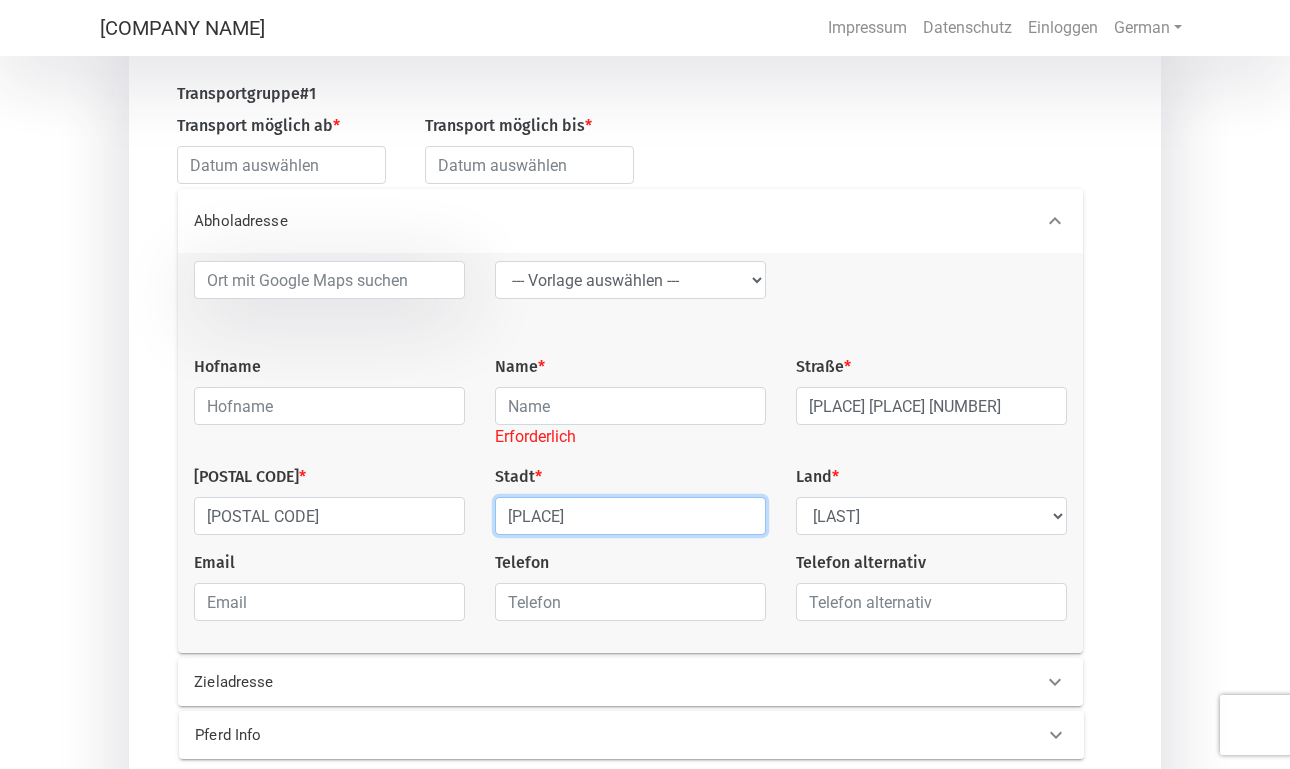 type on "[PLACE]" 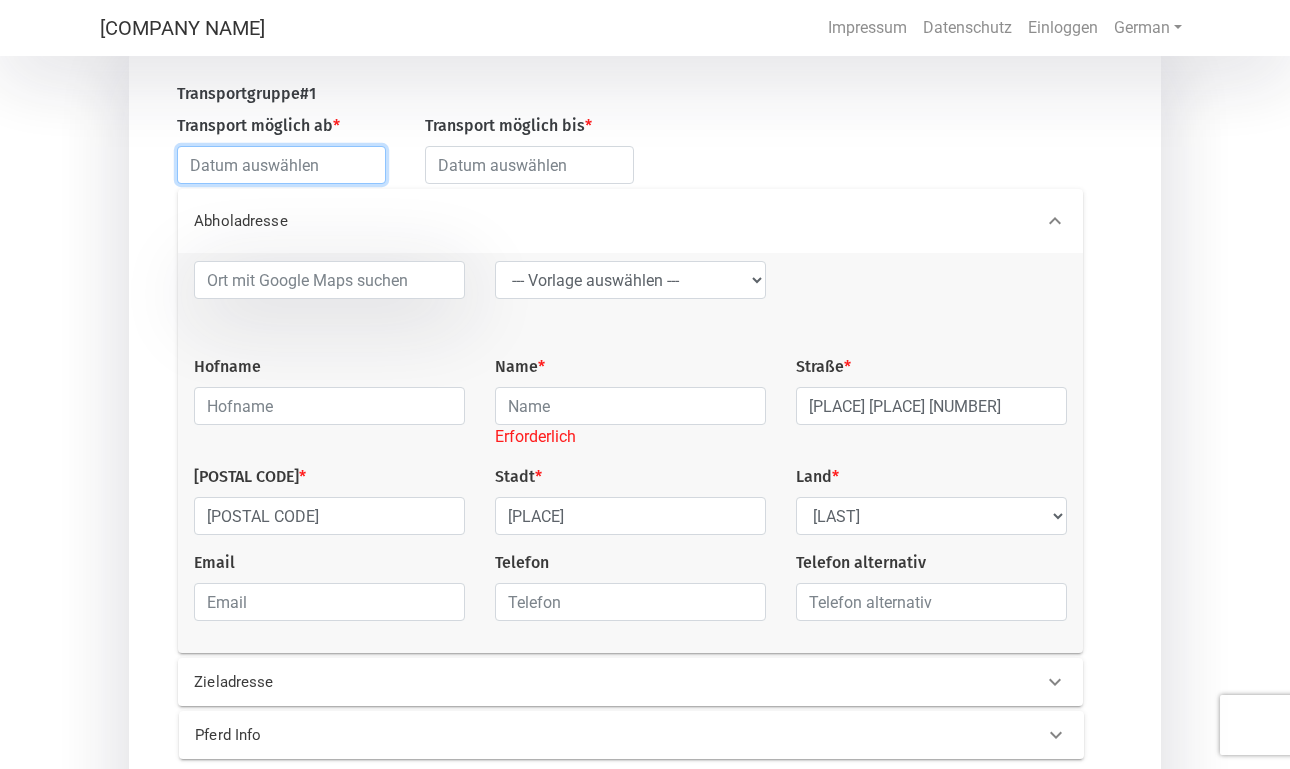 click at bounding box center (281, 165) 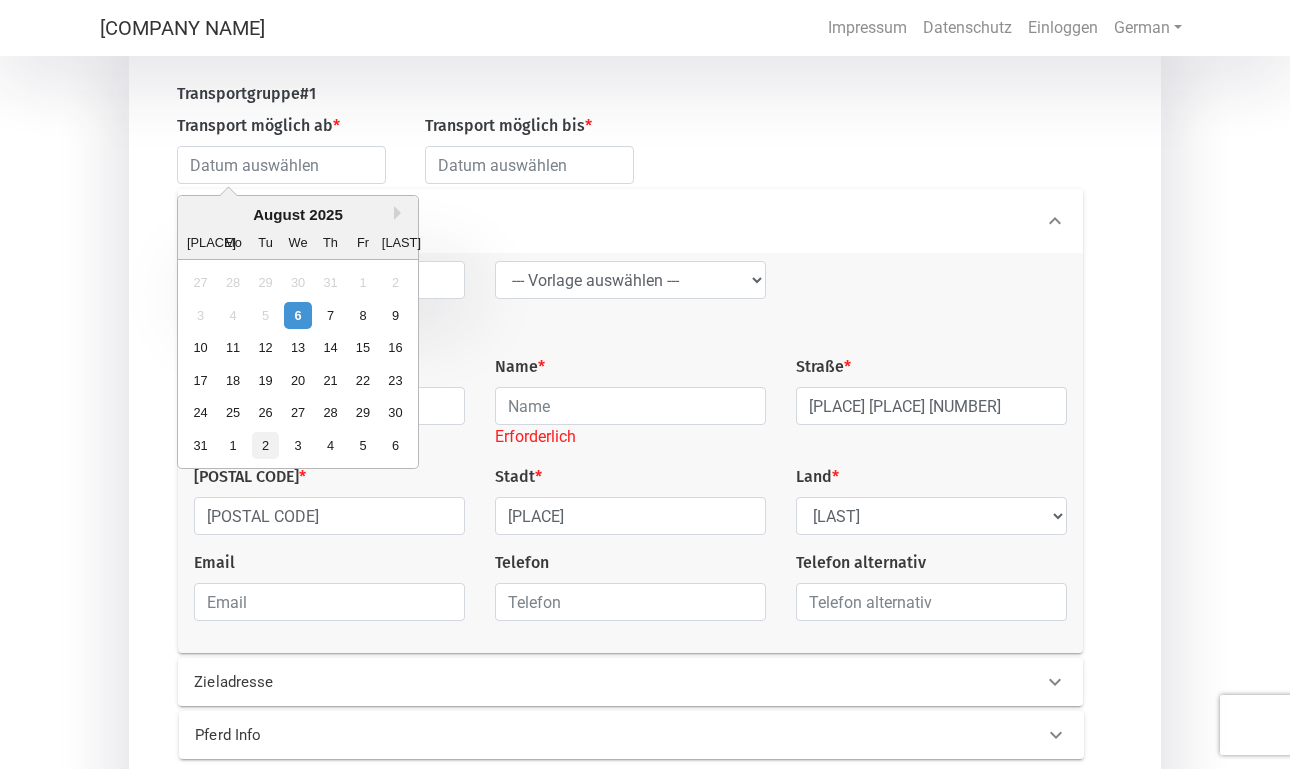 click on "2" at bounding box center (265, 445) 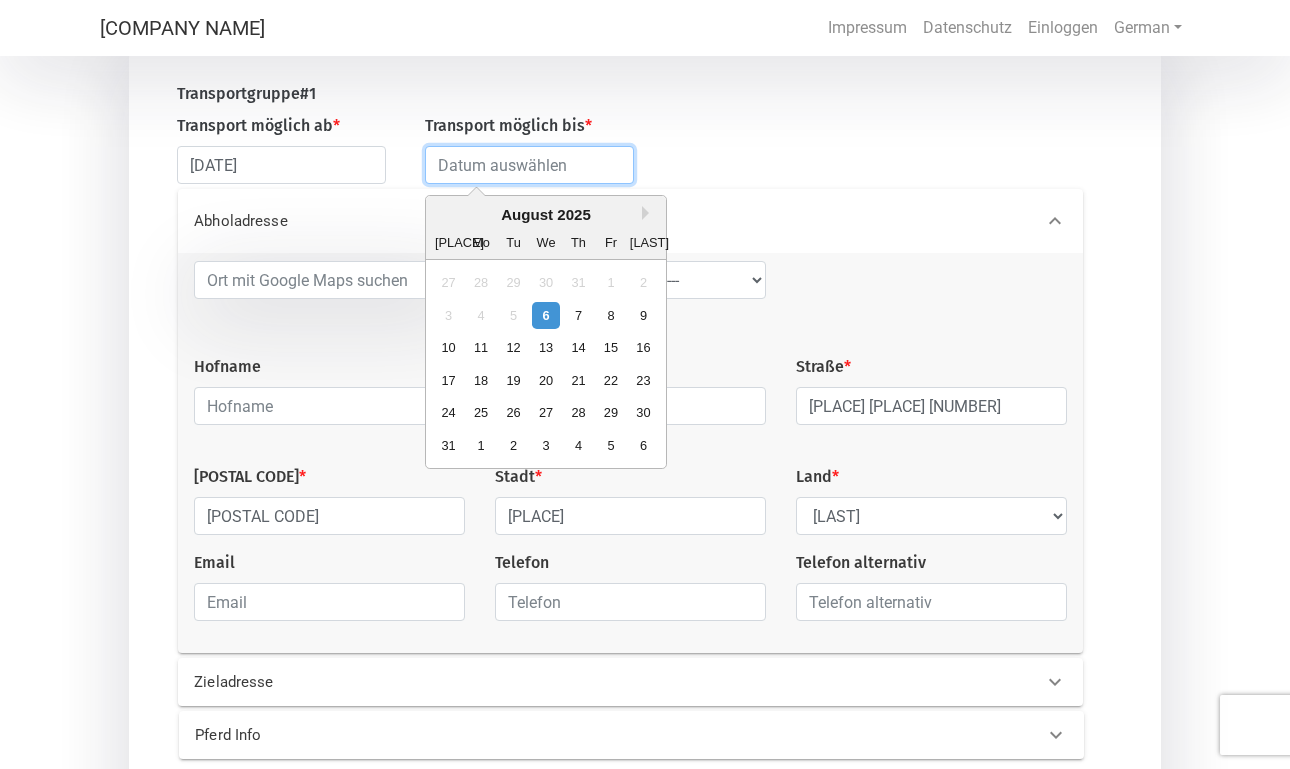 click at bounding box center [529, 165] 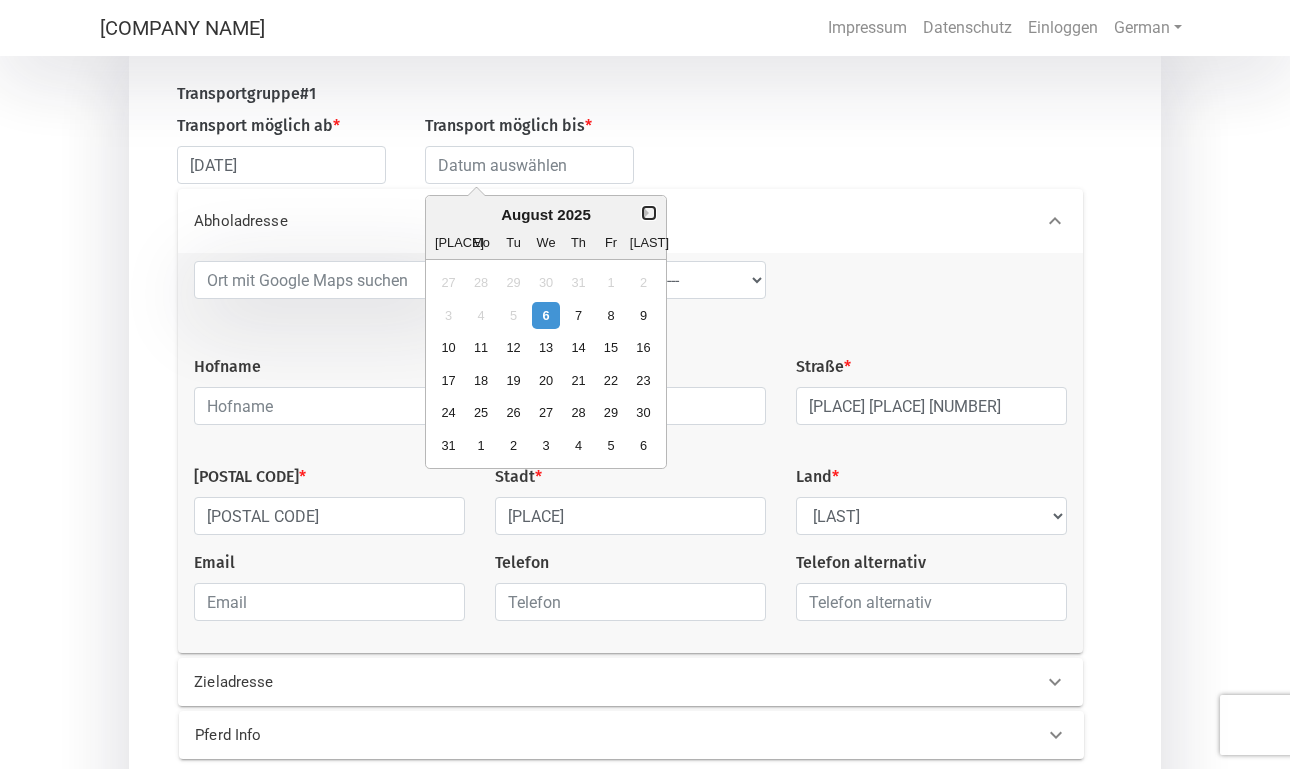 click on "Next Month" at bounding box center (649, 213) 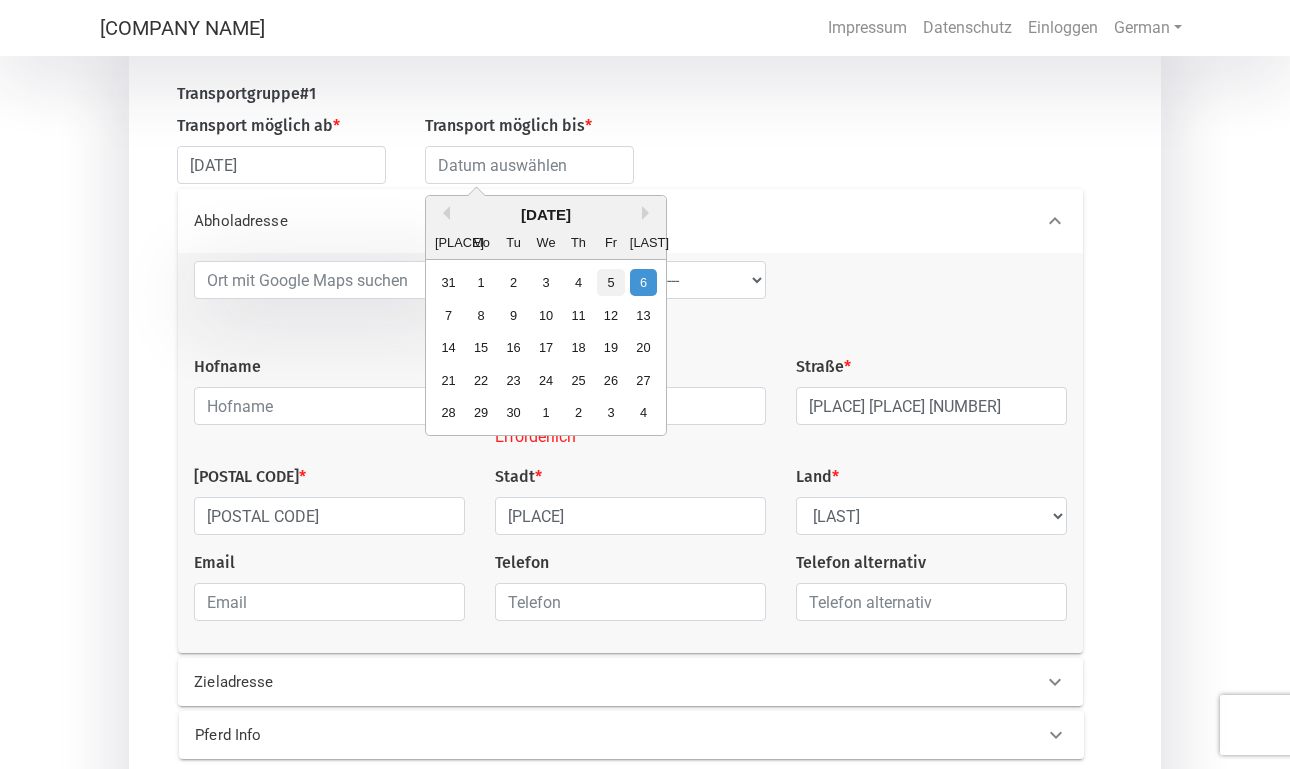 click on "5" at bounding box center [611, 282] 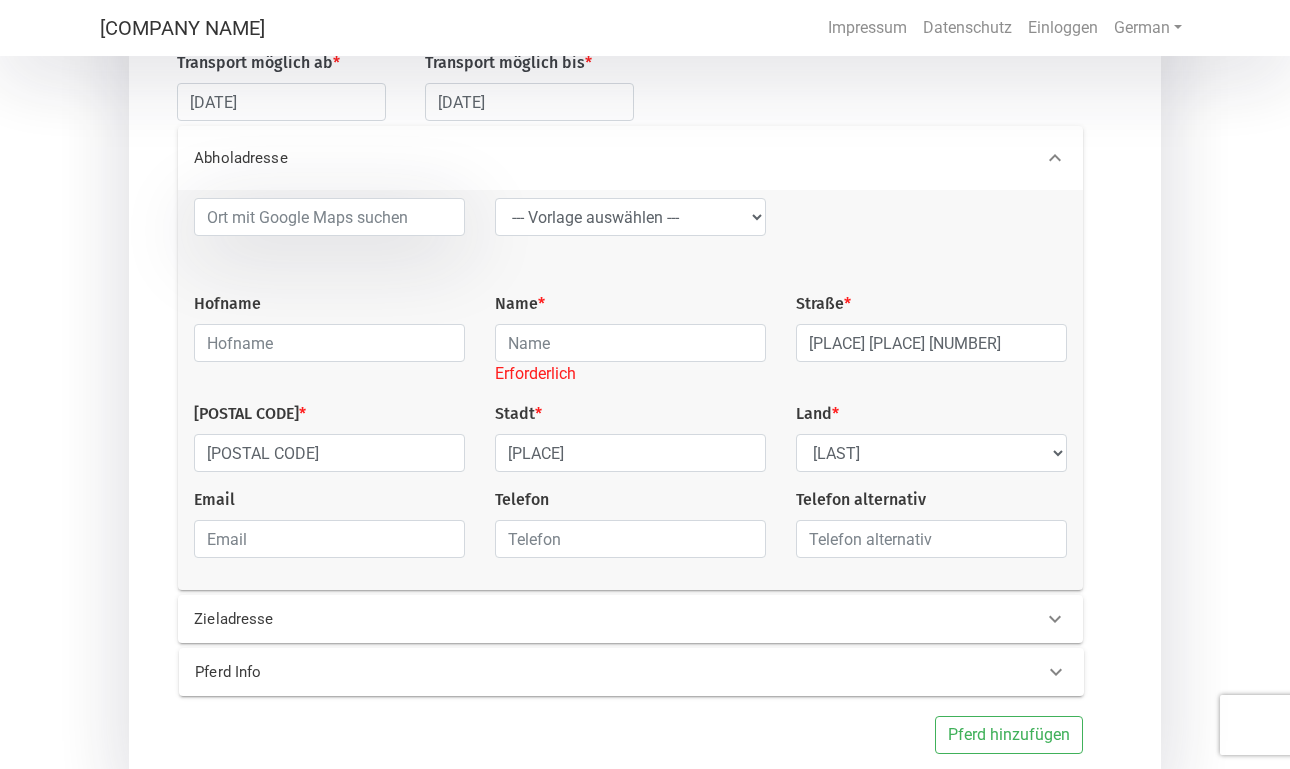 scroll, scrollTop: 278, scrollLeft: 0, axis: vertical 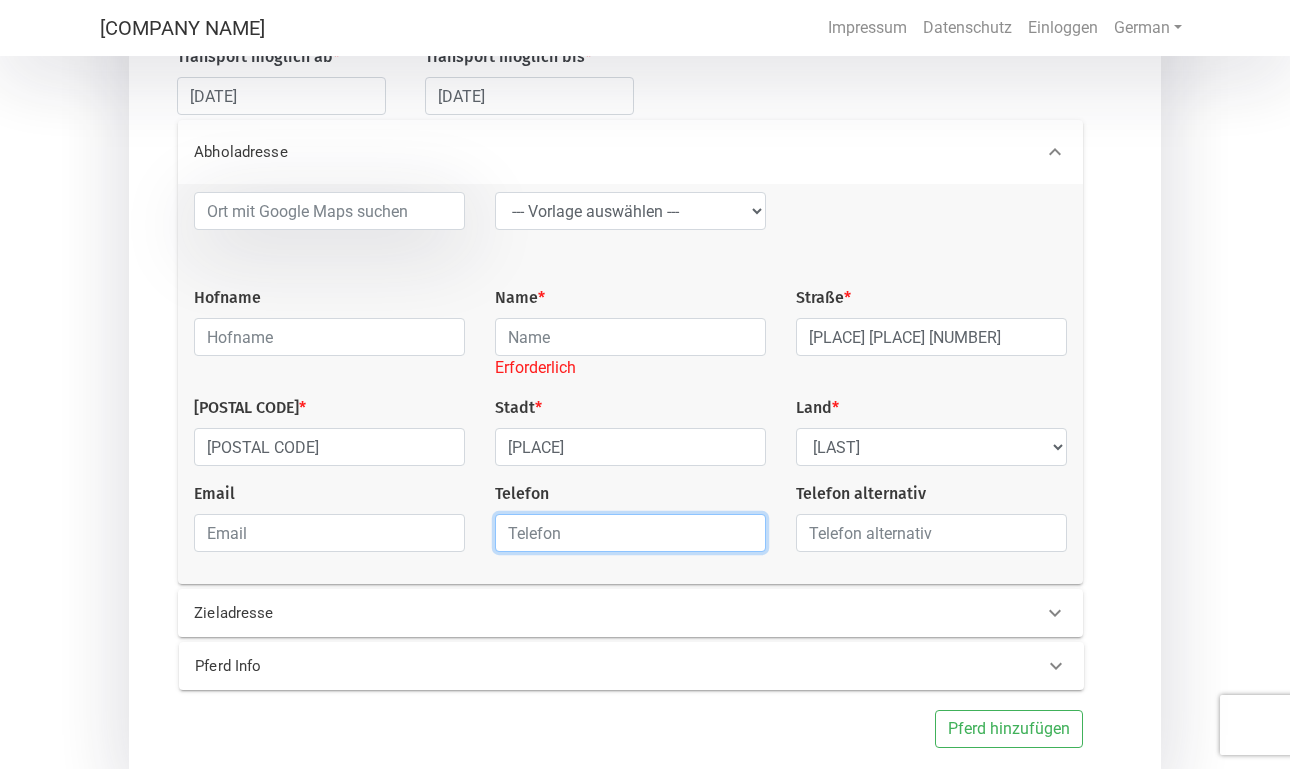 click at bounding box center (630, 533) 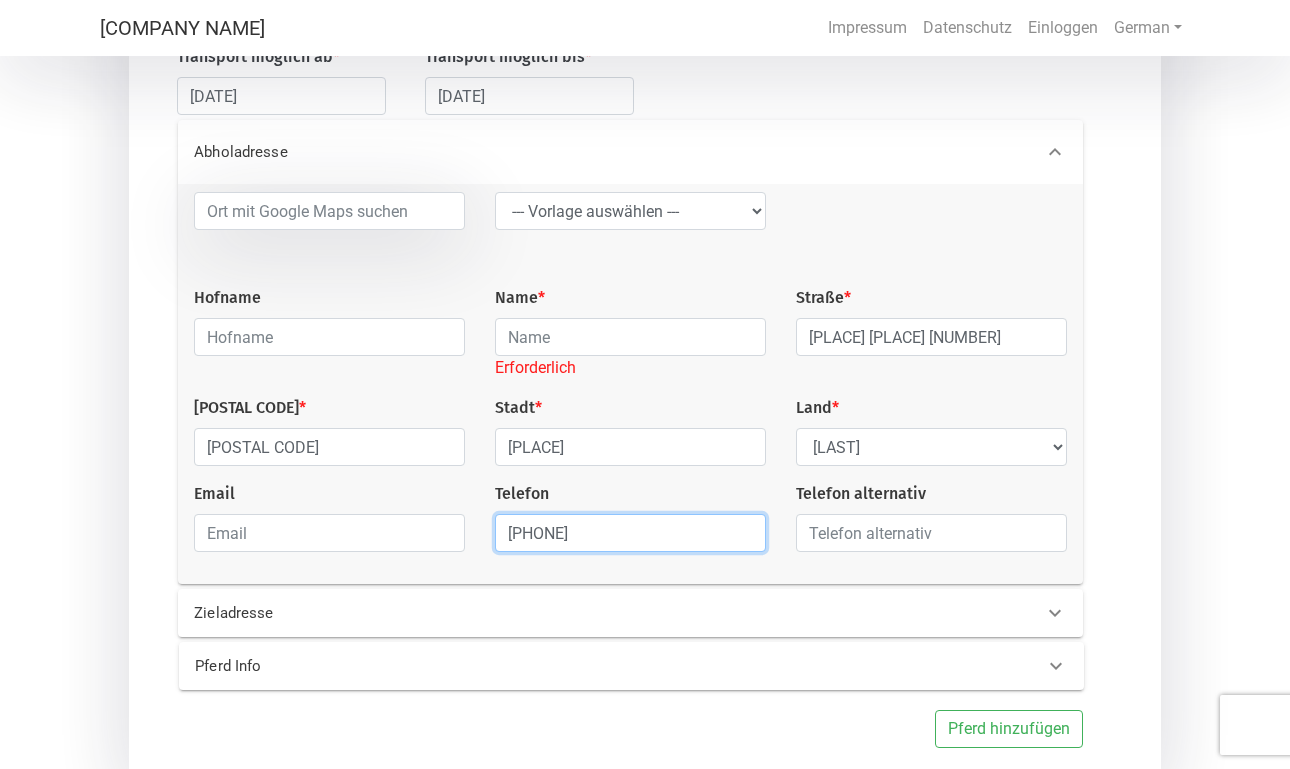 type on "[PHONE]" 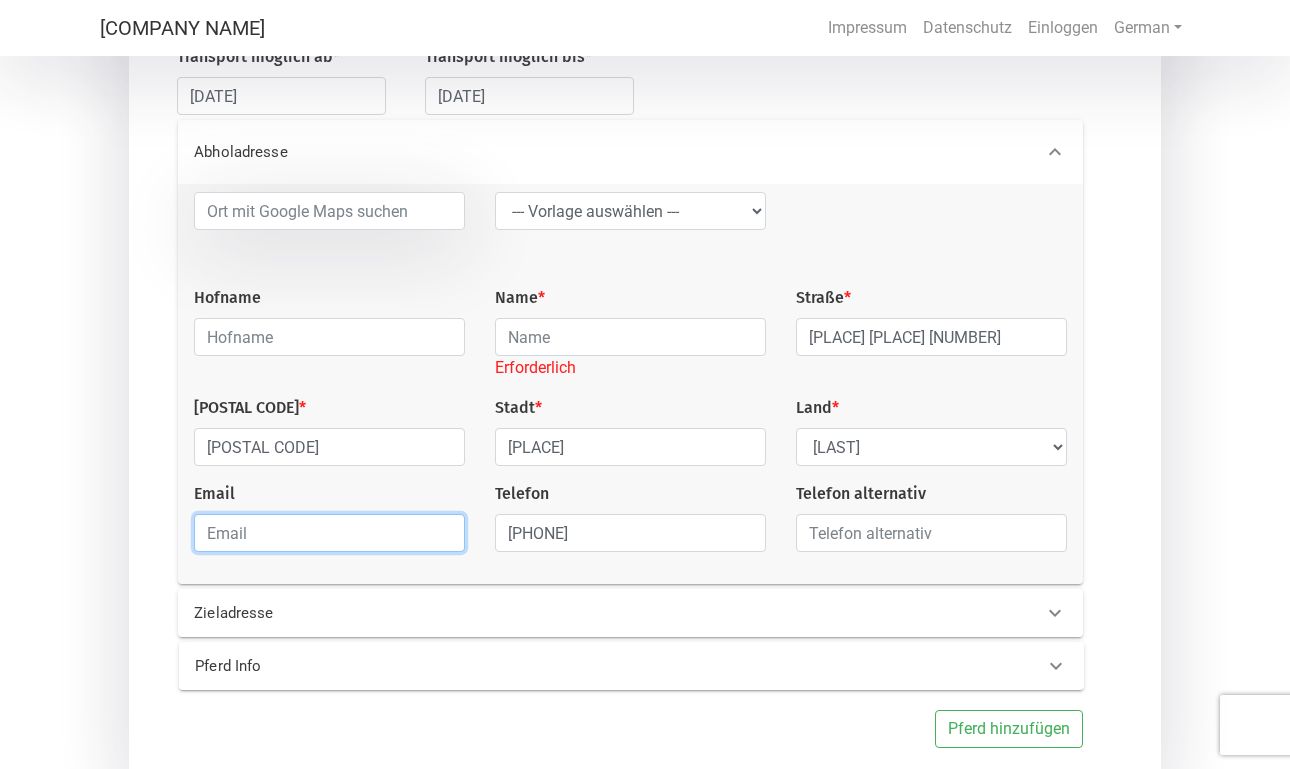 click at bounding box center (329, 533) 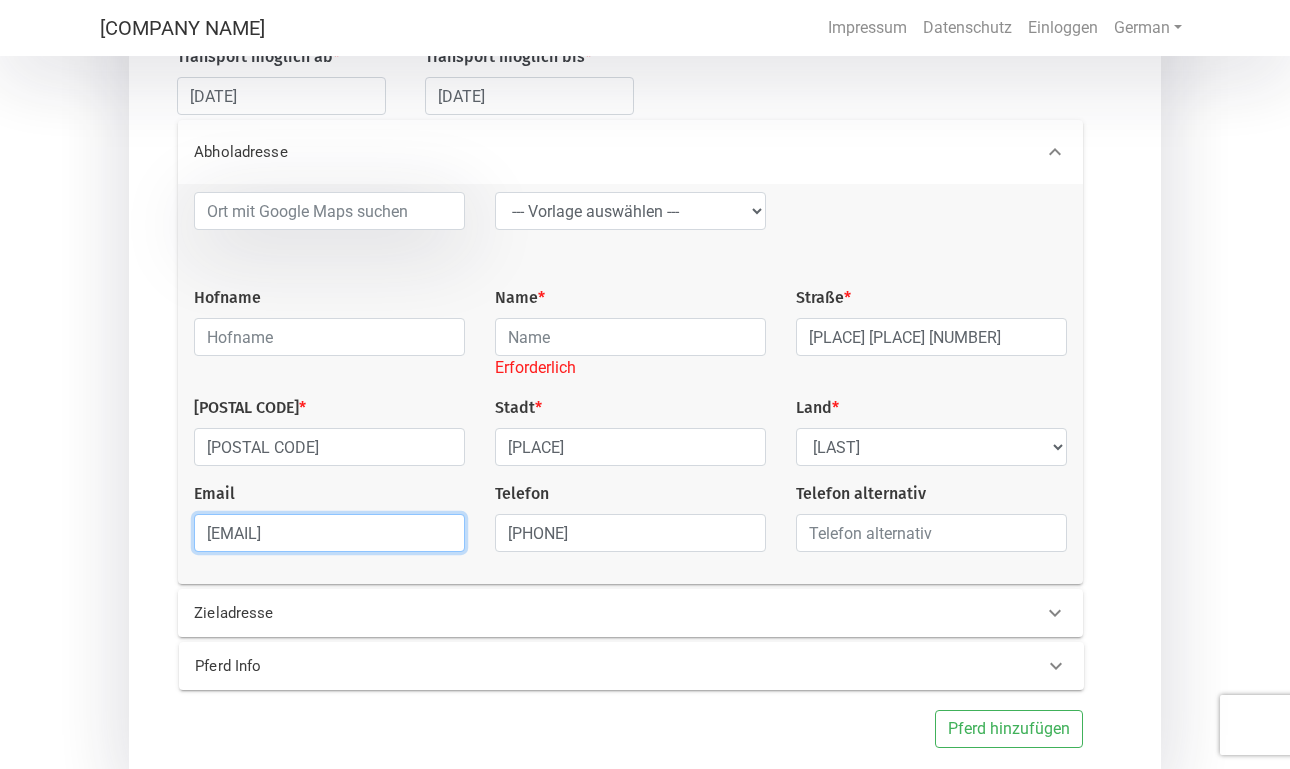 scroll, scrollTop: 0, scrollLeft: 4, axis: horizontal 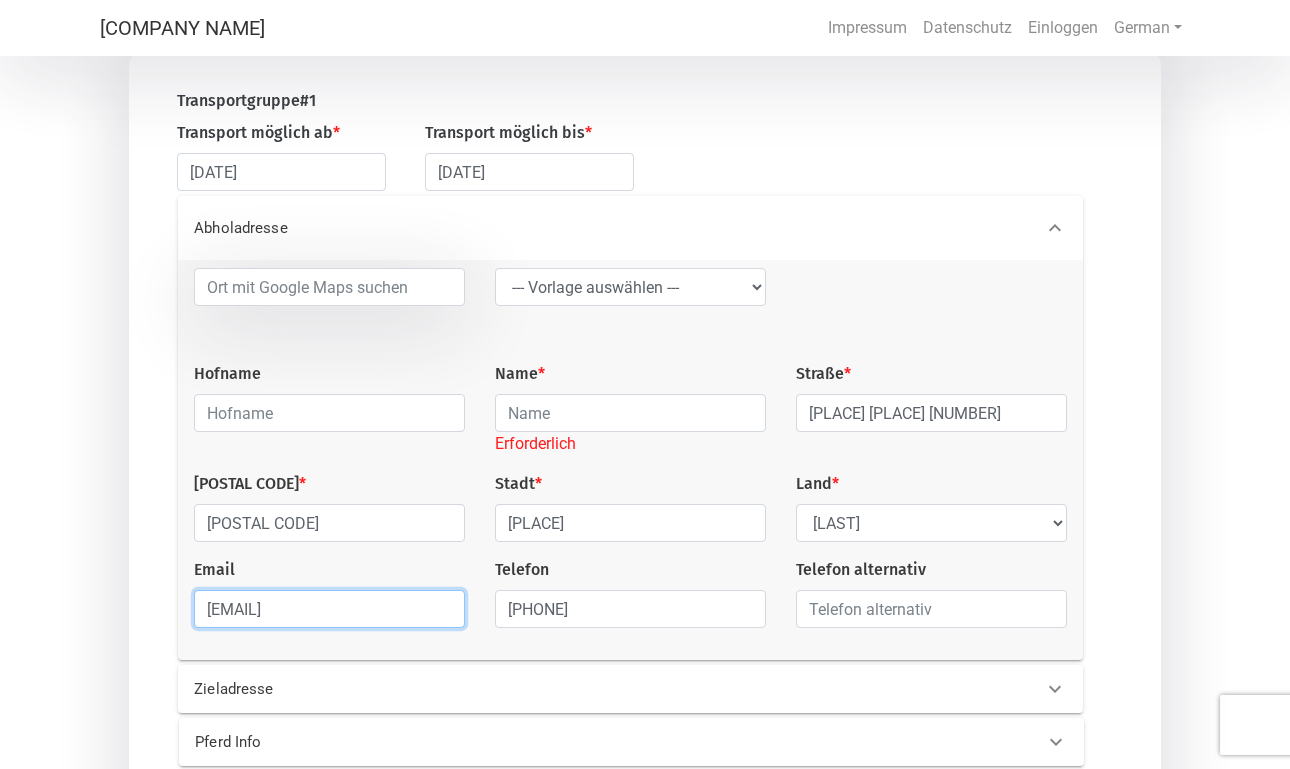 type on "[EMAIL]" 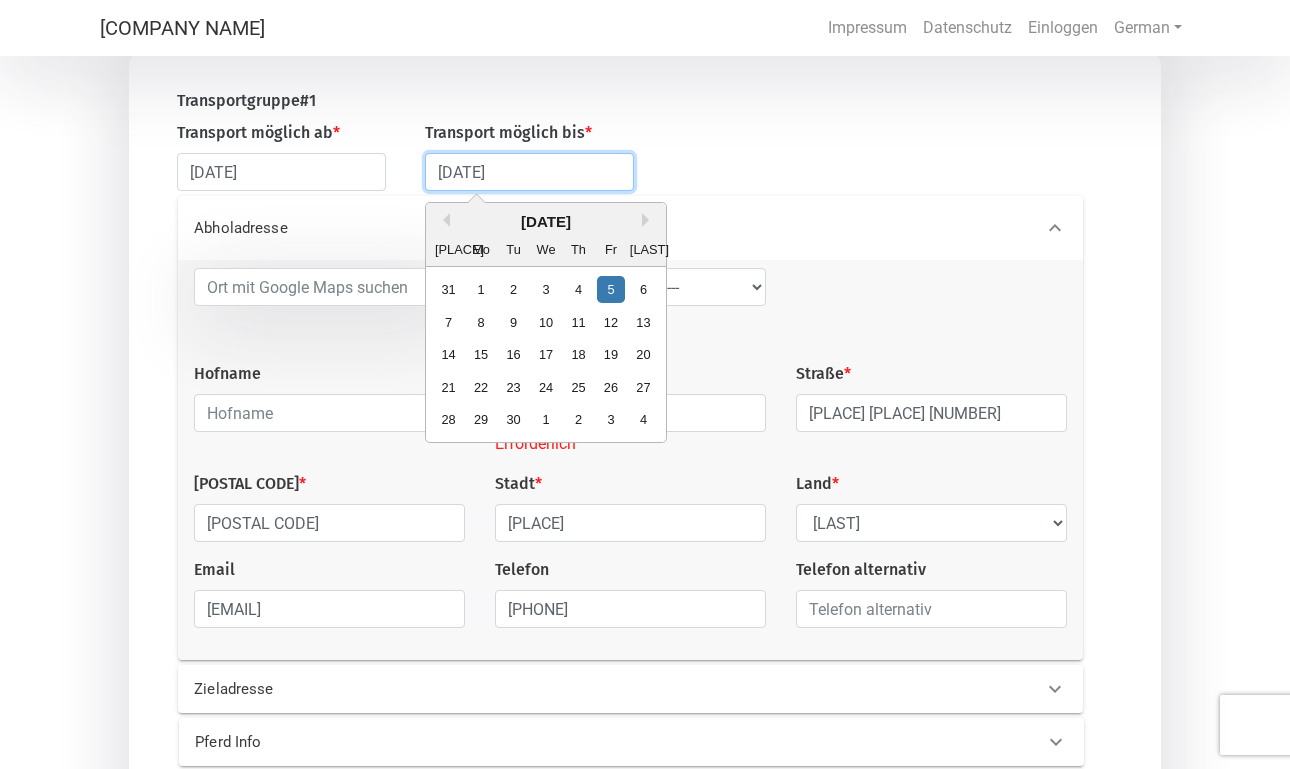 click on "[DATE]" at bounding box center [529, 172] 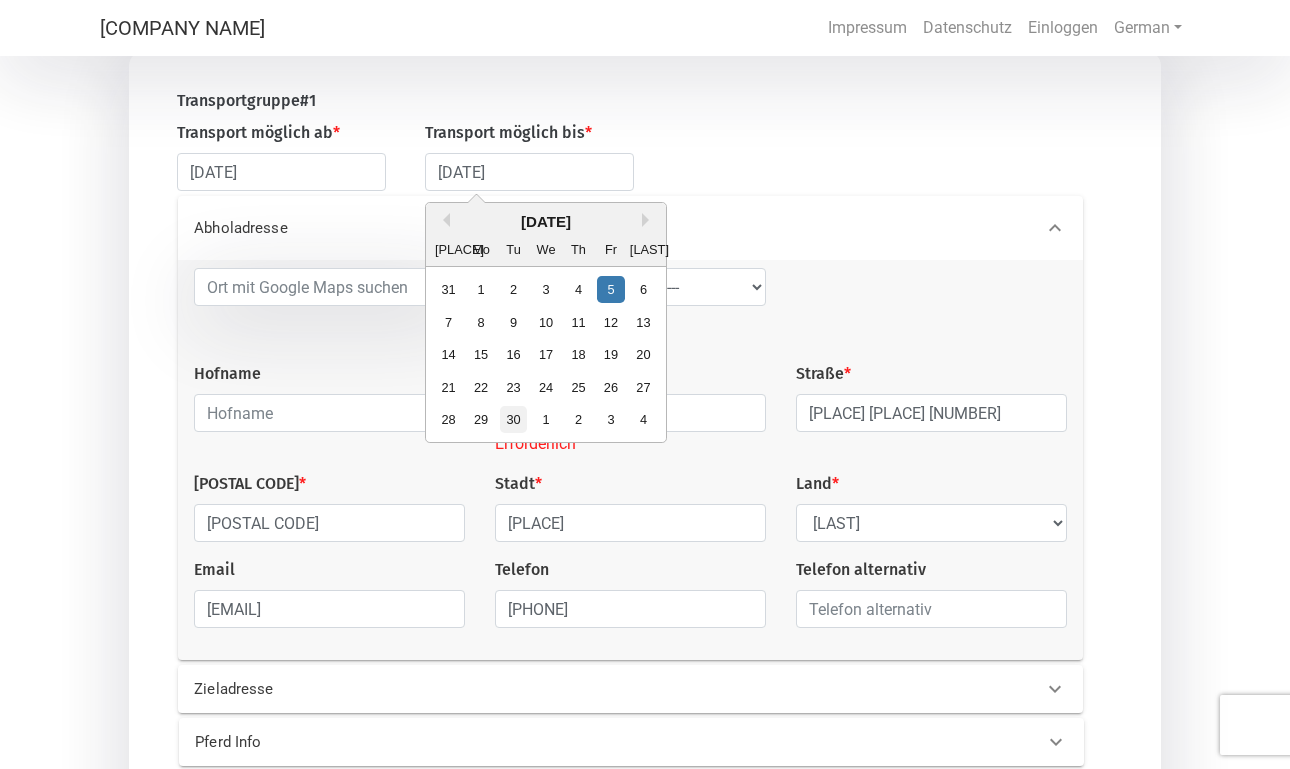 click on "30" at bounding box center (513, 419) 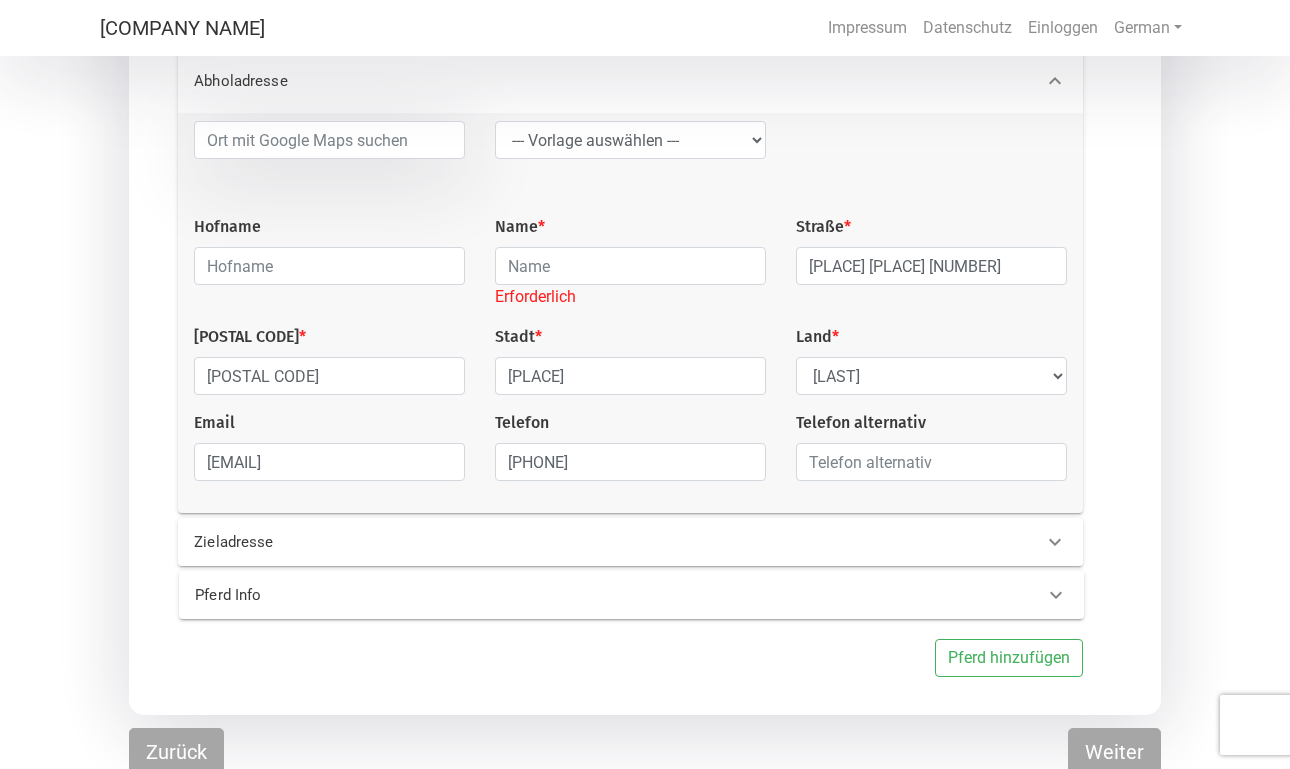 scroll, scrollTop: 356, scrollLeft: 0, axis: vertical 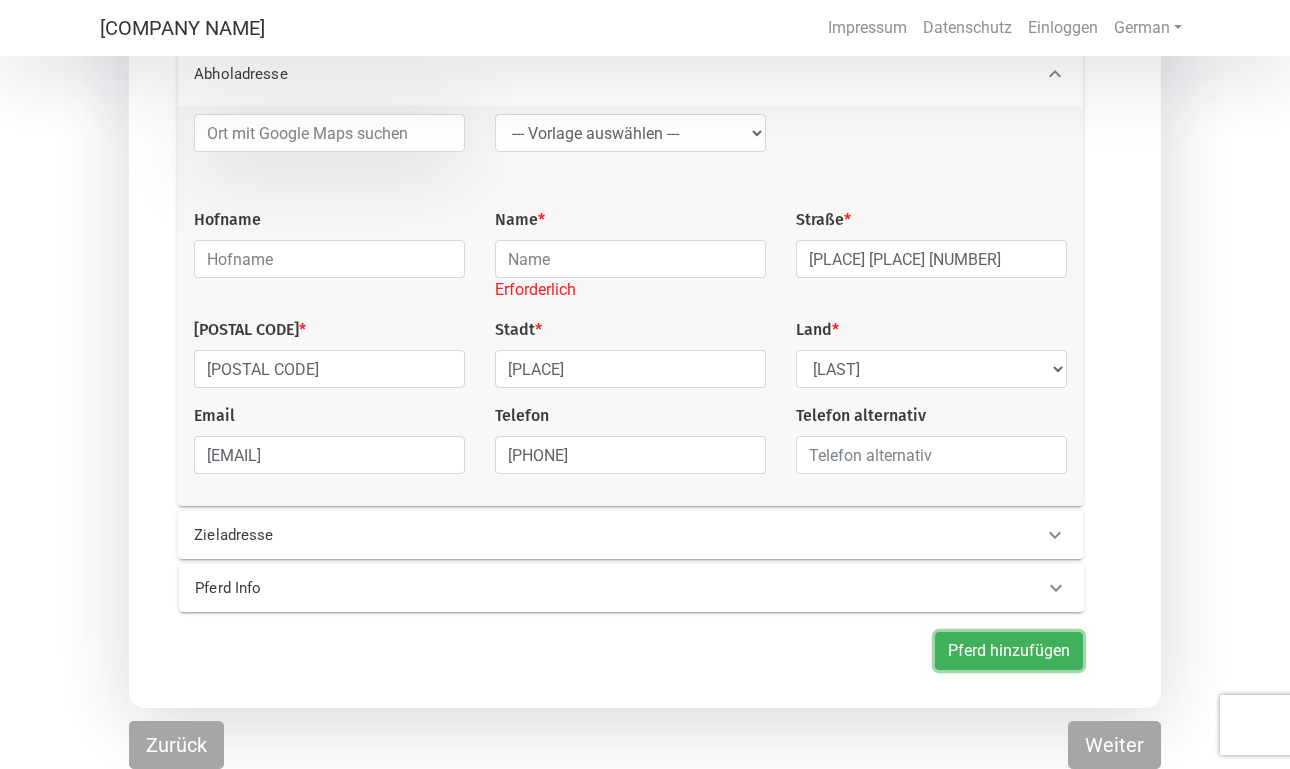 click on "Pferd hinzufügen" at bounding box center (1009, 651) 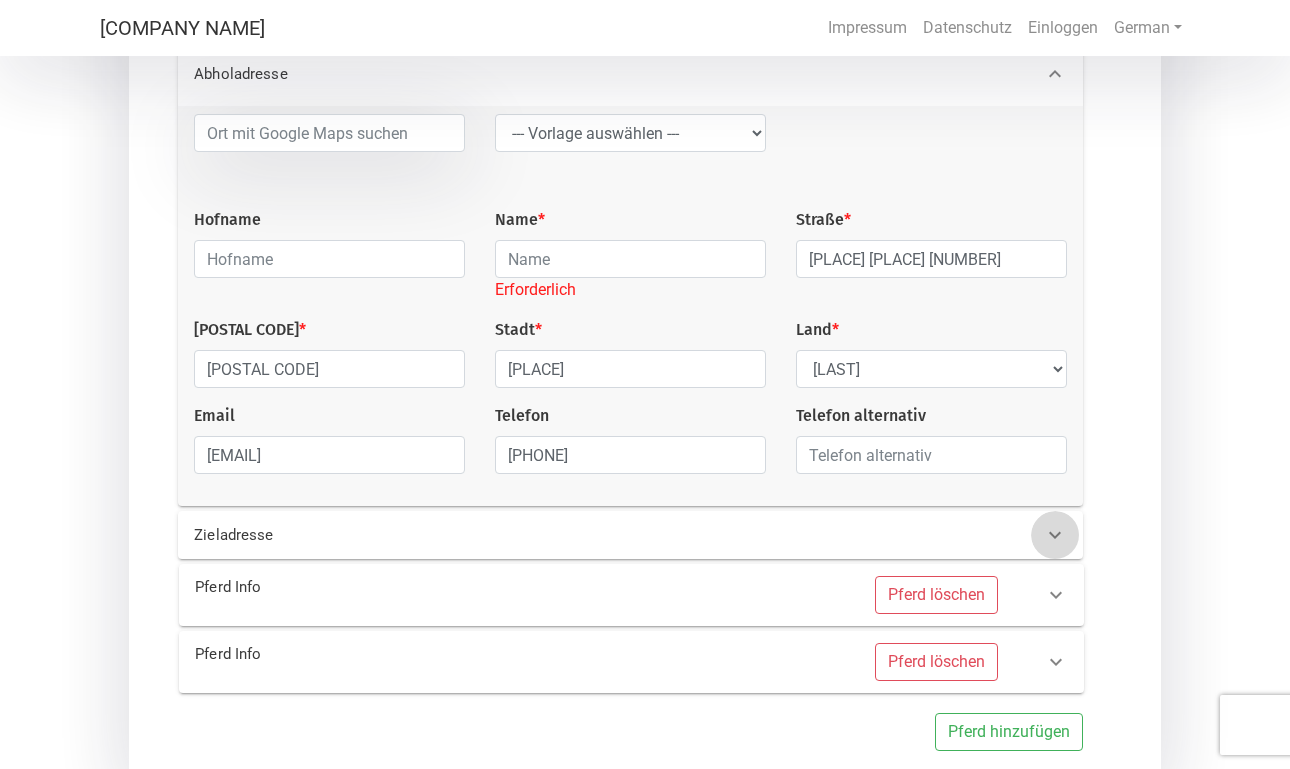 click 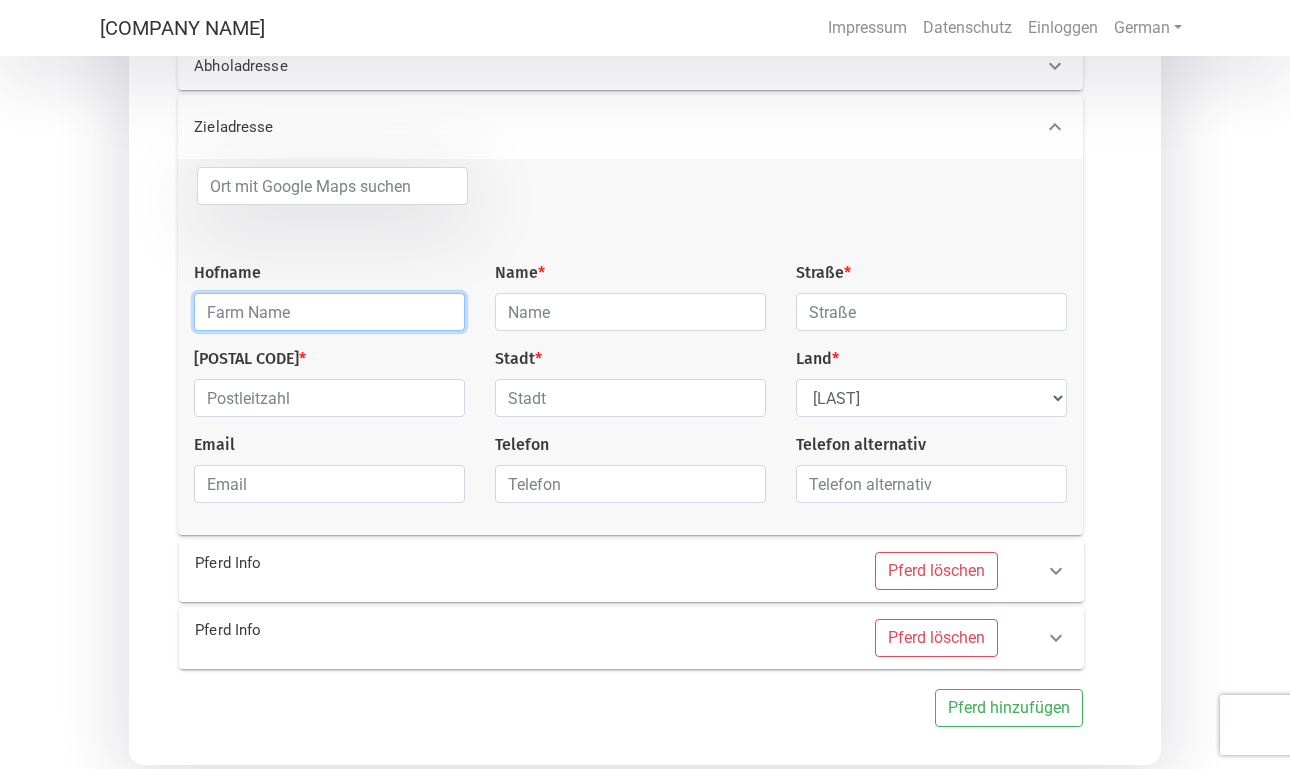 click at bounding box center [329, 312] 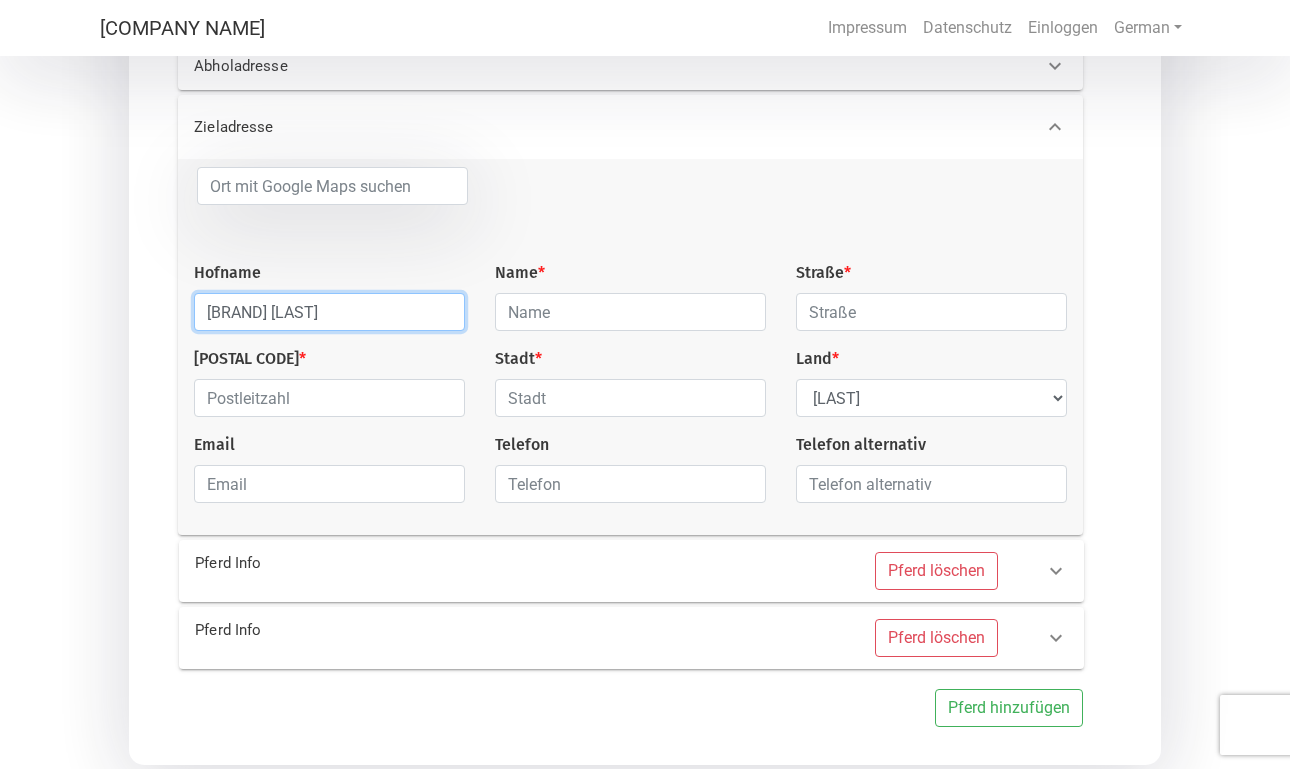 type on "[BRAND] [LAST]" 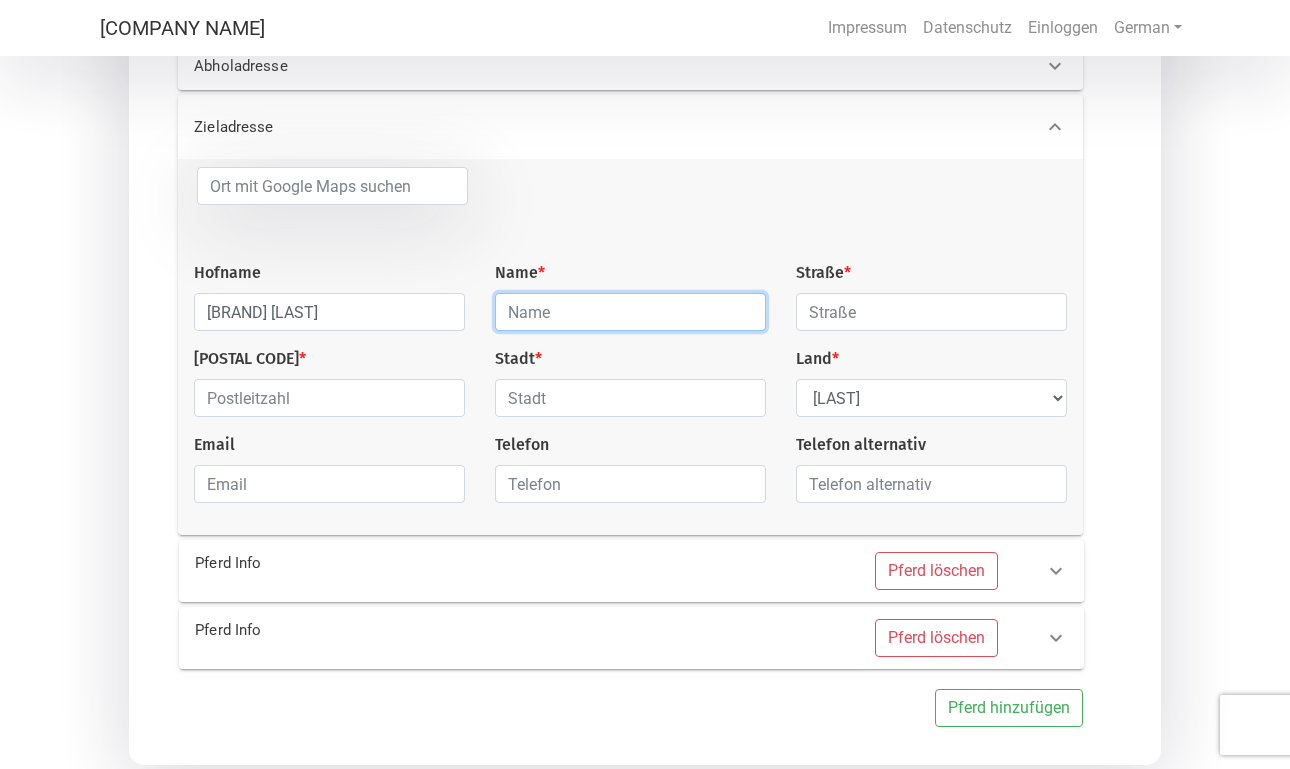click at bounding box center (630, 312) 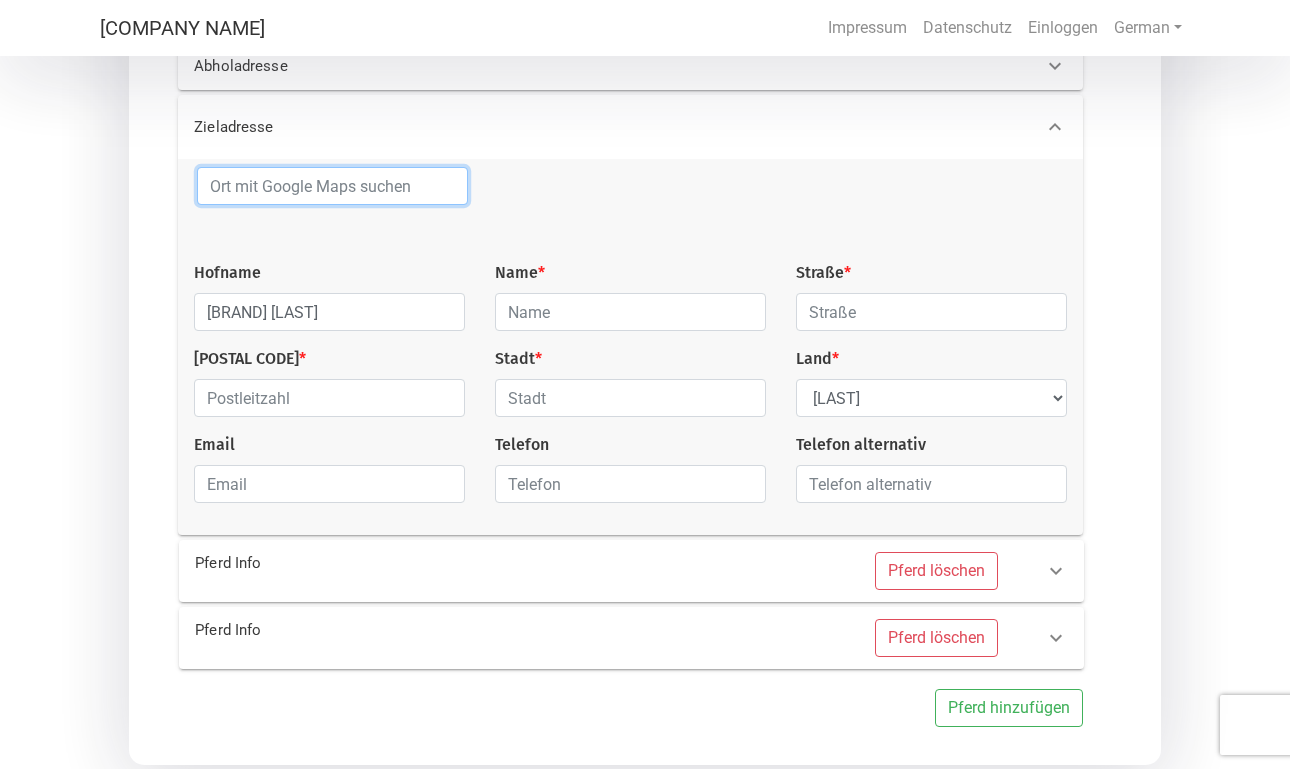 click at bounding box center [332, 186] 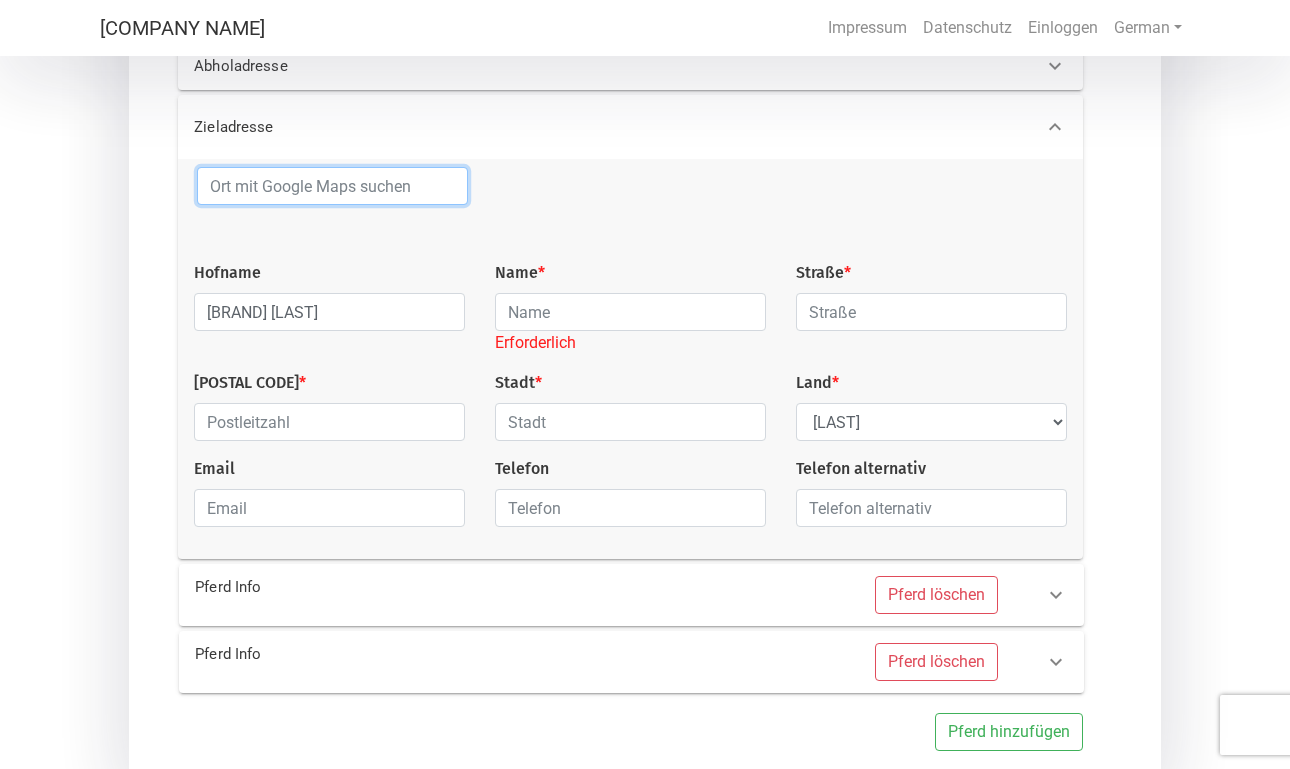 click at bounding box center [332, 186] 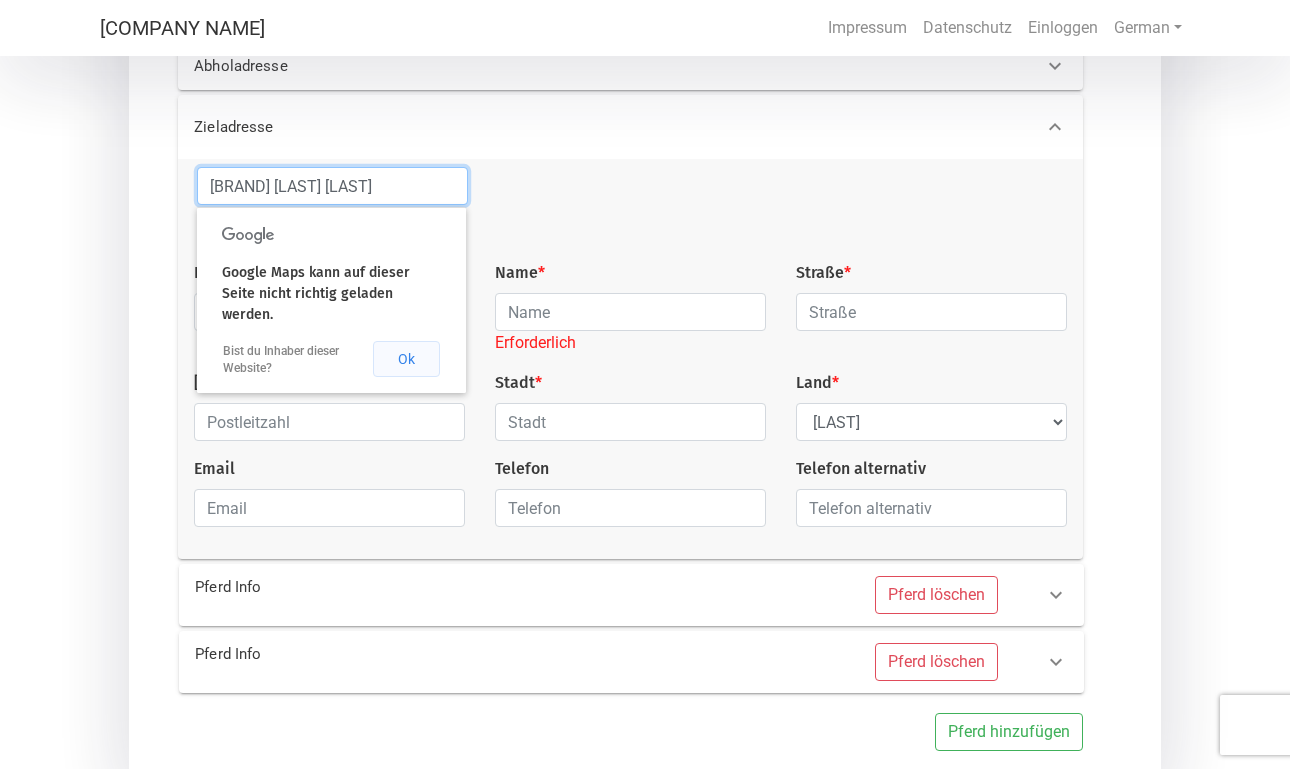 type on "[BRAND] [LAST] [LAST]" 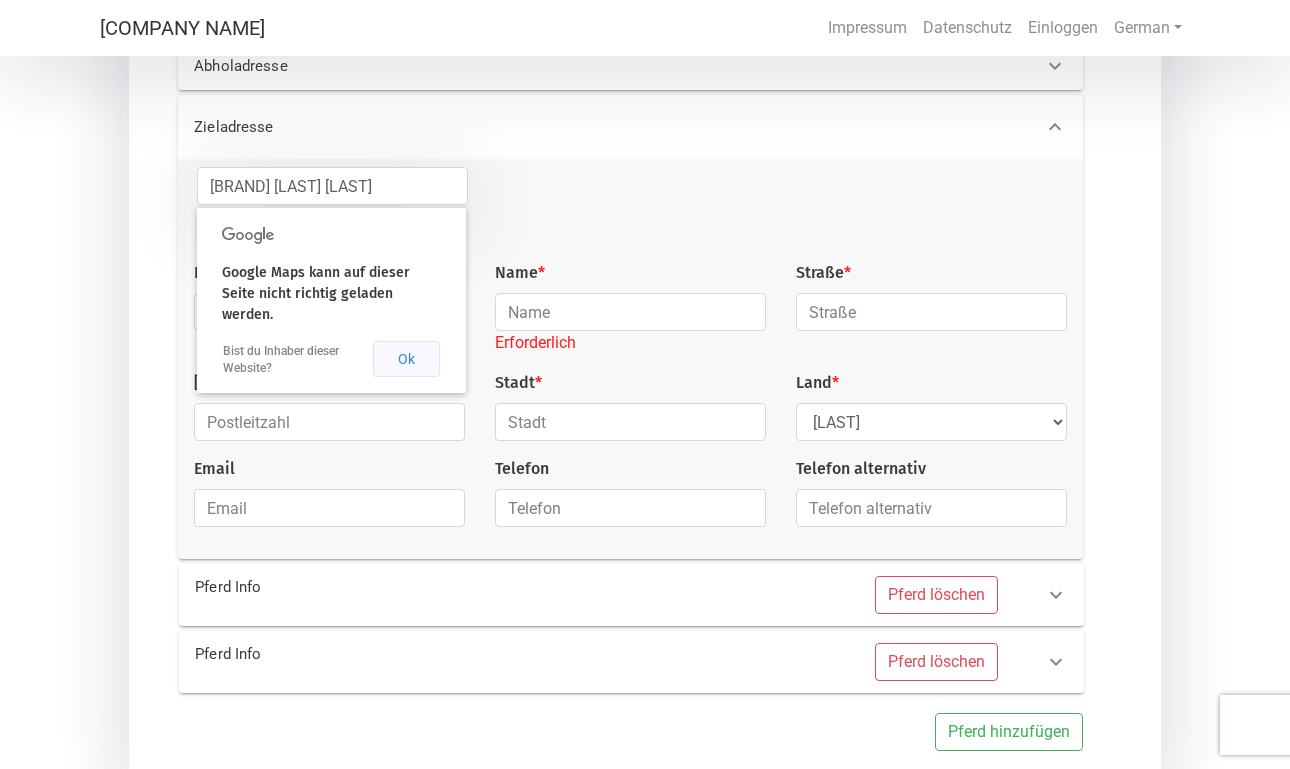 click on "Ok" at bounding box center (406, 359) 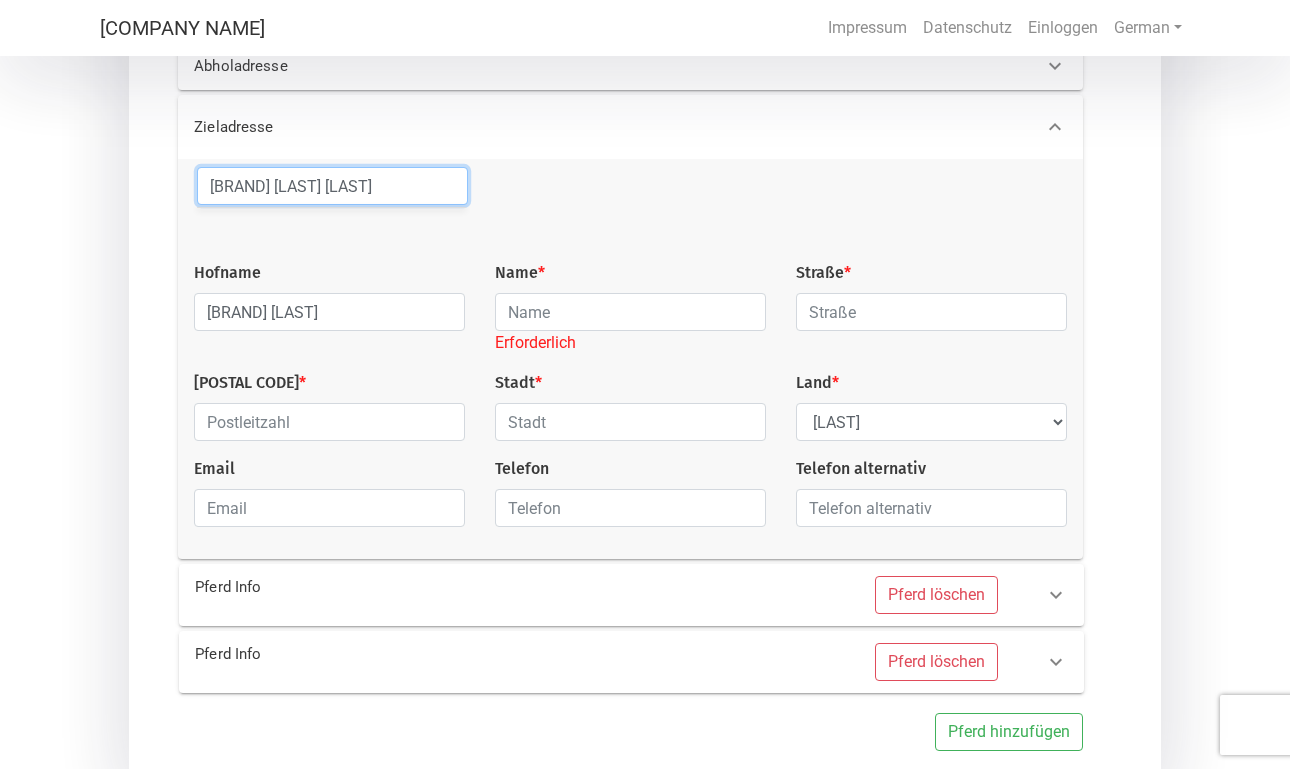 drag, startPoint x: 434, startPoint y: 189, endPoint x: 138, endPoint y: 186, distance: 296.0152 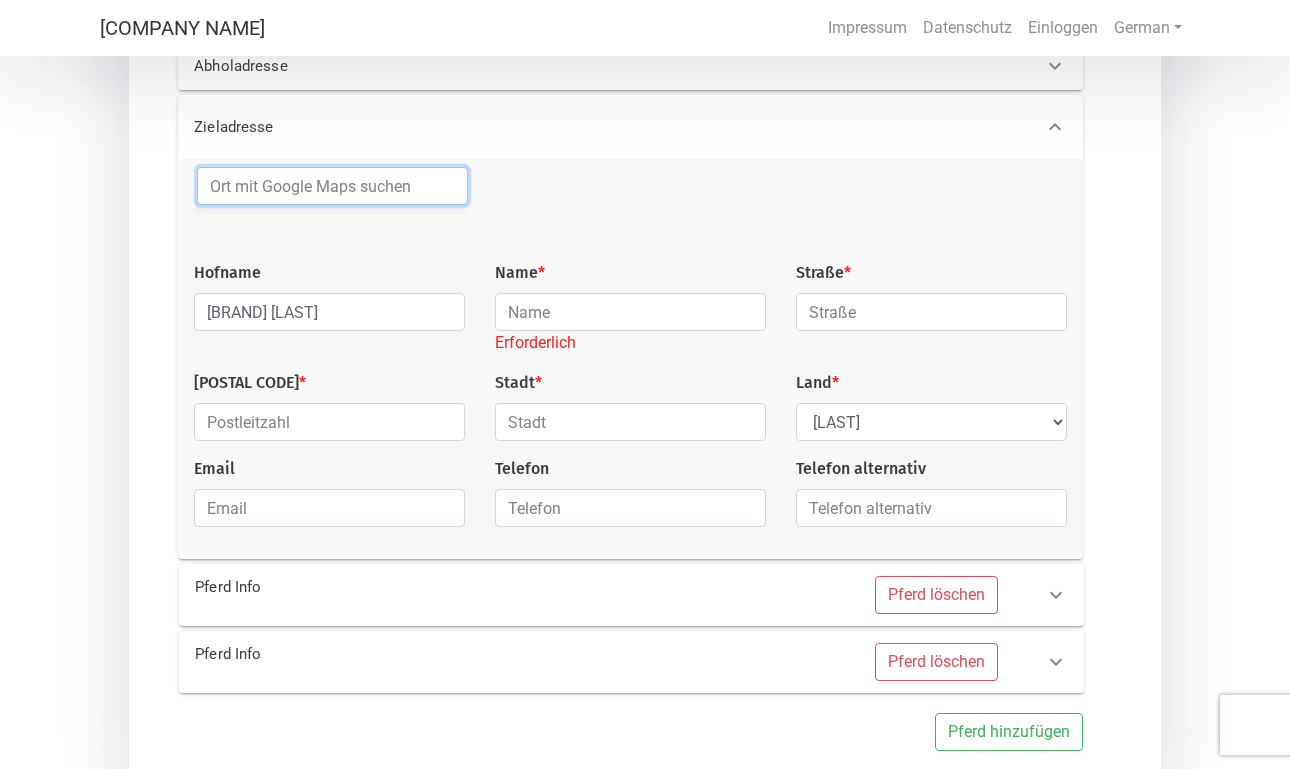 type 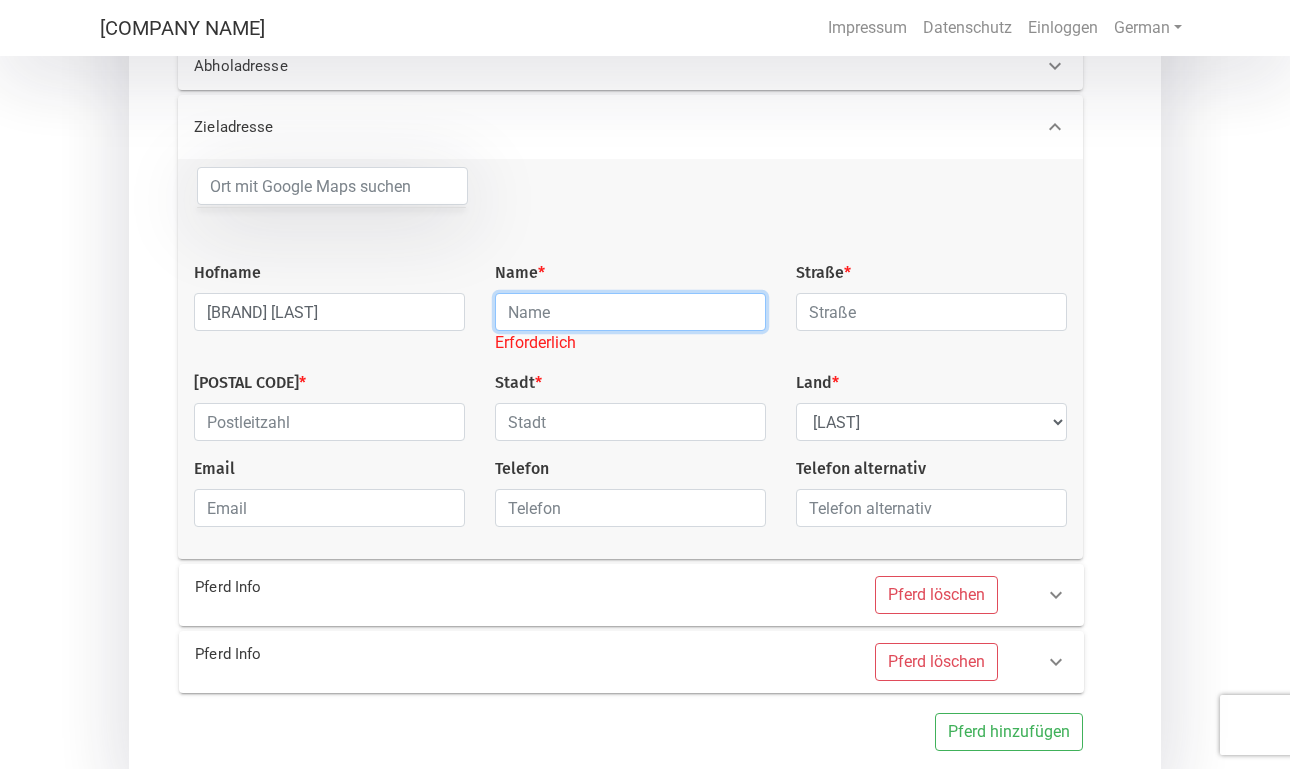 click at bounding box center (630, 312) 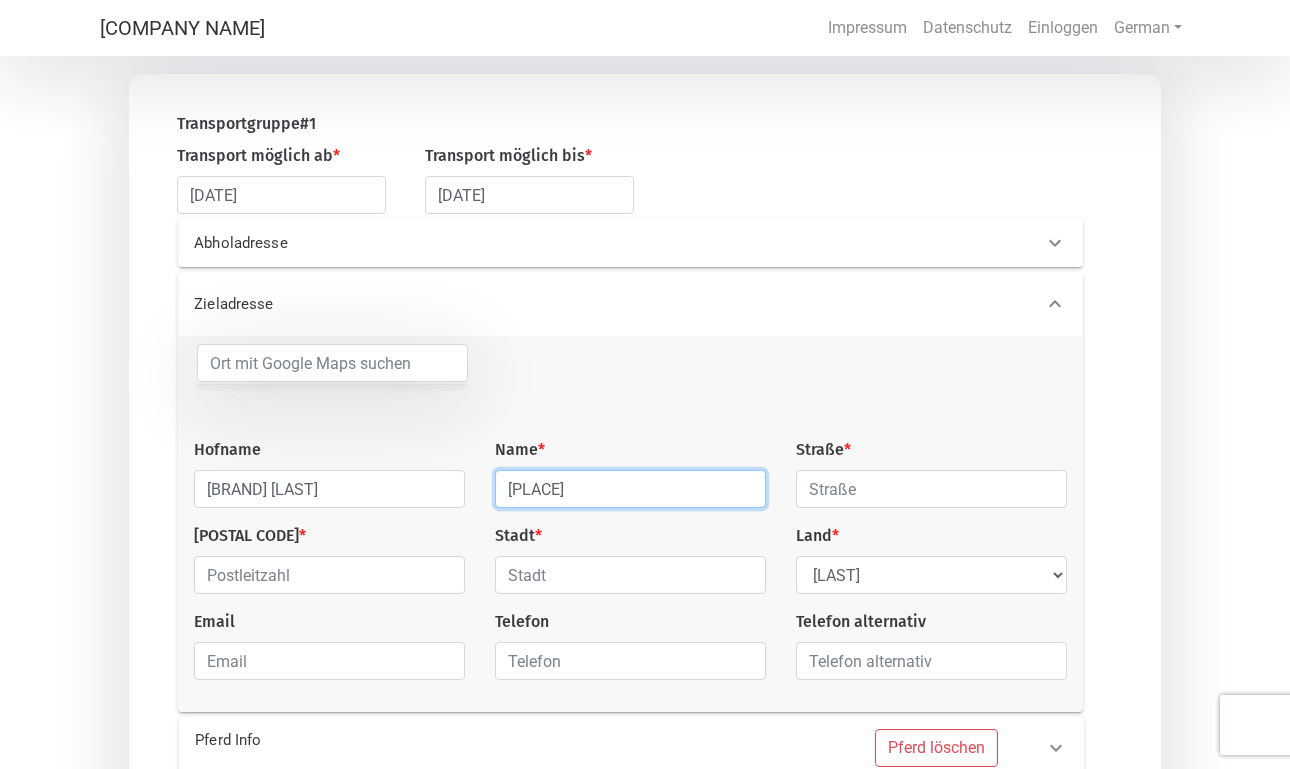 scroll, scrollTop: 163, scrollLeft: 0, axis: vertical 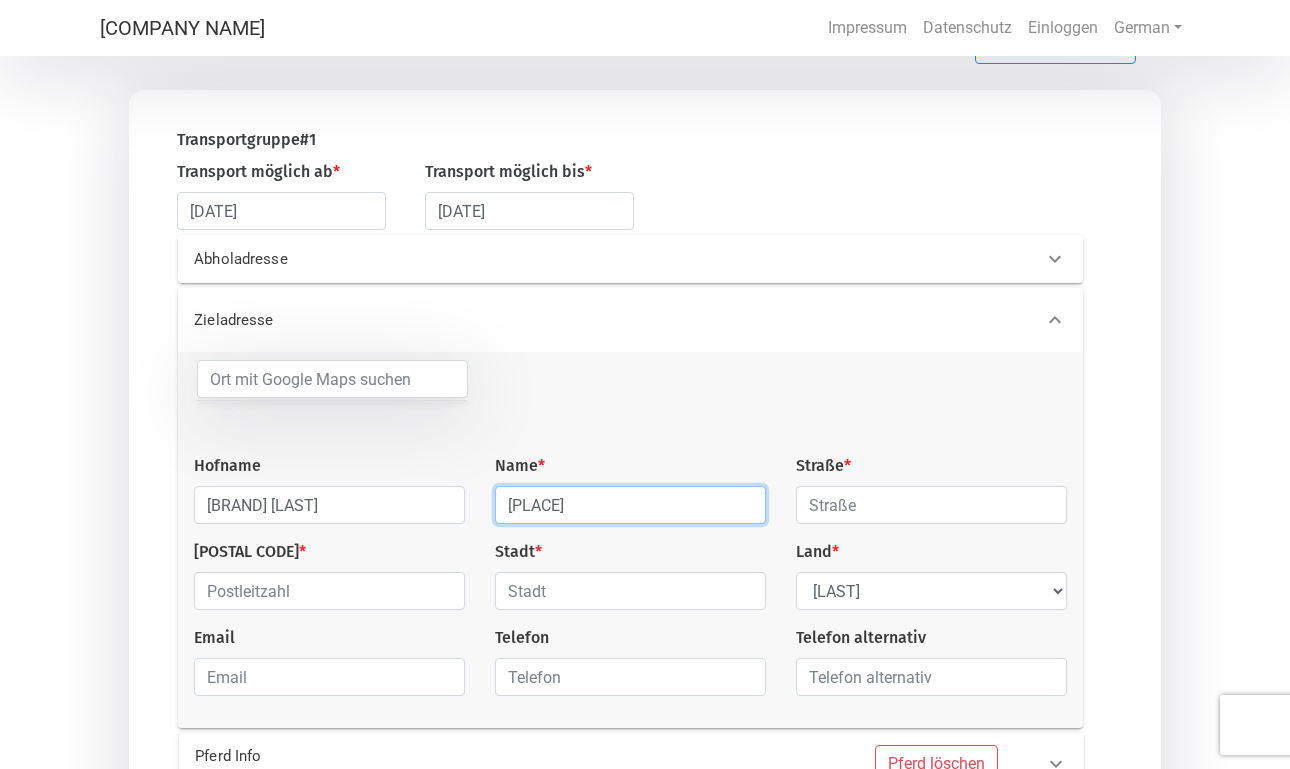 type on "[PLACE]" 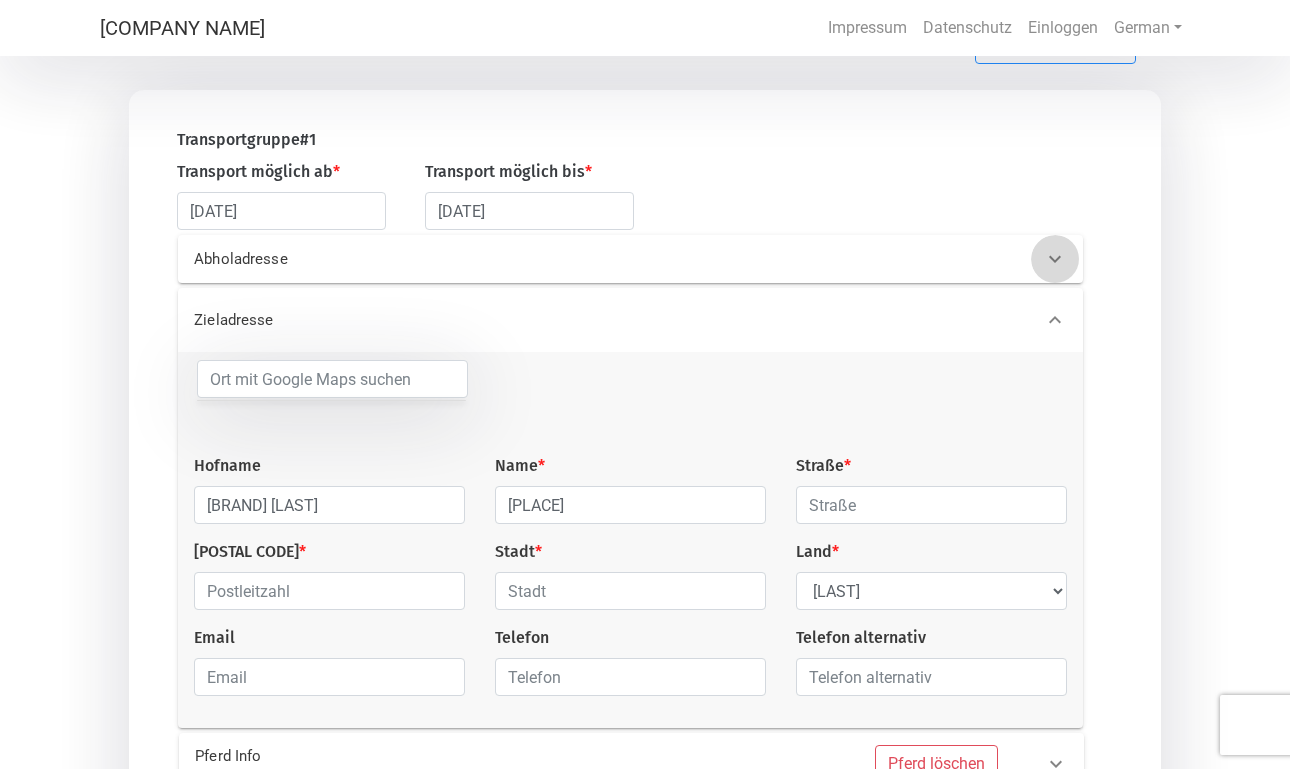 click 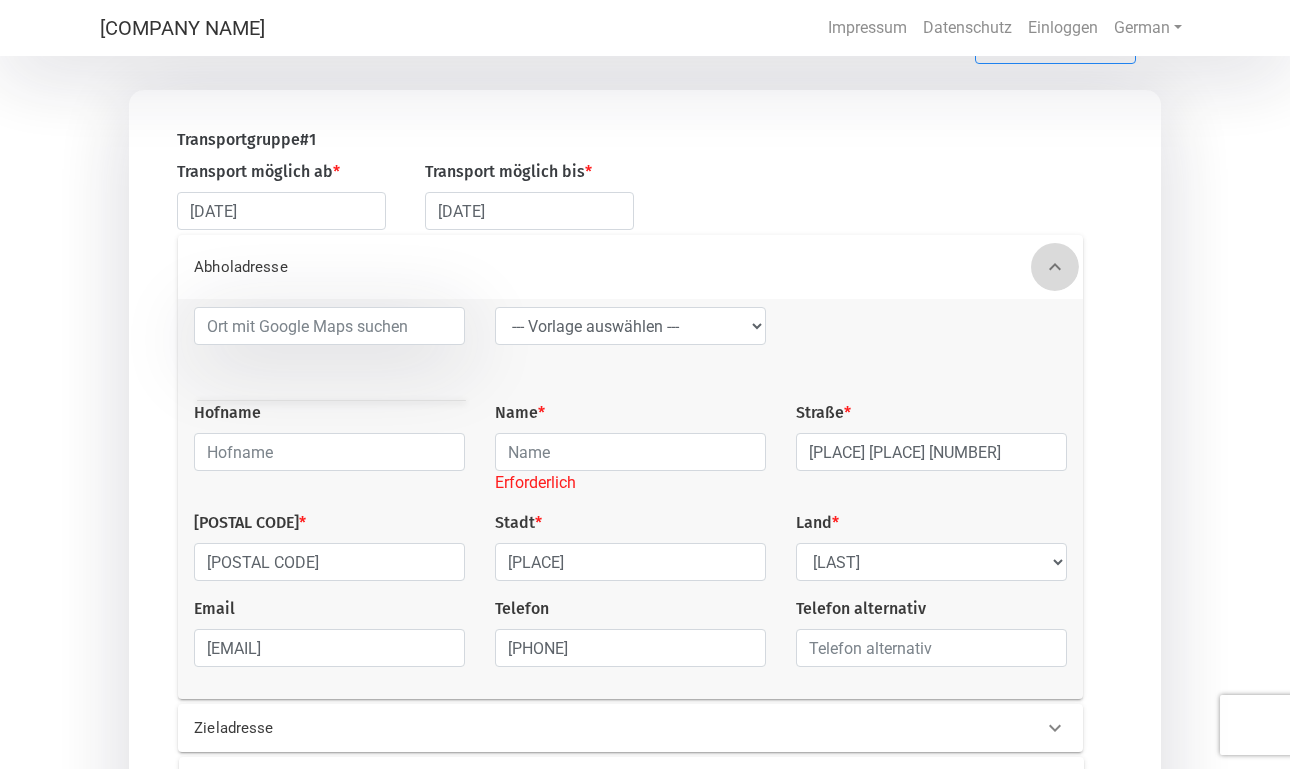 click 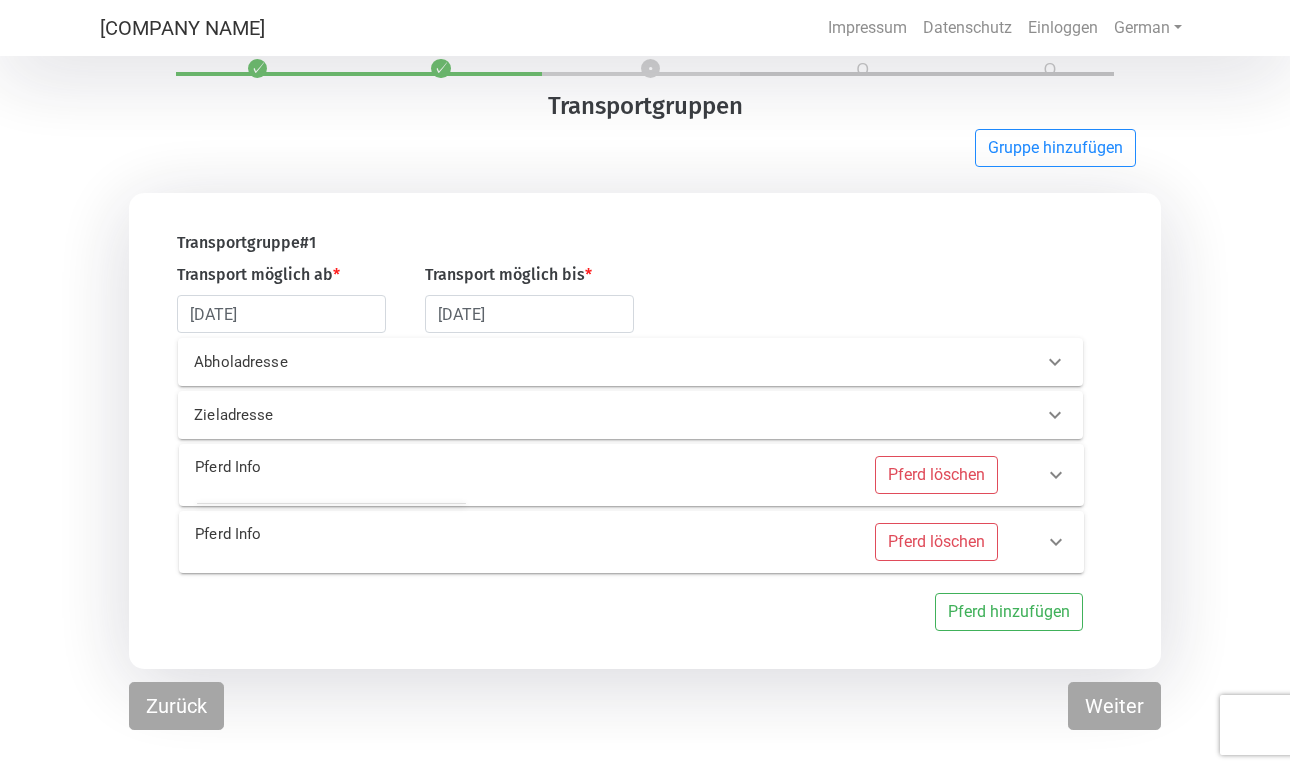 scroll, scrollTop: 60, scrollLeft: 0, axis: vertical 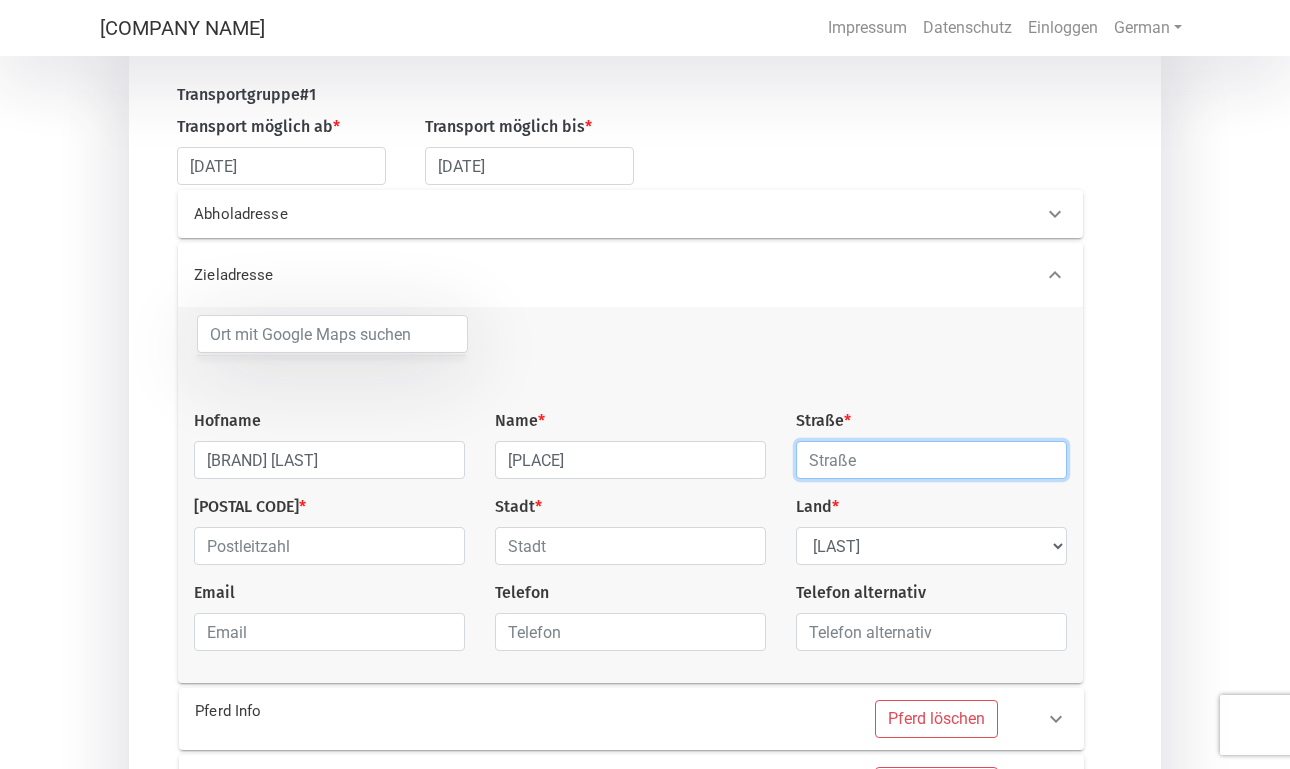 click at bounding box center [931, 460] 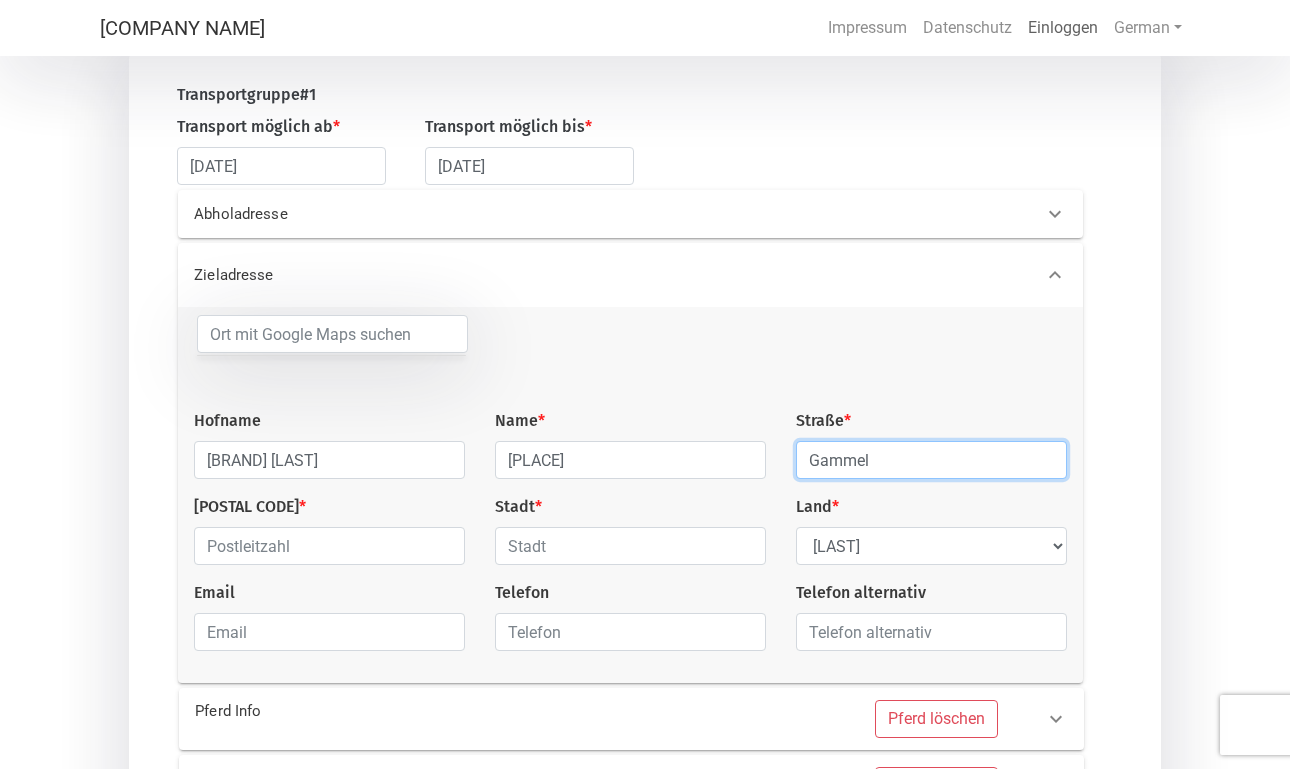 type on "Gammel" 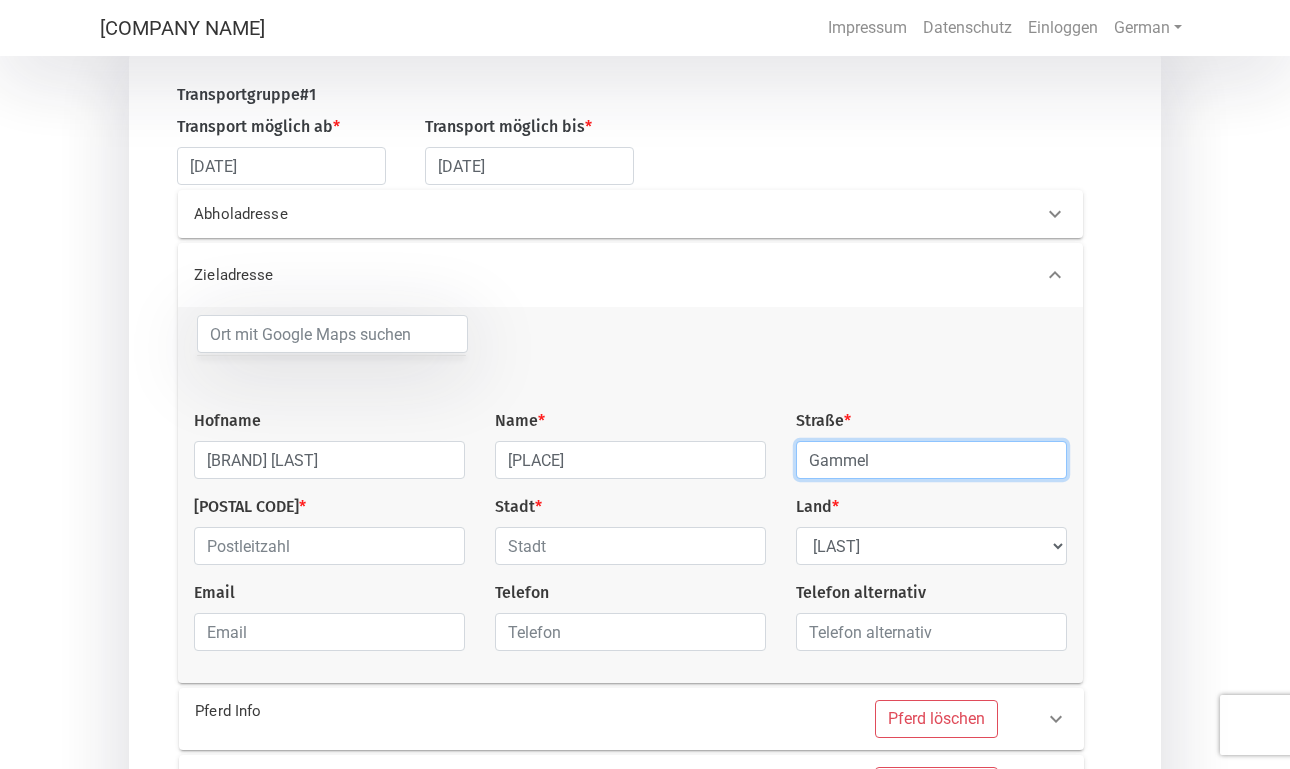 drag, startPoint x: 882, startPoint y: 463, endPoint x: 803, endPoint y: 463, distance: 79 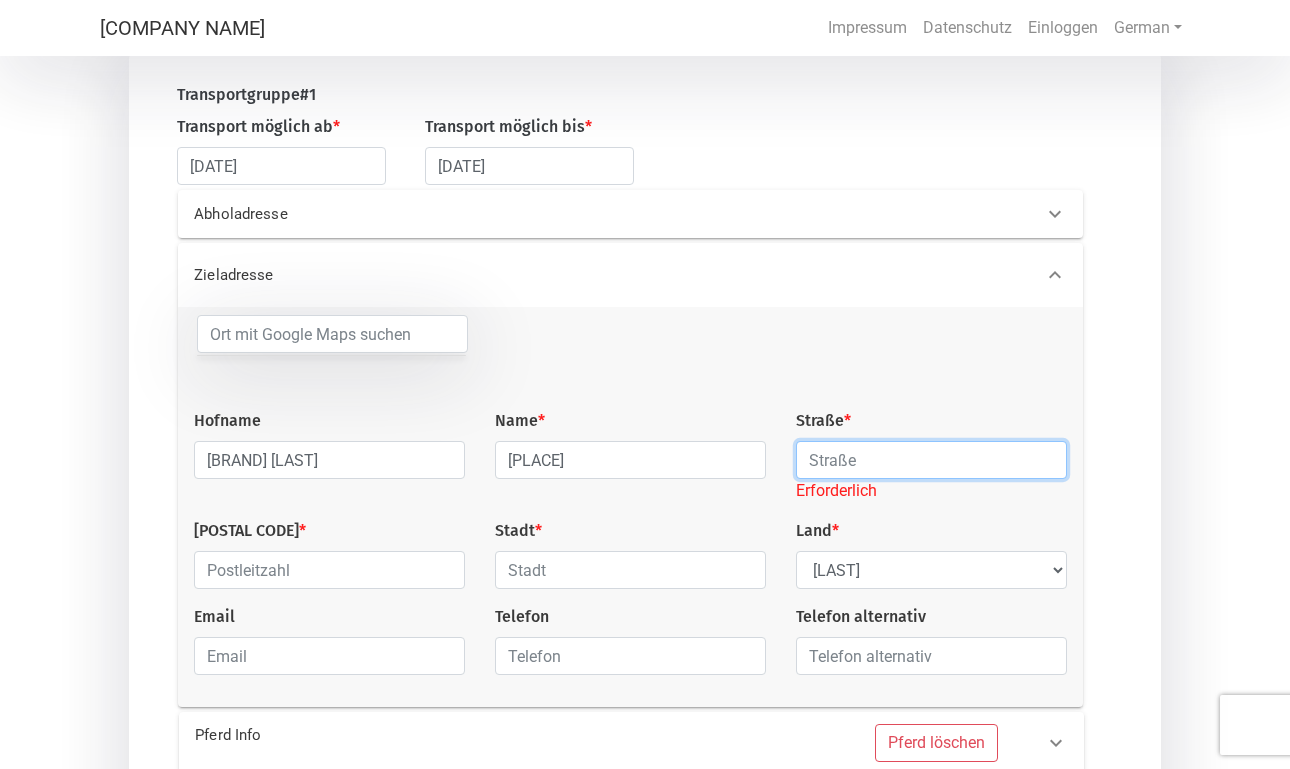 paste on "[LAST] [NUMBER]" 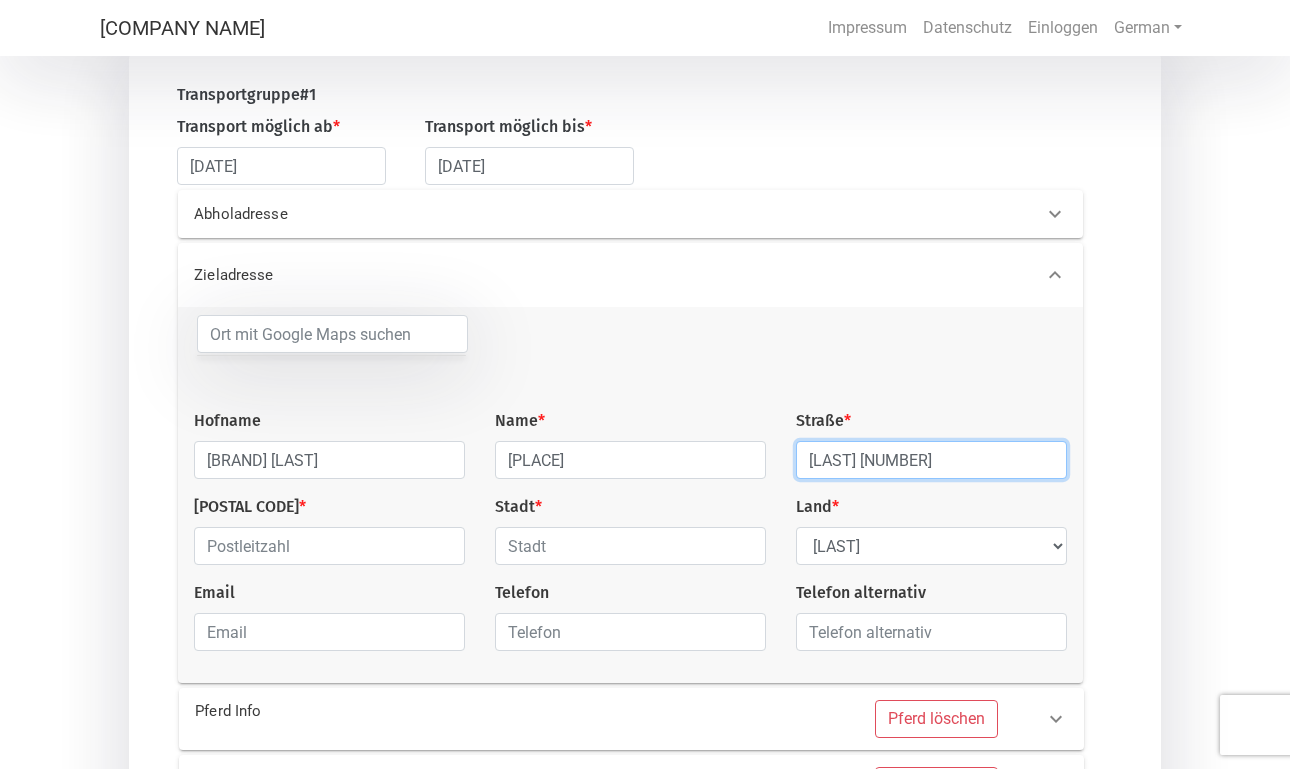 type on "[LAST] [NUMBER]" 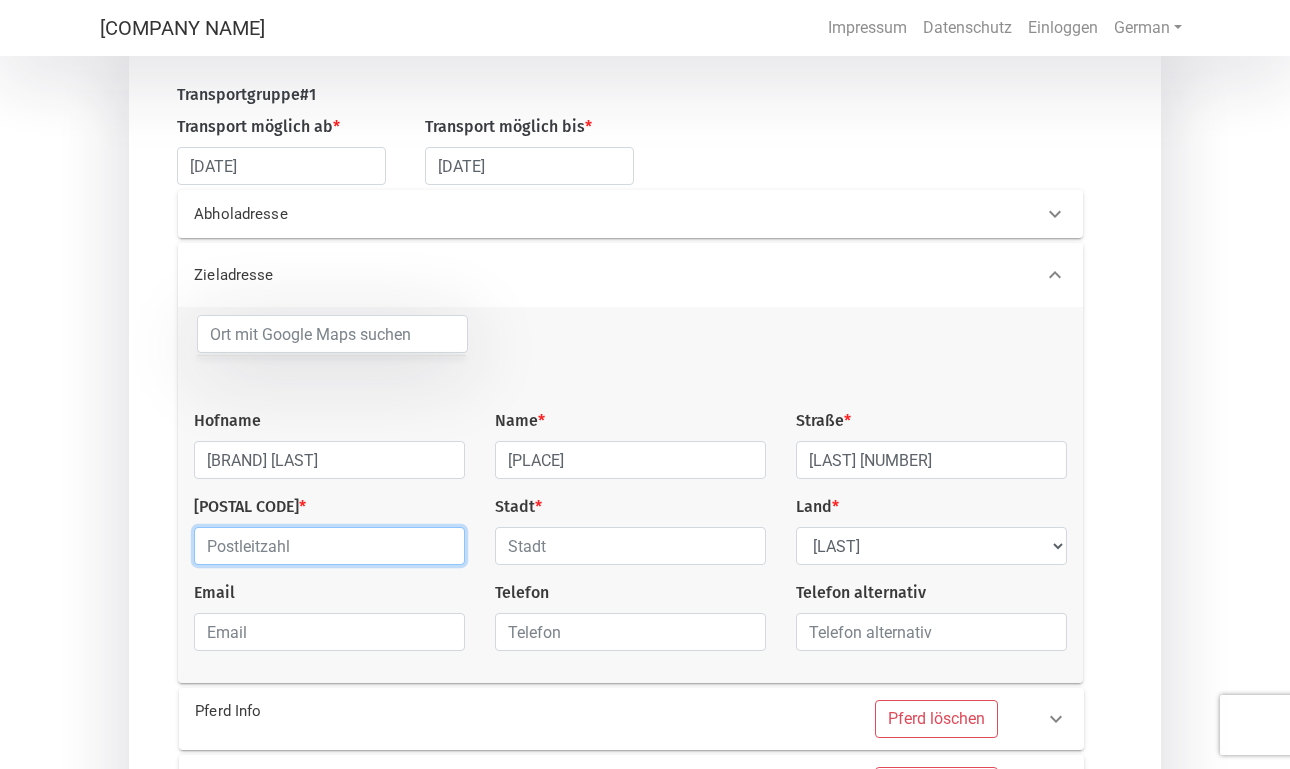 click at bounding box center [329, 546] 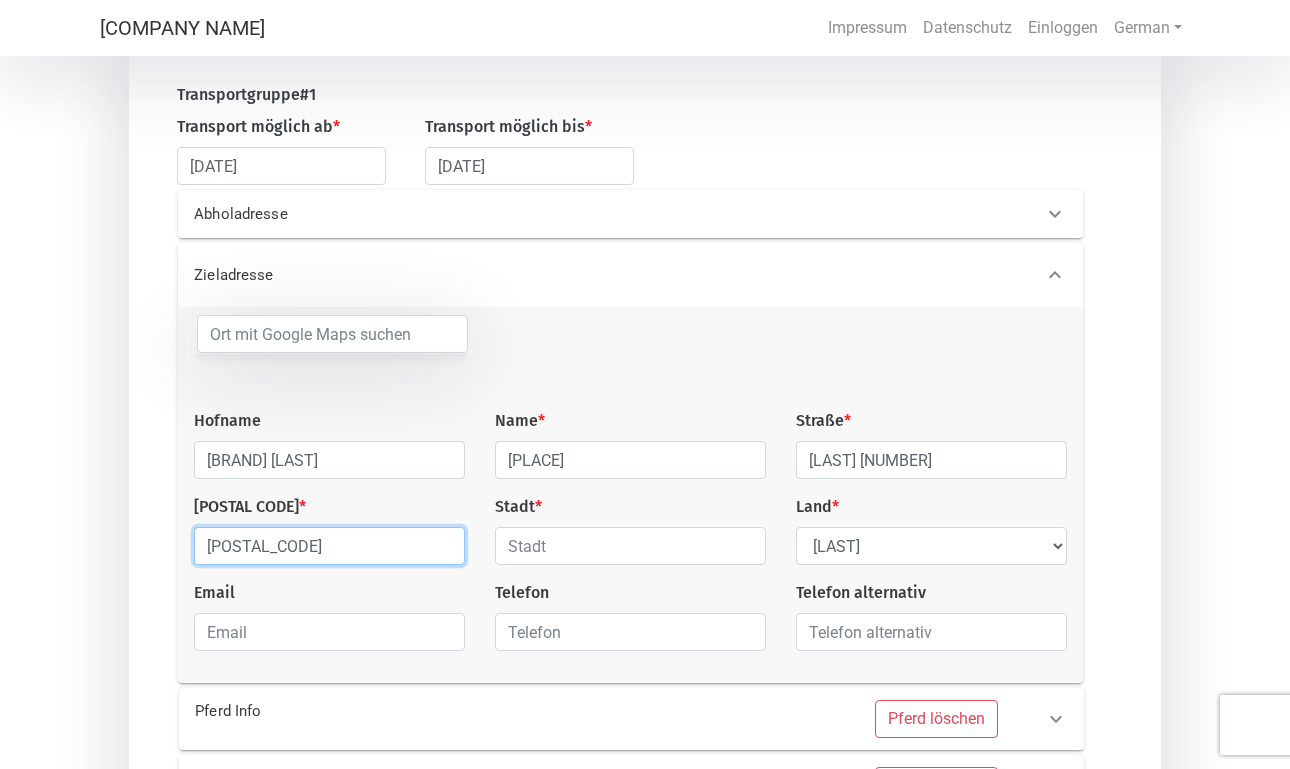 type on "[POSTAL_CODE]" 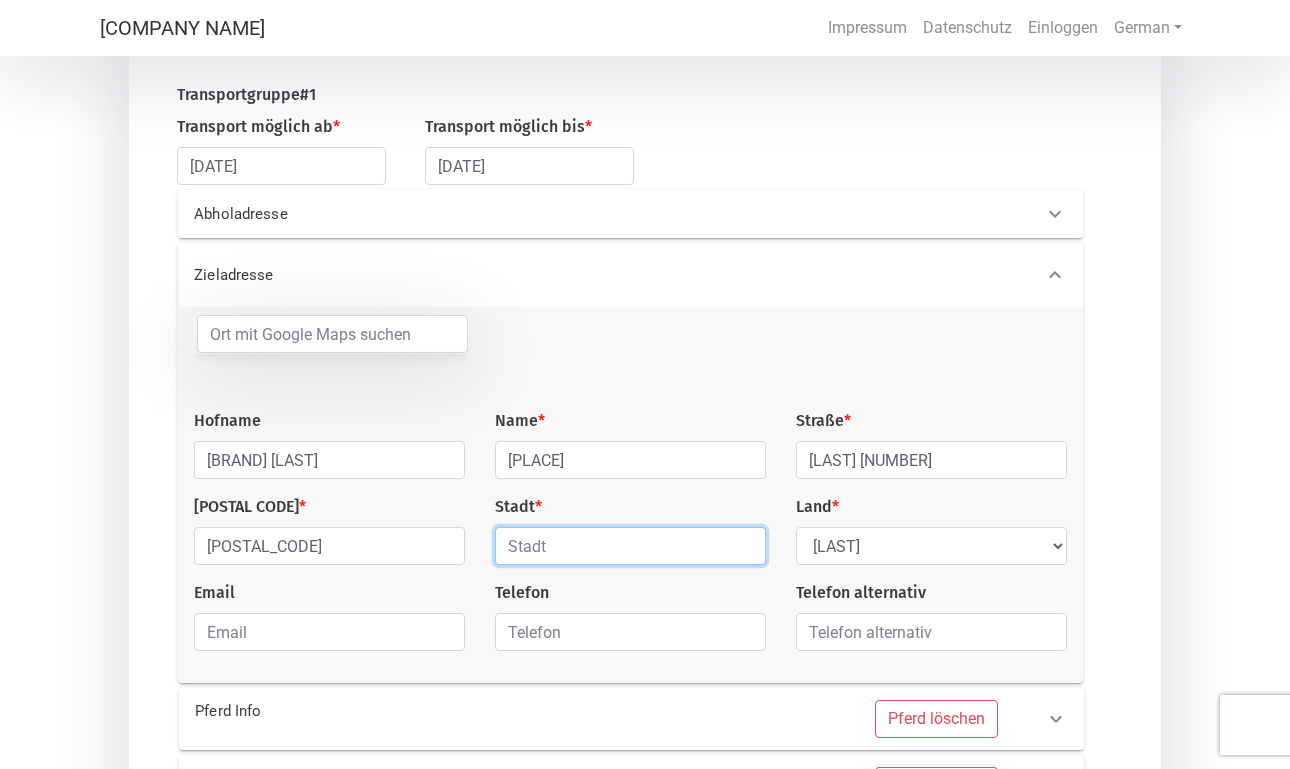 click at bounding box center (630, 546) 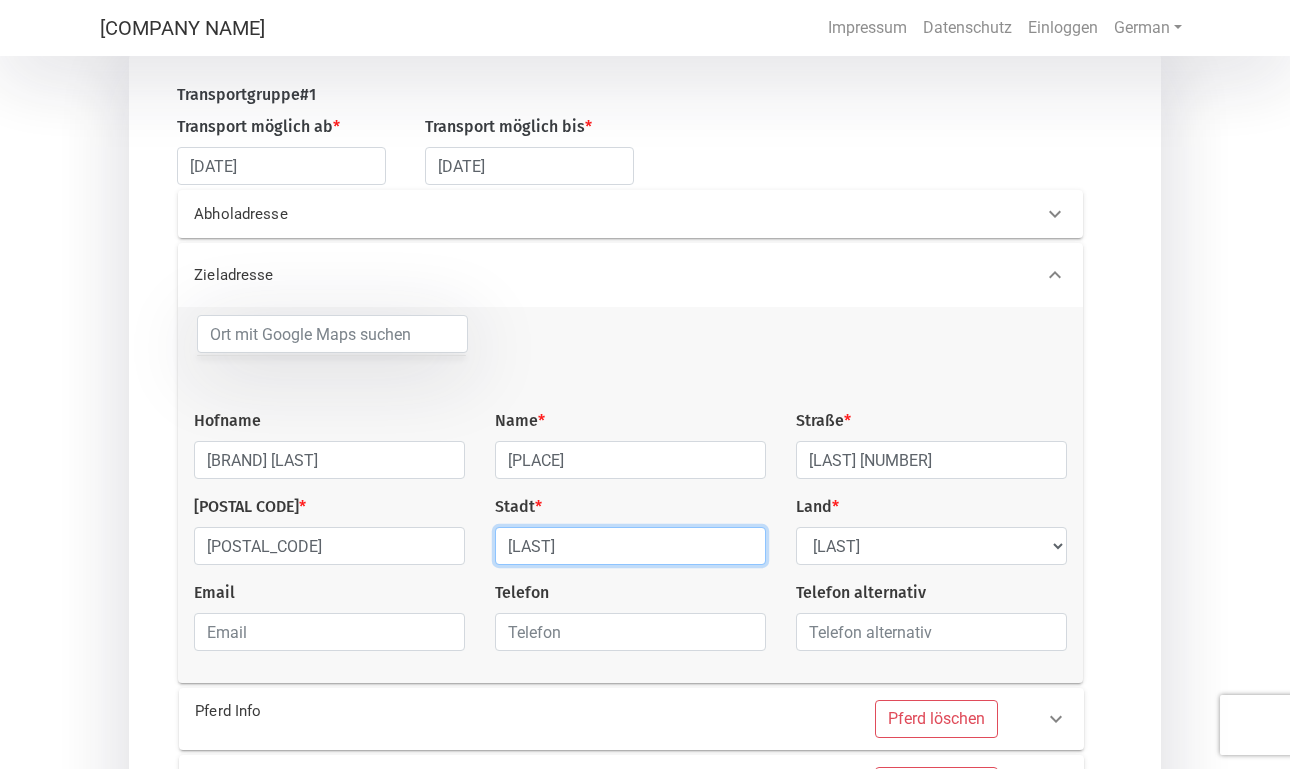 type on "[LAST]" 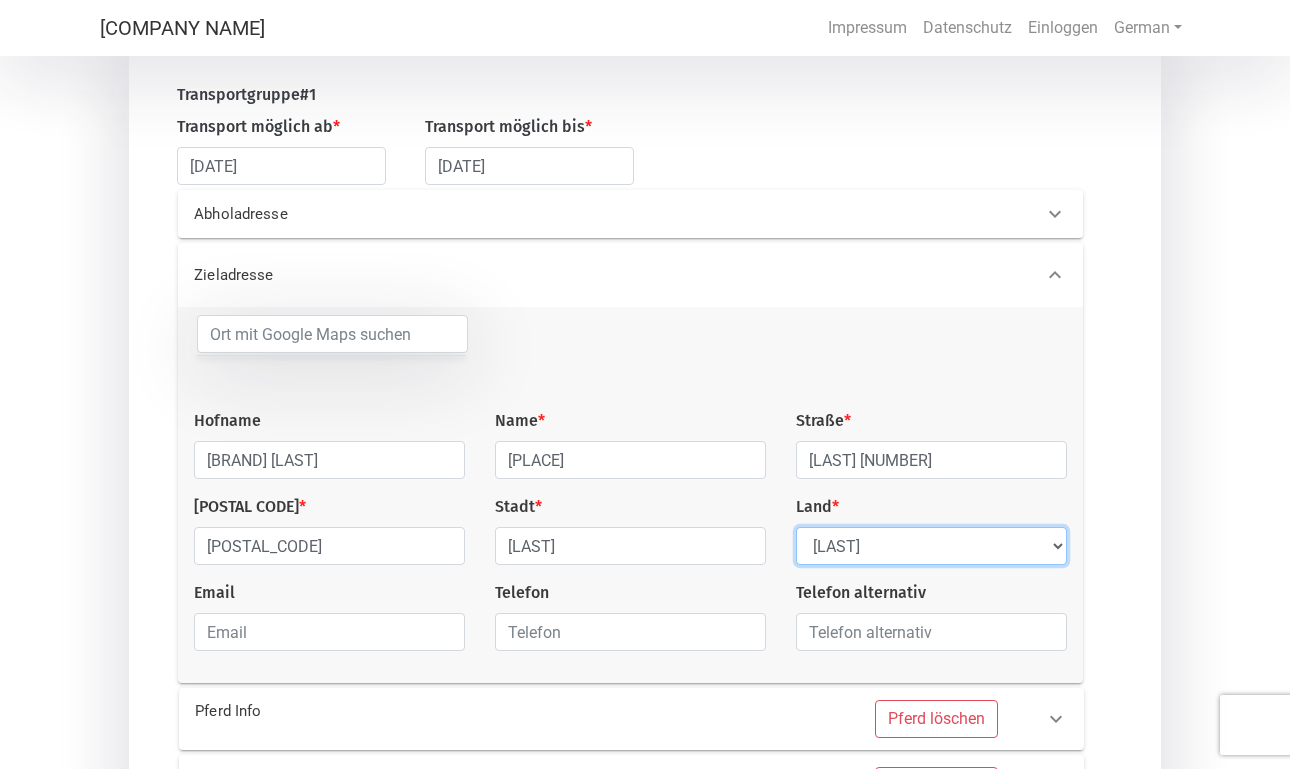 click on "Select Country Afghanistan Åland Islands Albania Algeria American Samoa Andorra Angola Anguilla Antarctica Antigua and Barbuda Argentina Armenia Aruba Australia Austria Azerbaijan Bahamas Bahrain Bangladesh Barbados Belarus Belgium Belize Benin Bermuda Bhutan Bolivia, Plurinational State of Bonaire, Sint Eustatius and Saba Bosnia and Herzegovina Botswana Bouvet Island Brazil British Indian Ocean Territory Brunei Darussalam Bulgaria Burkina Faso Burundi Cambodia Cameroon Canada Cape Verde Cayman Islands Central African Republic Chad Chile China Christmas Island Cocos (Keeling) Islands Colombia Comoros Congo Congo, the Democratic Republic of the Cook Islands Costa Rica Côte d'Ivoire Croatia Cuba Curaçao Cyprus Czech Republic Denmark Djibouti Dominica Dominican Republic Ecuador Egypt El Salvador Equatorial Guinea Eritrea Estonia Ethiopia Falkland Islands (Malvinas) Faroe Islands Fiji Finland France French Guiana French Polynesia French Southern Territories Gabon Gambia Georgia Germany Ghana Gibraltar Greece" at bounding box center [931, 546] 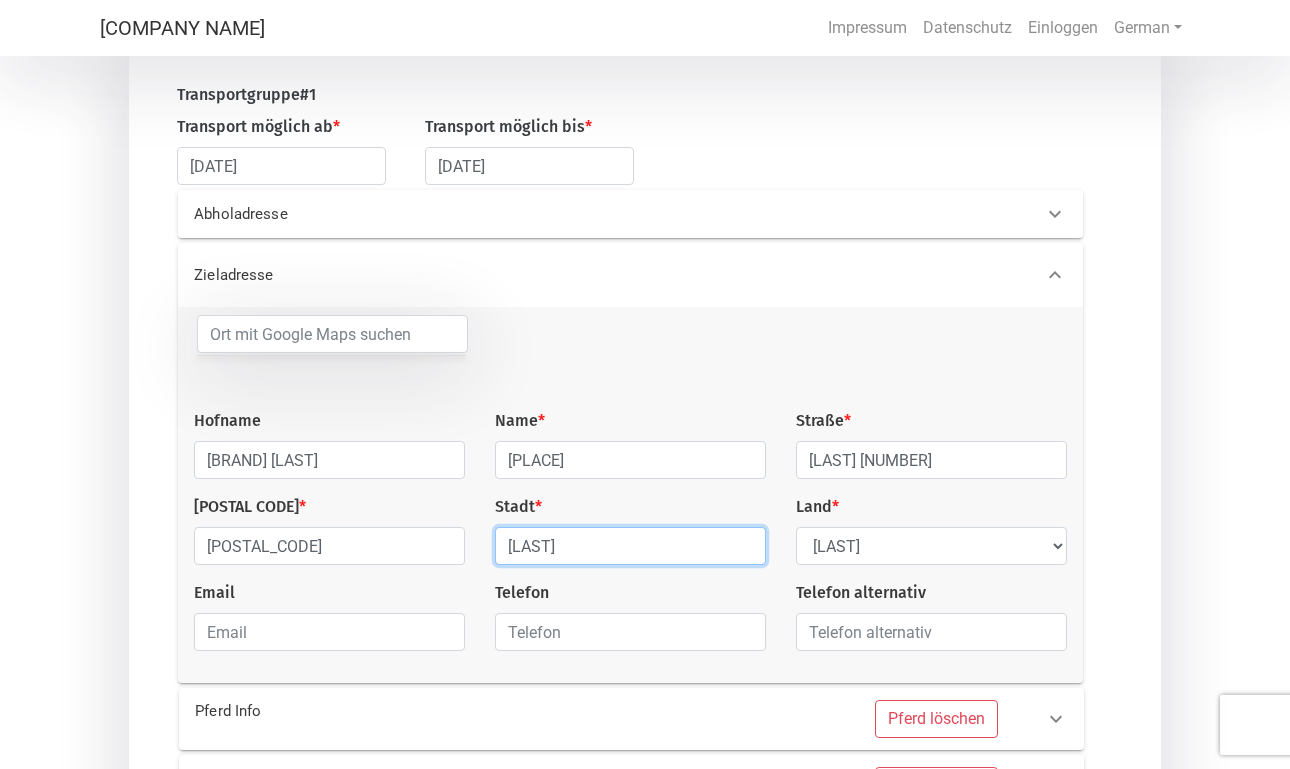 click on "[LAST]" at bounding box center (630, 546) 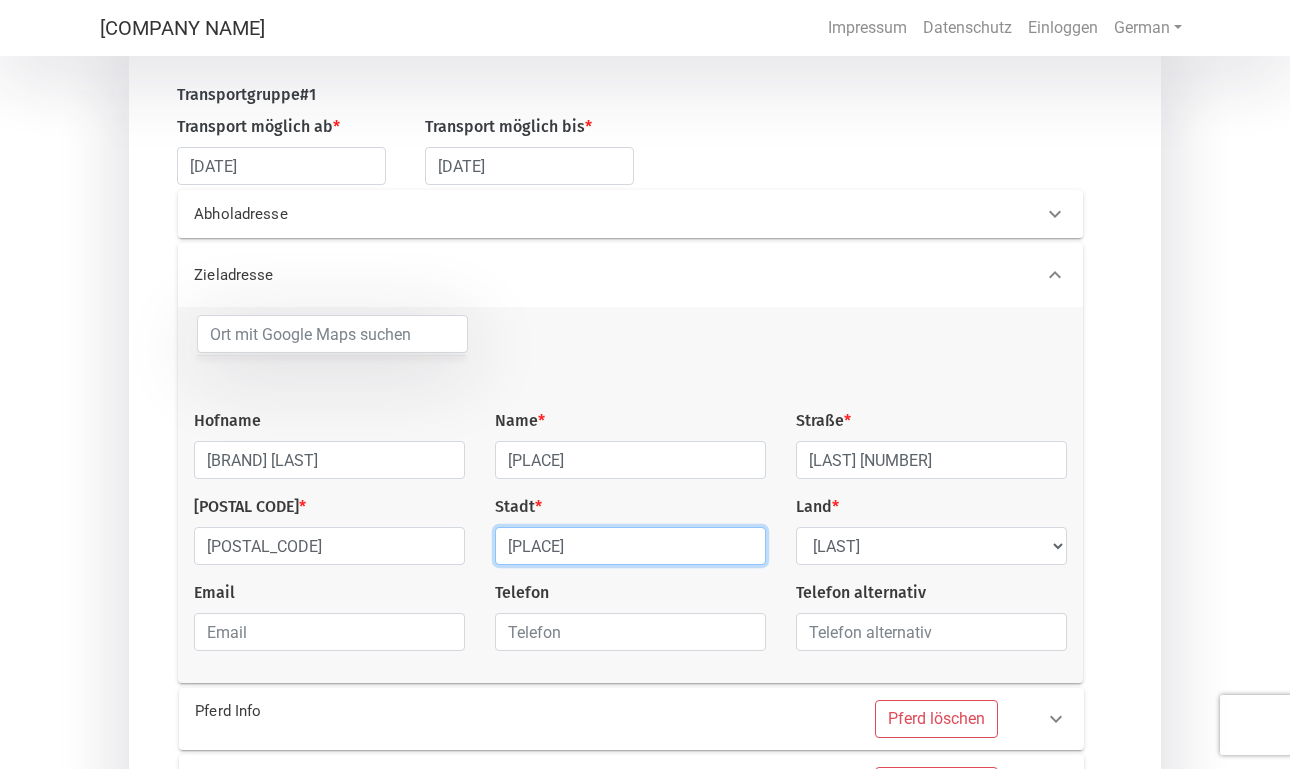 type on "[PLACE]" 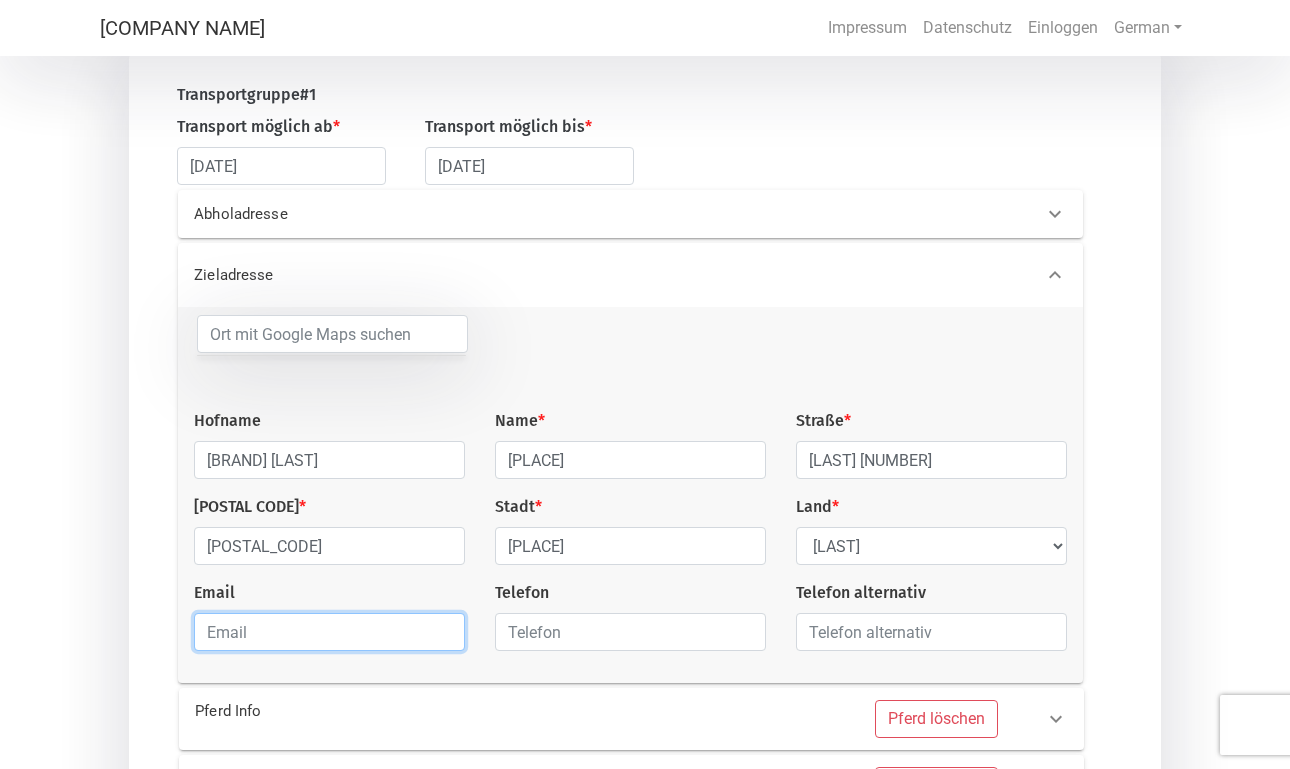 click at bounding box center [329, 632] 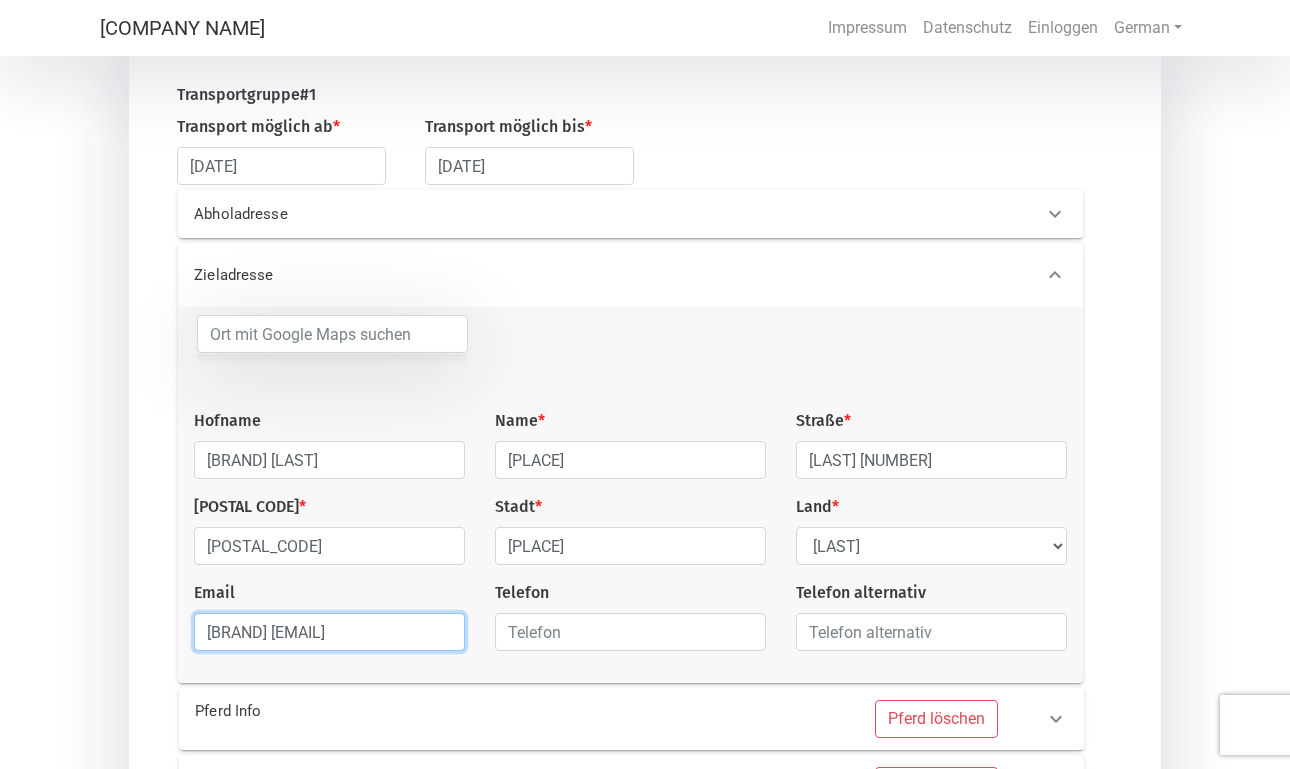 type on "[BRAND] [EMAIL]" 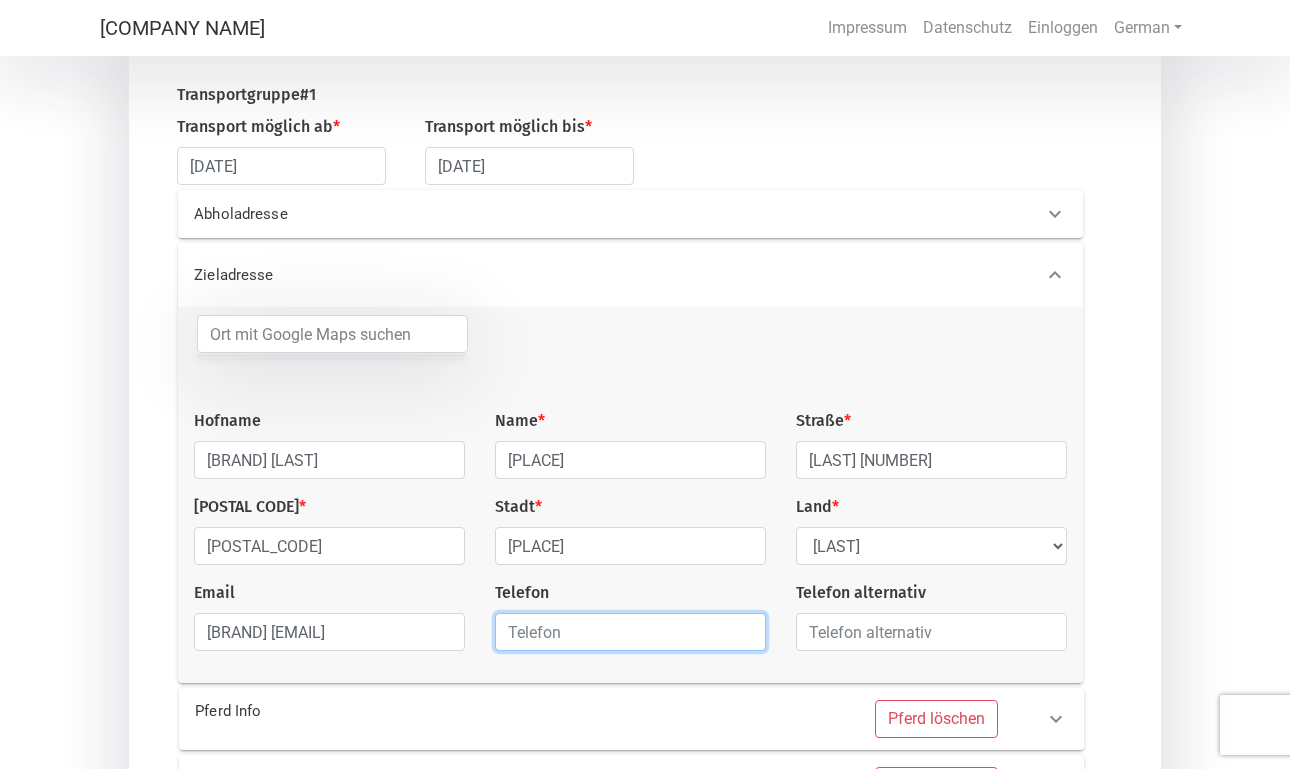 click at bounding box center [630, 632] 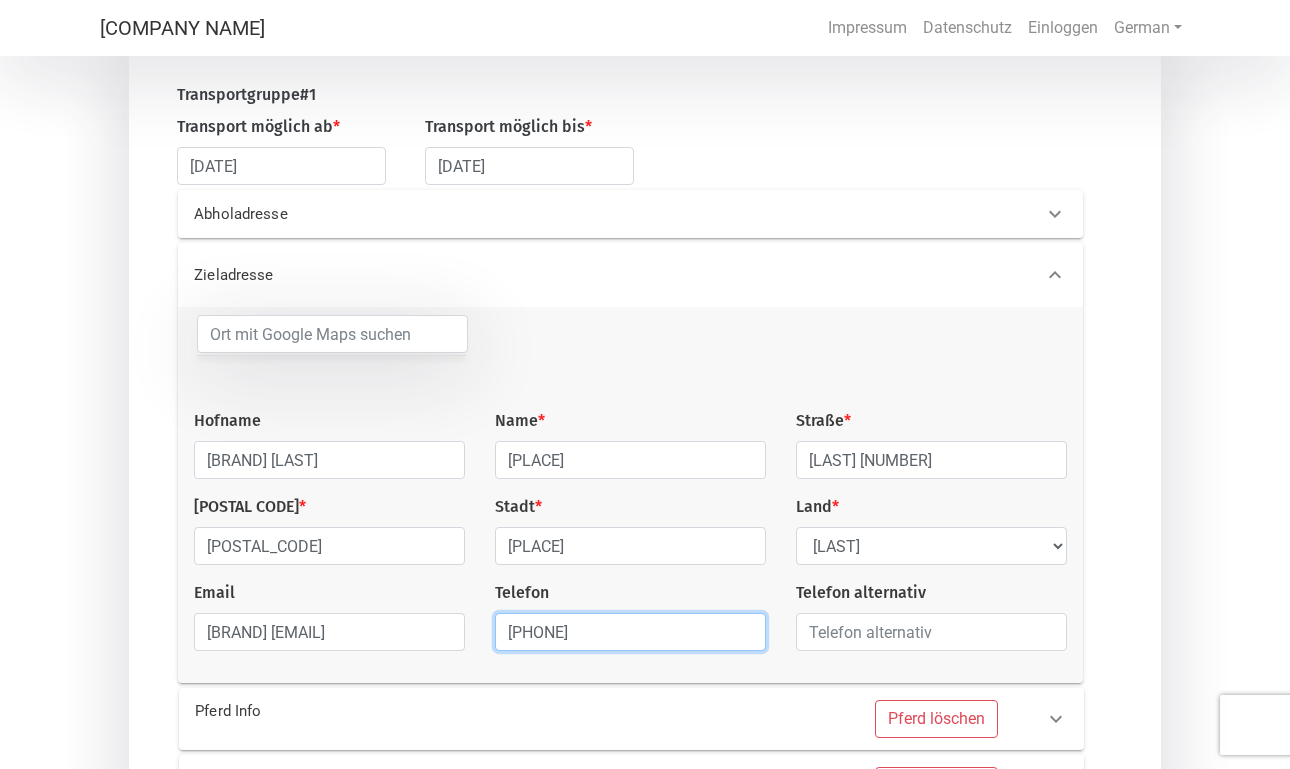 scroll, scrollTop: 416, scrollLeft: 0, axis: vertical 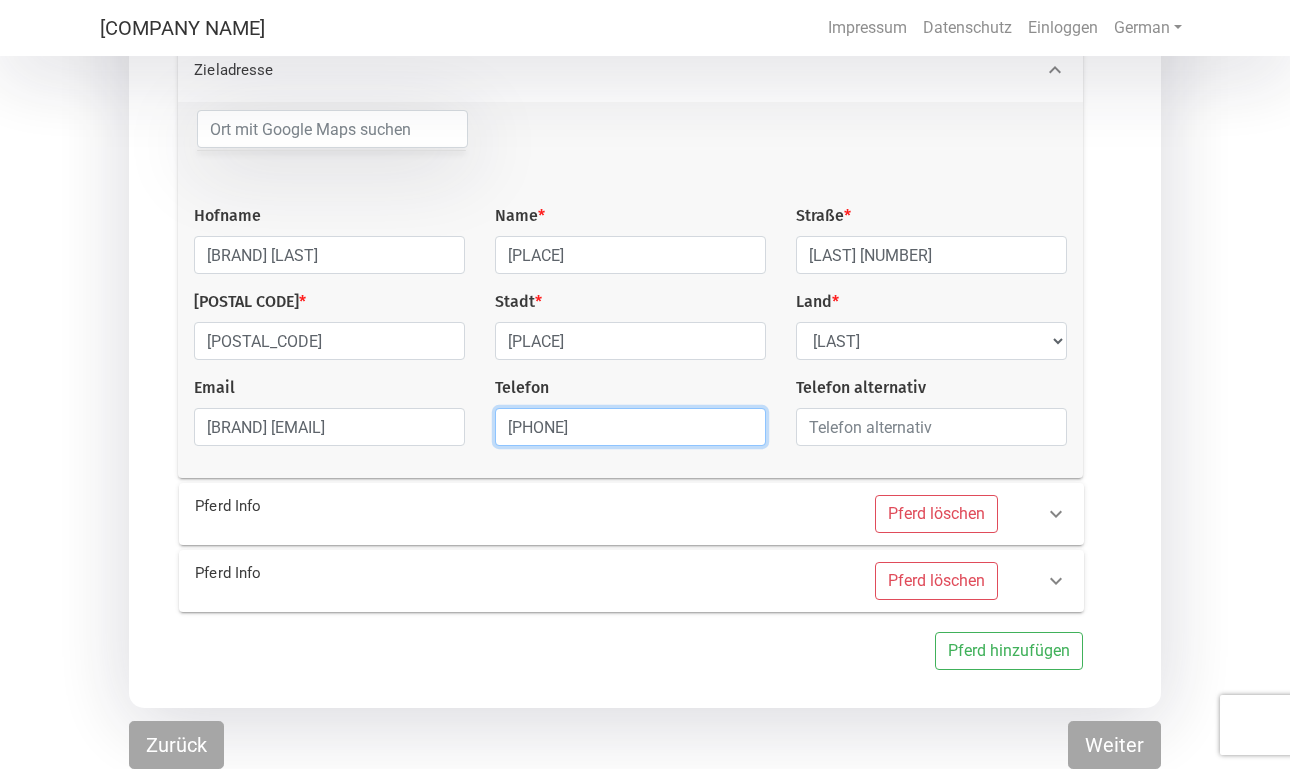 type on "[PHONE]" 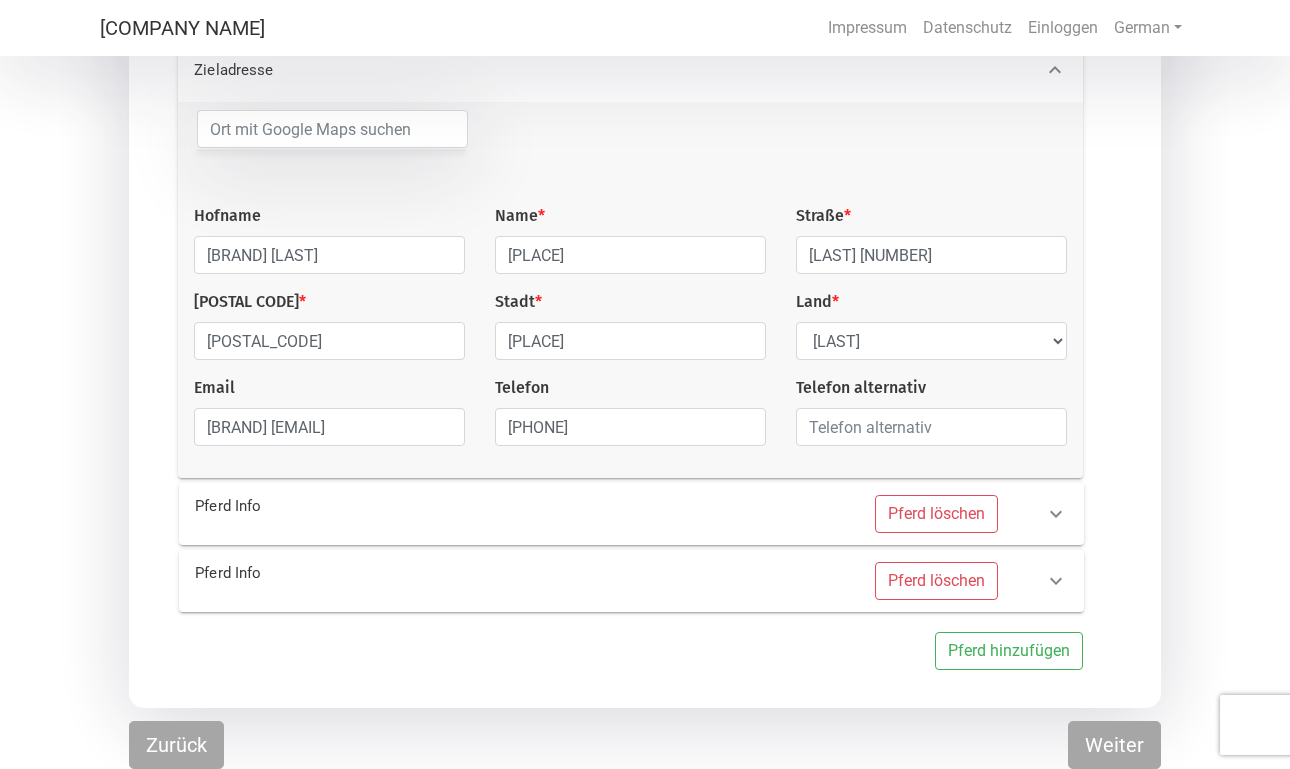 click on "Pferd Info" at bounding box center (389, 506) 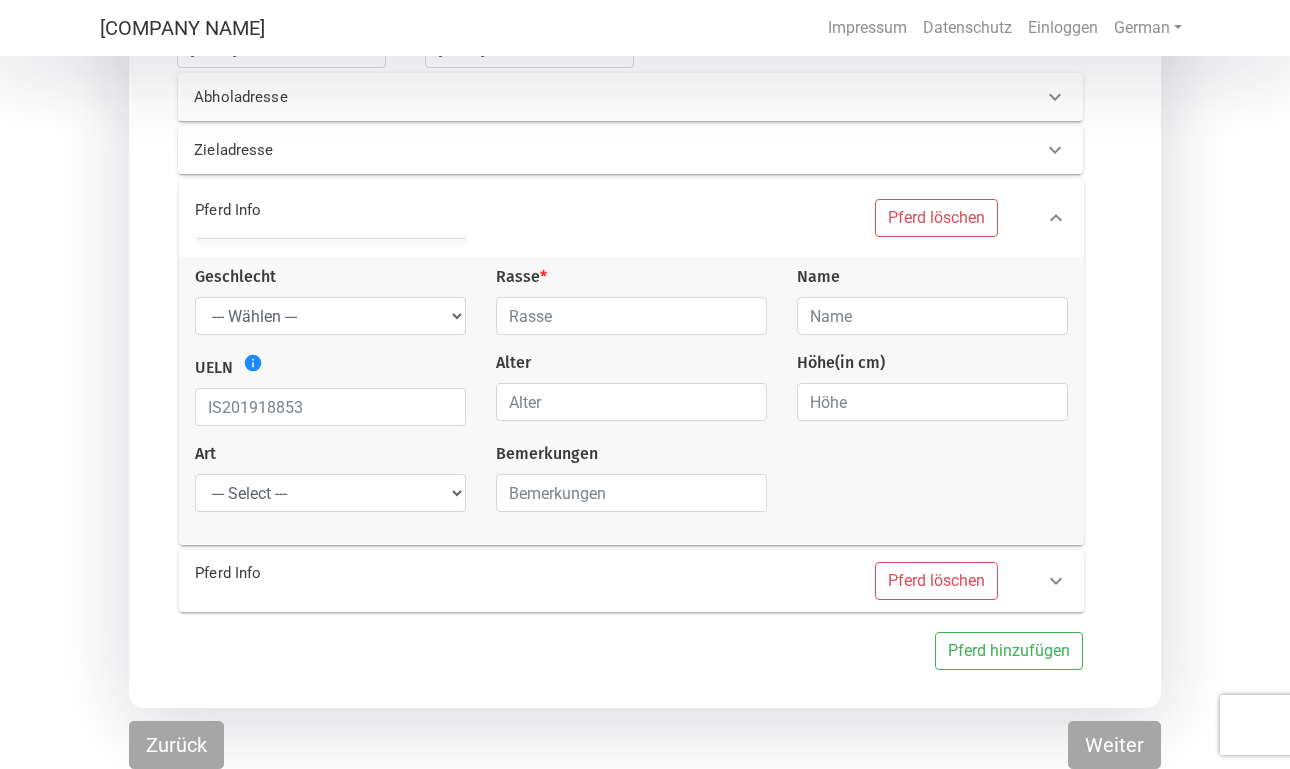 scroll, scrollTop: 327, scrollLeft: 0, axis: vertical 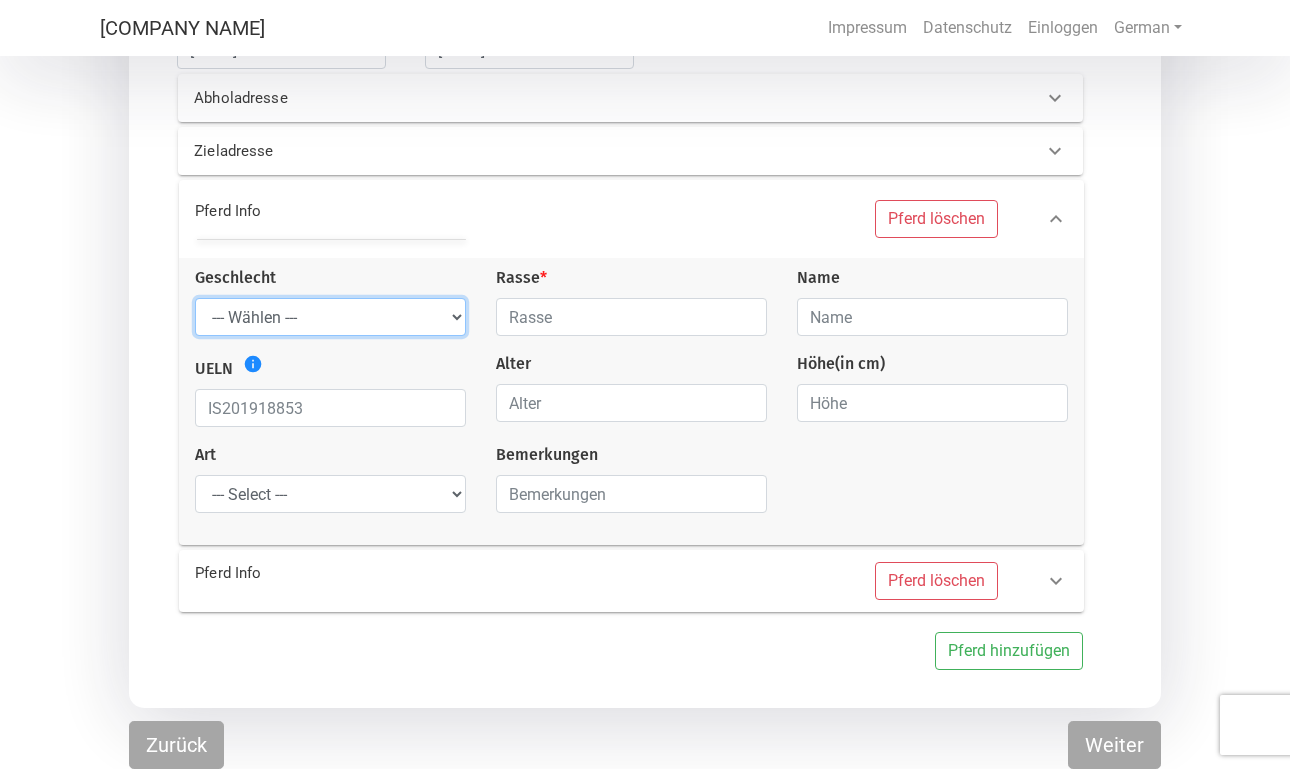 click on "--- Wählen --- Hengst Wallach Stute" at bounding box center [330, 317] 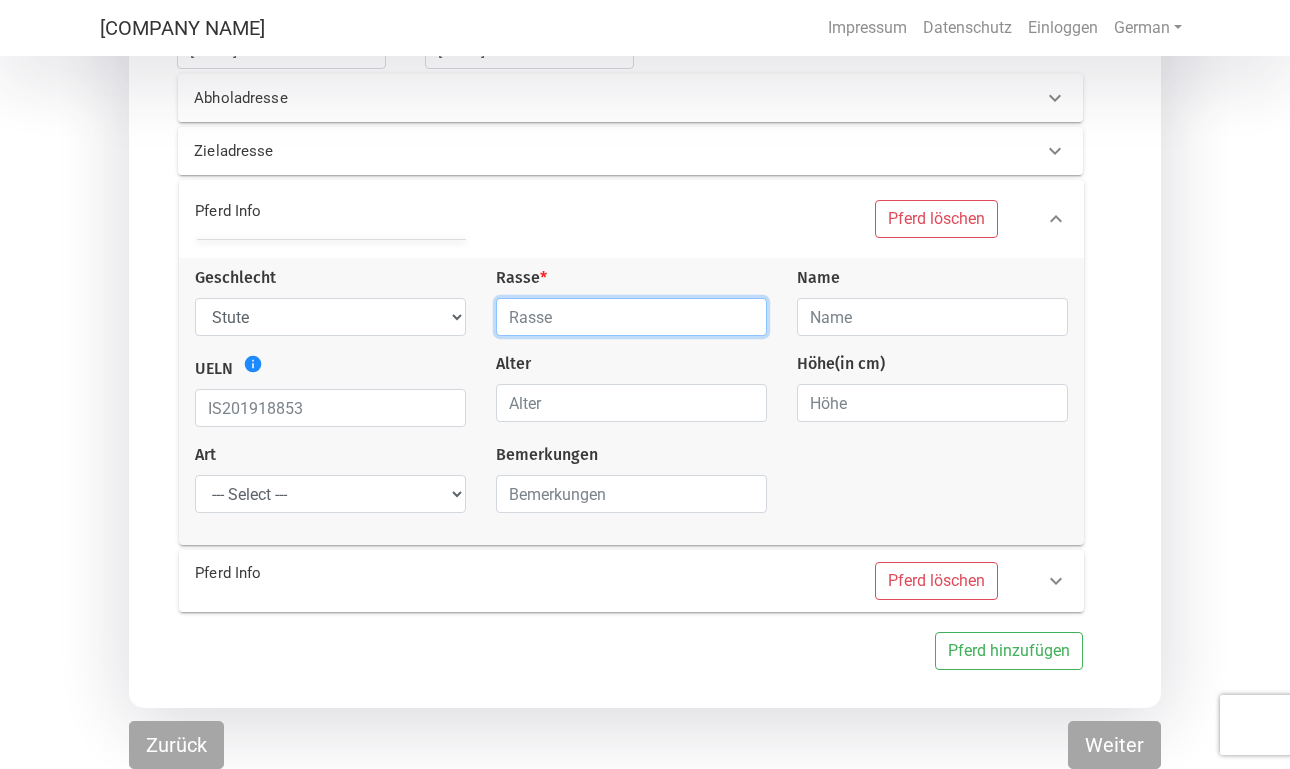 click at bounding box center [631, 317] 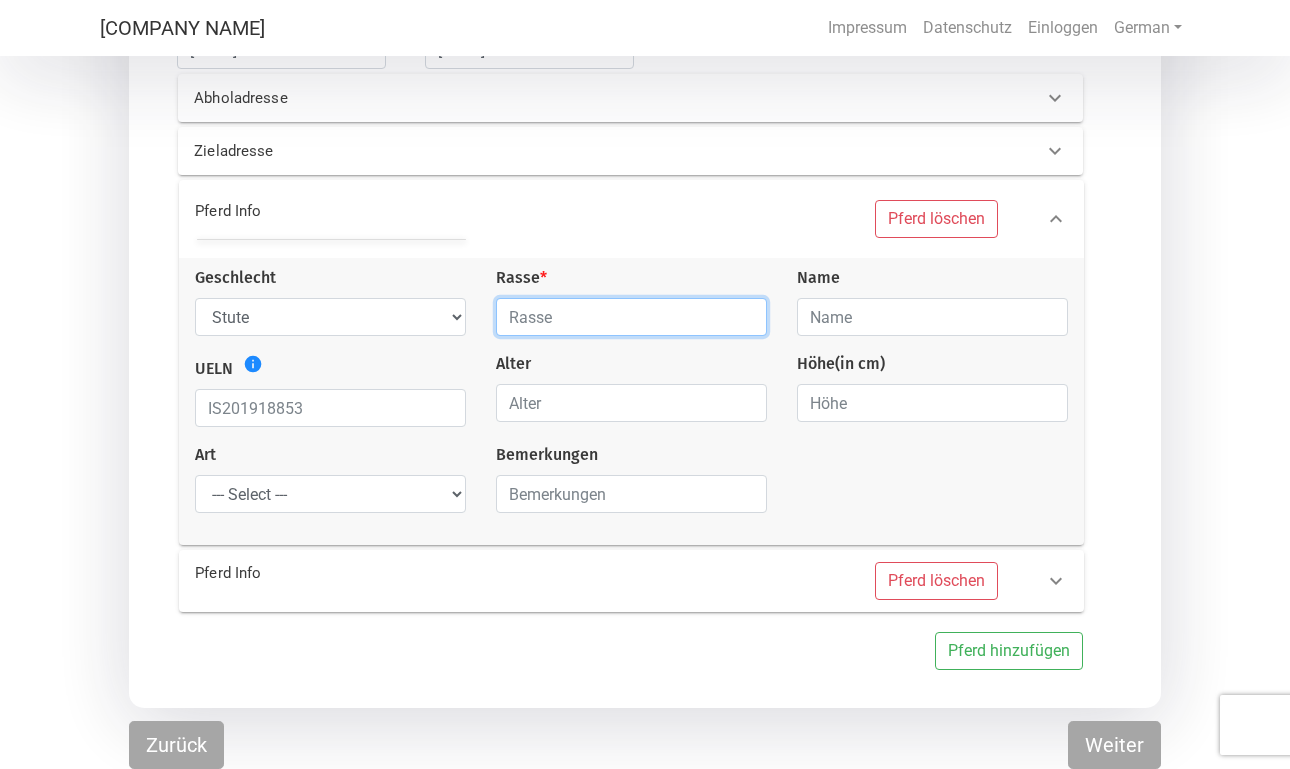 type on "Vollblut" 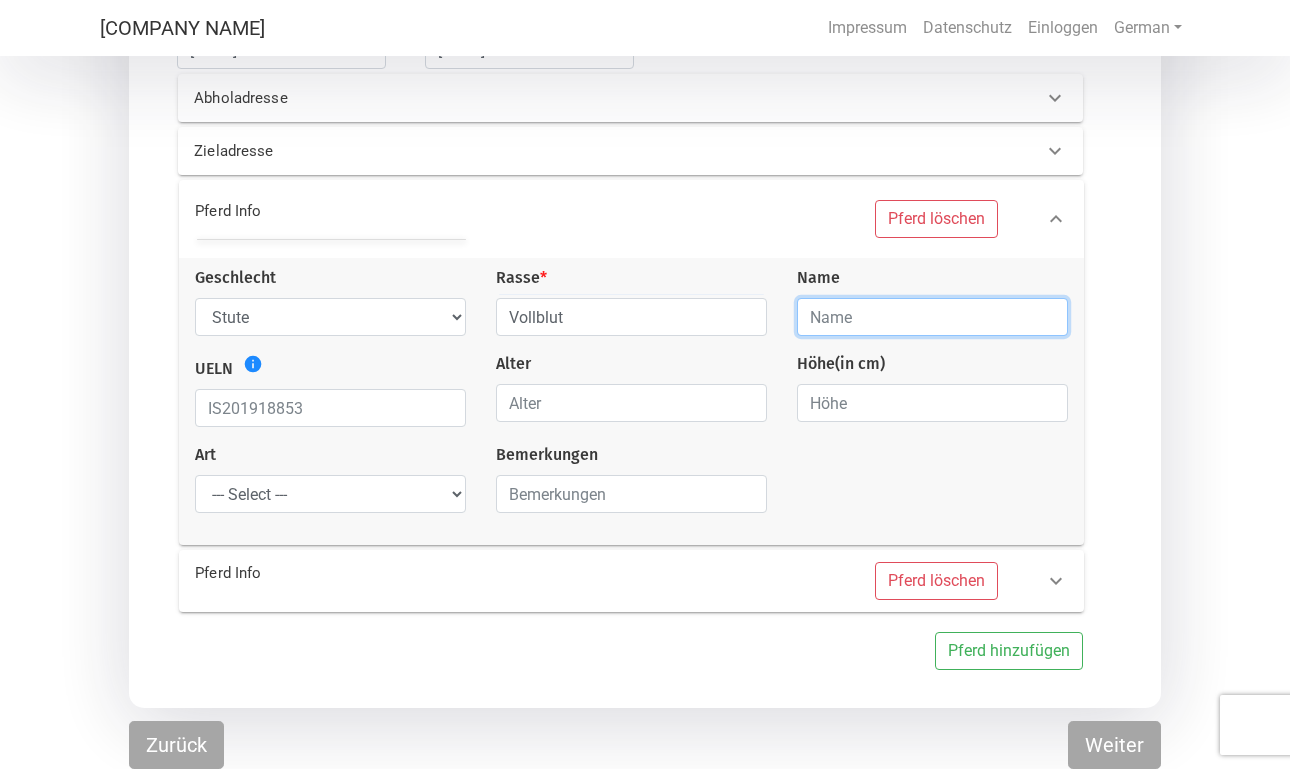click at bounding box center (932, 317) 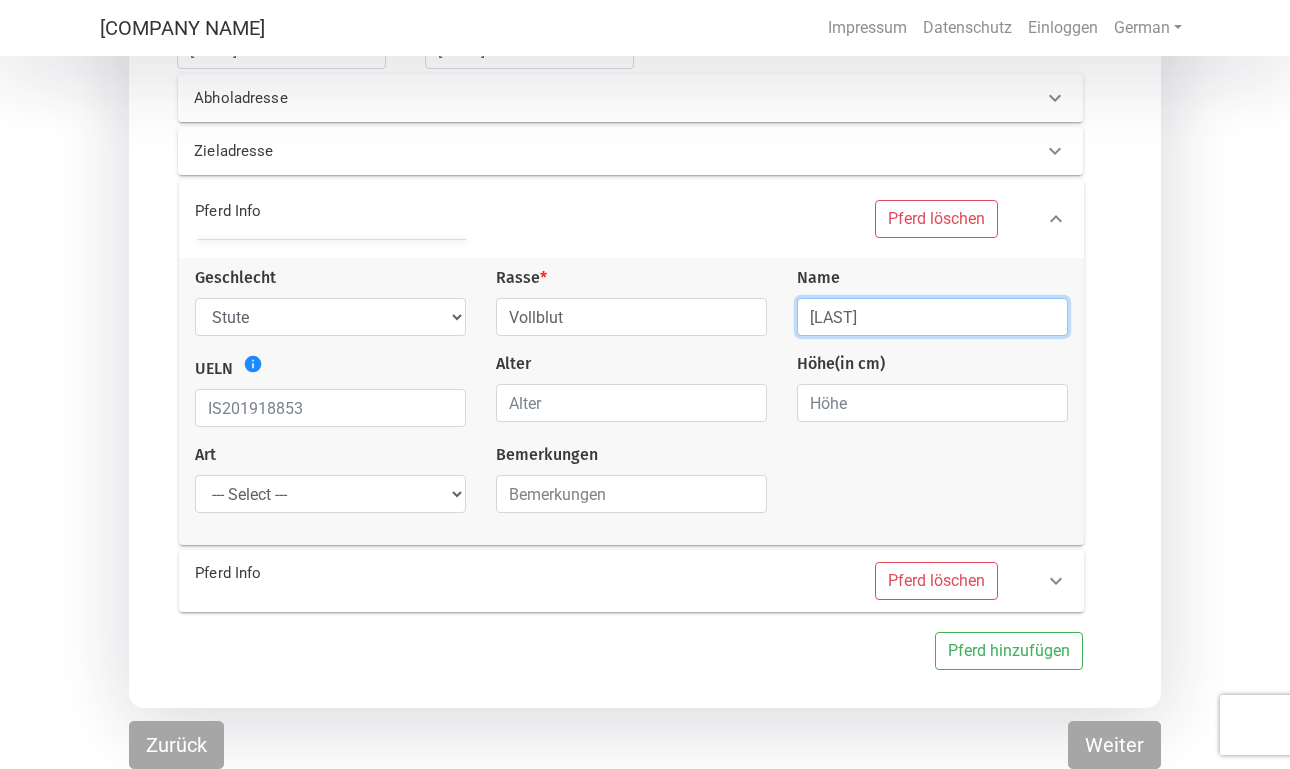 type on "[LAST]" 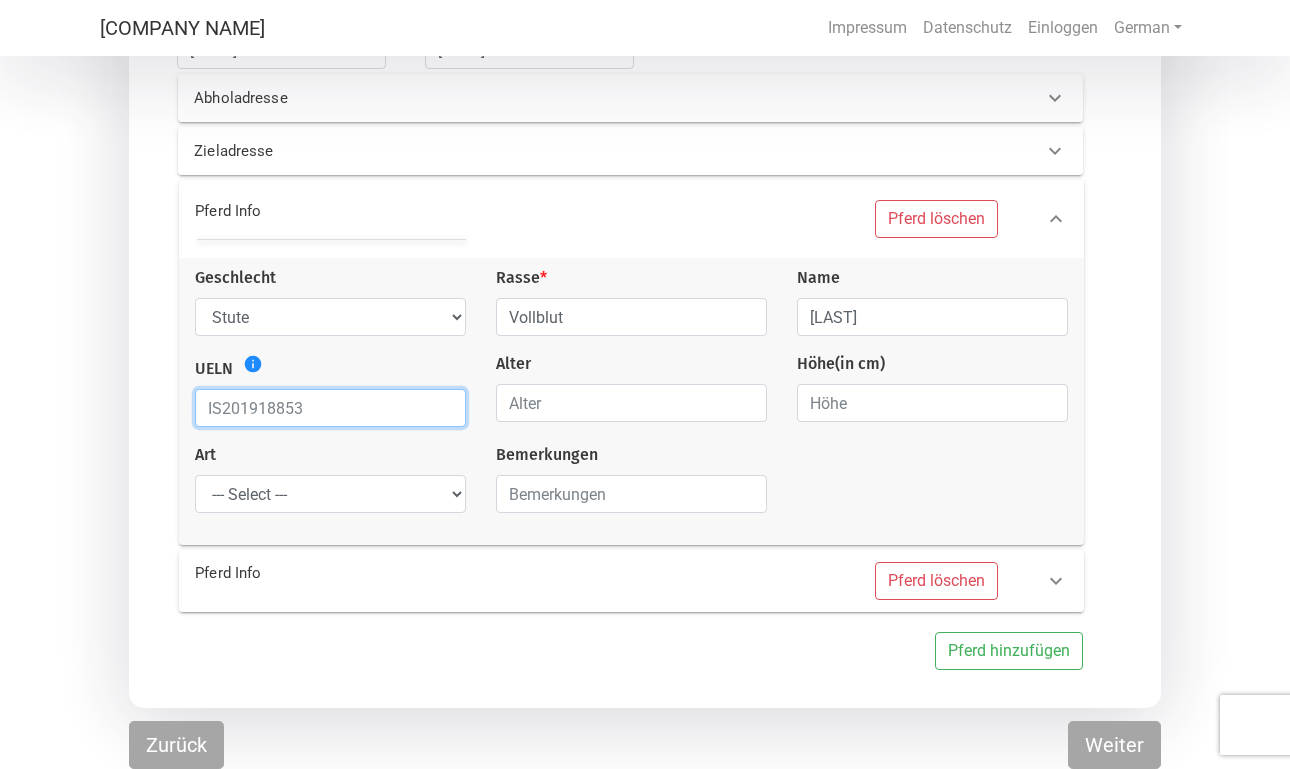 click at bounding box center (330, 408) 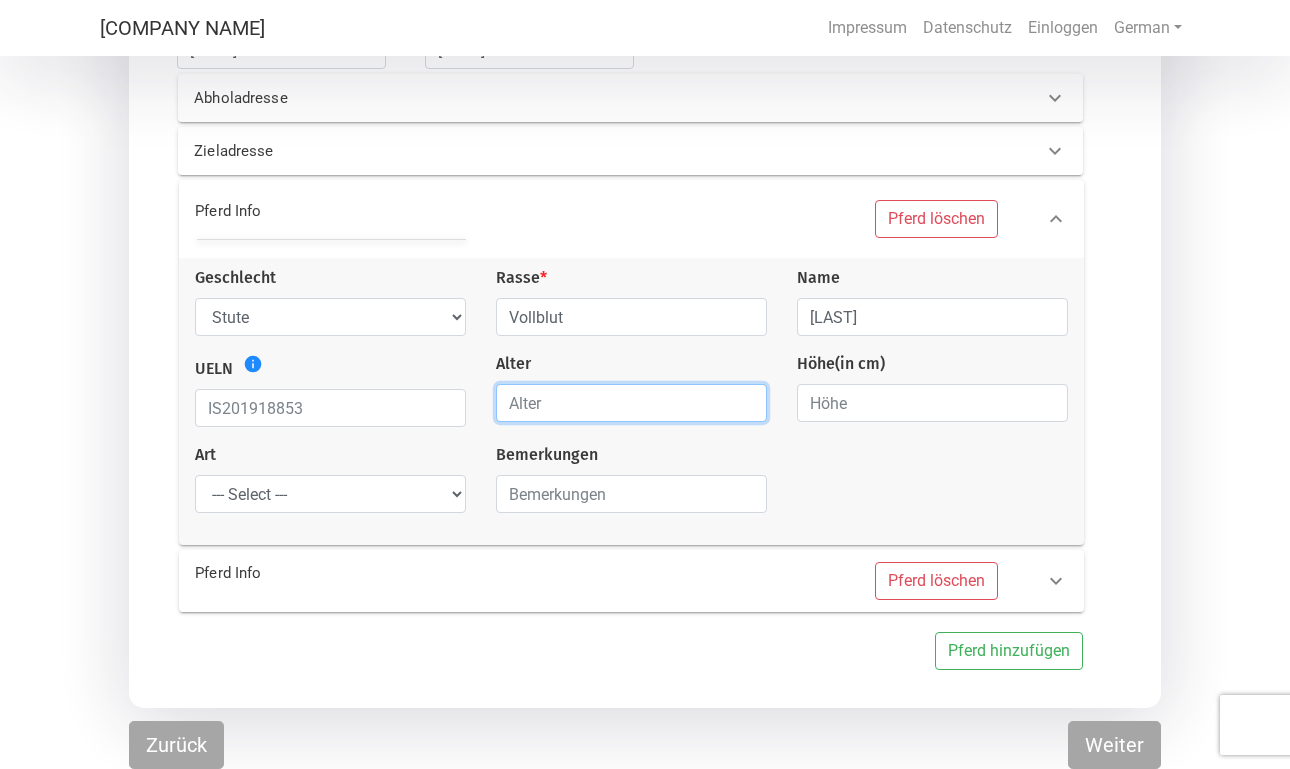 click at bounding box center [631, 403] 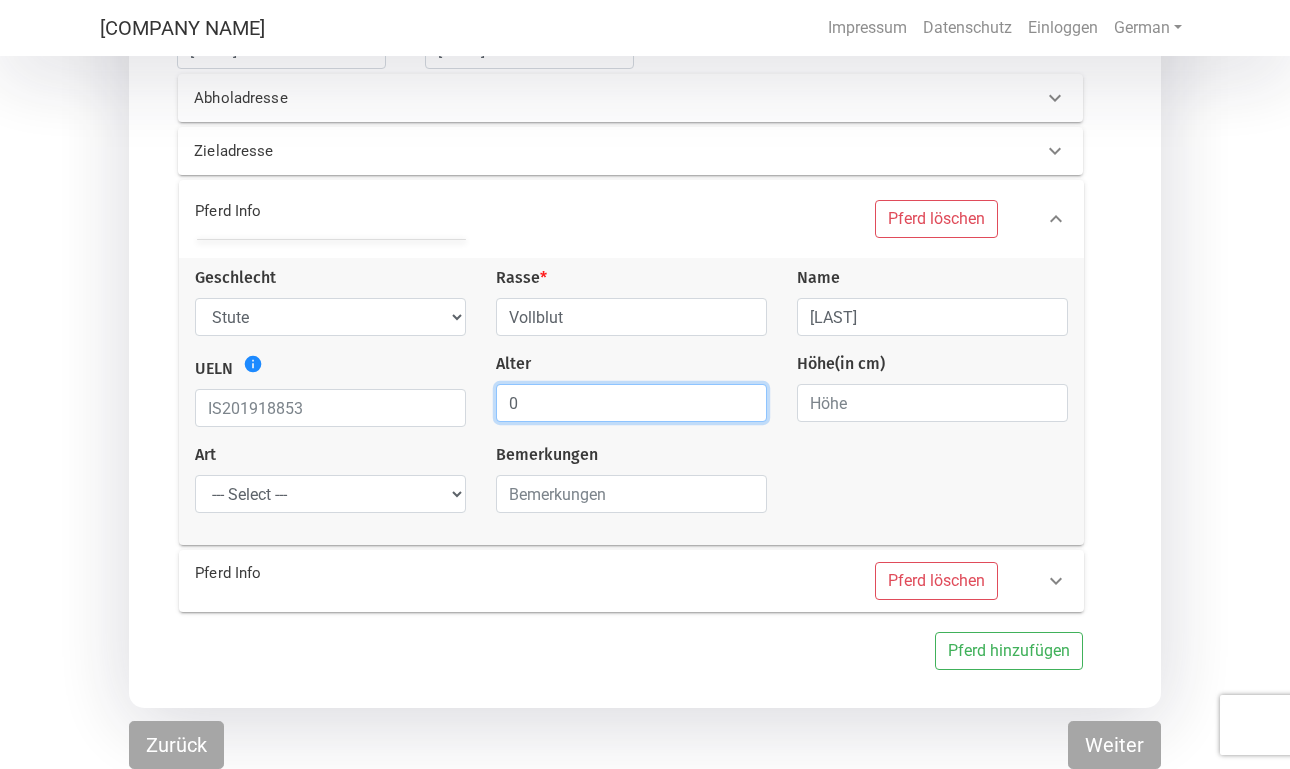 click on "0" at bounding box center (631, 403) 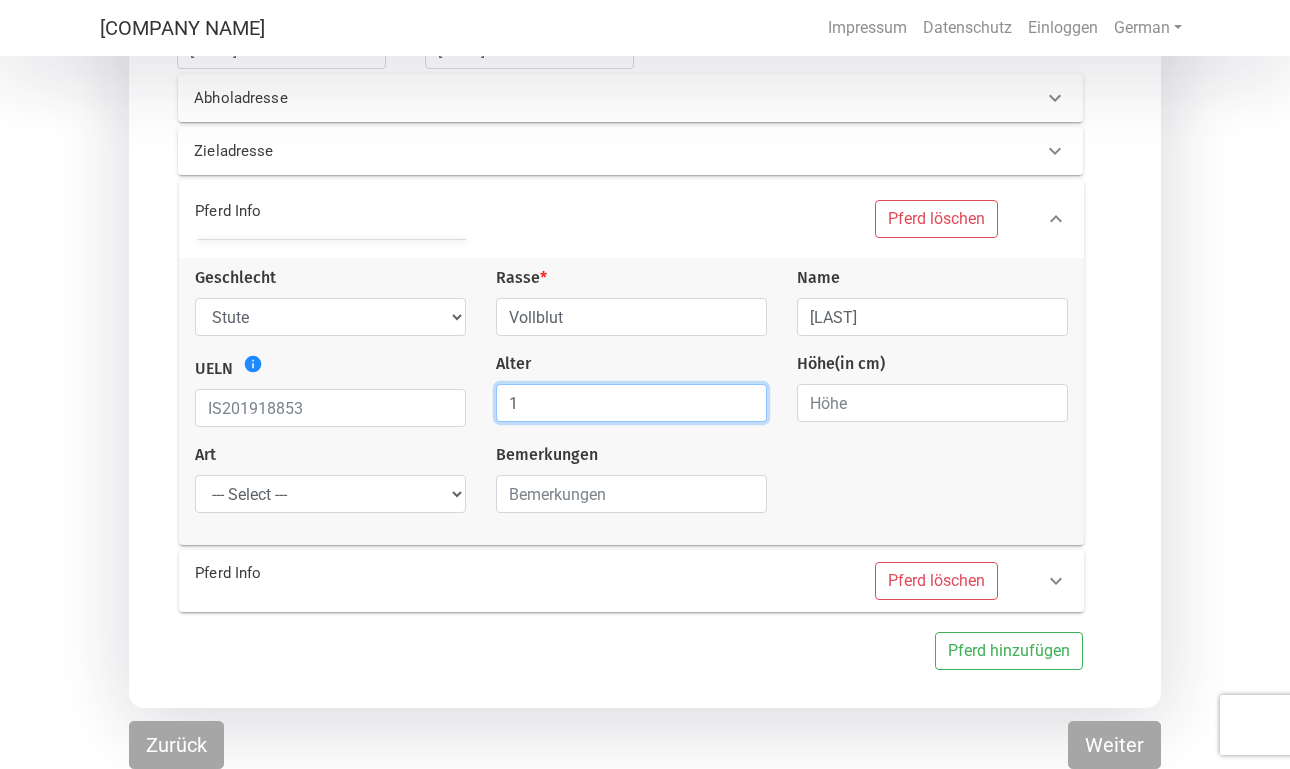 click on "1" at bounding box center [631, 403] 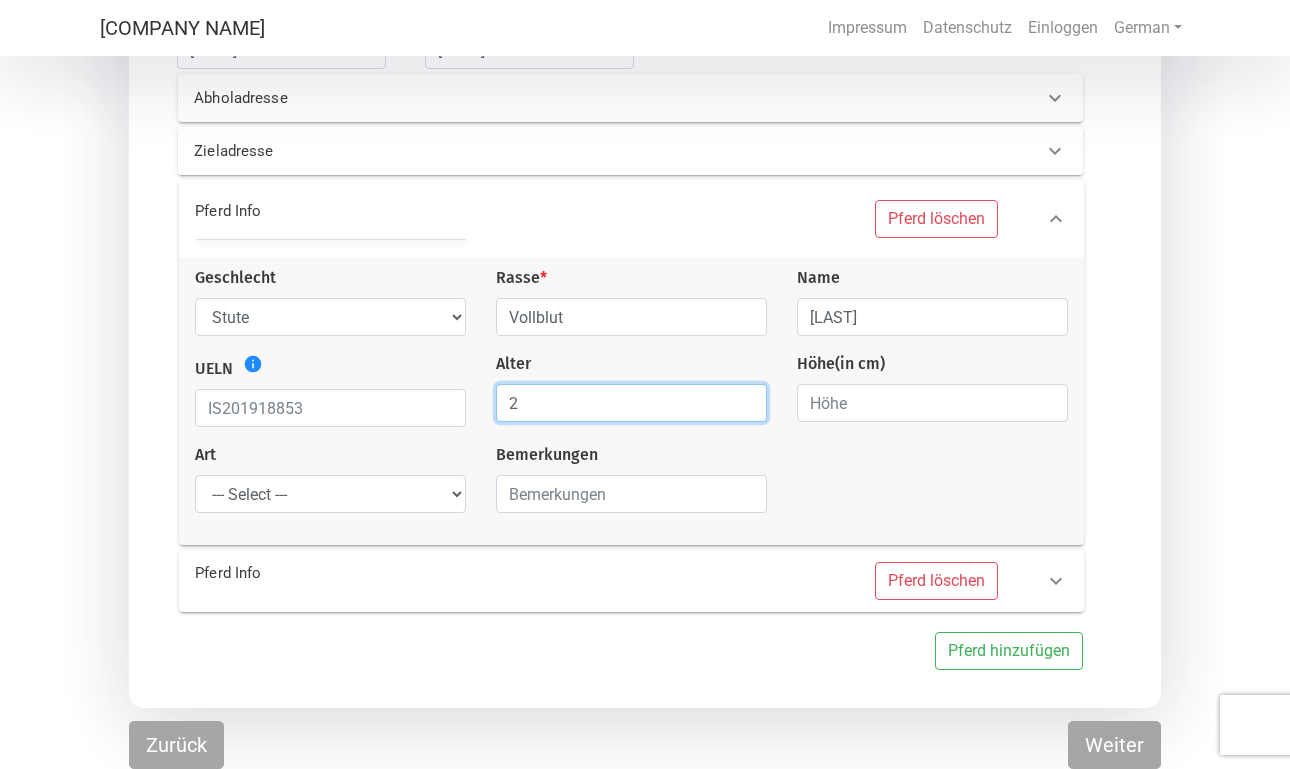click on "2" at bounding box center (631, 403) 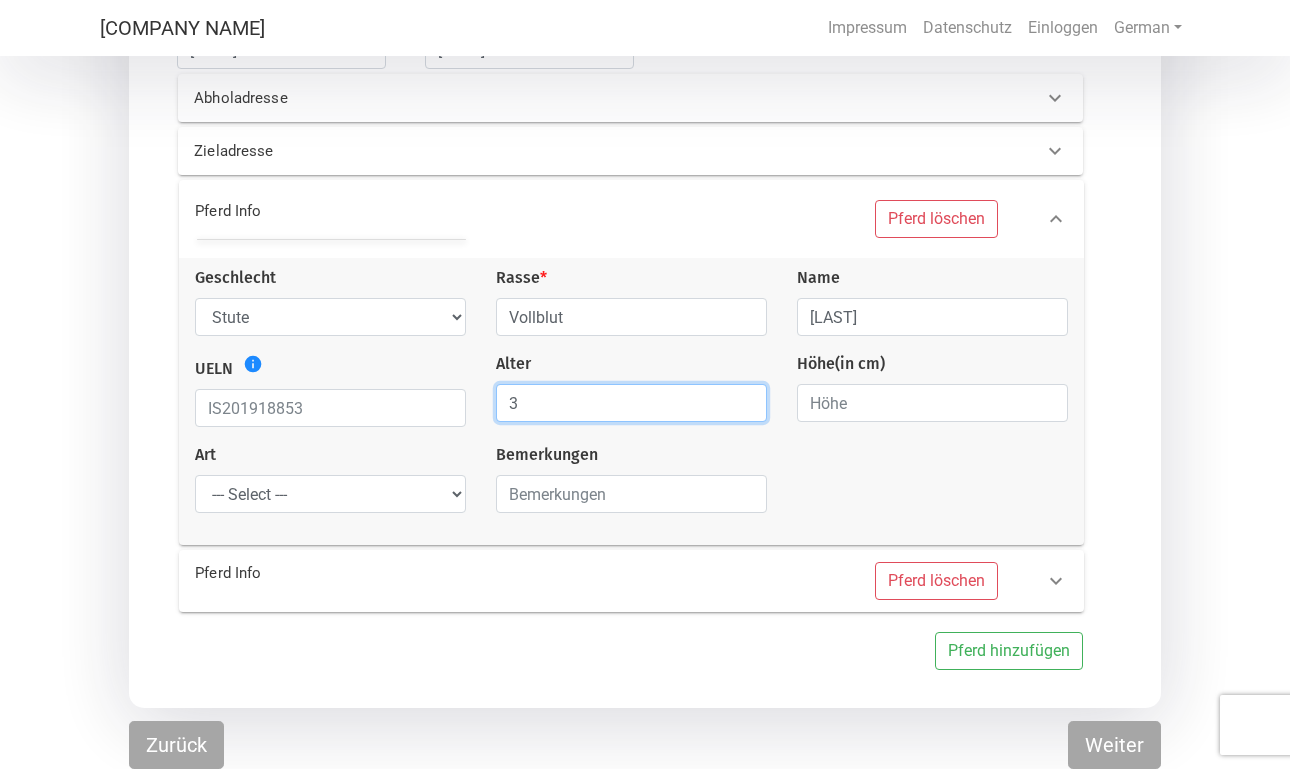 click on "3" at bounding box center (631, 403) 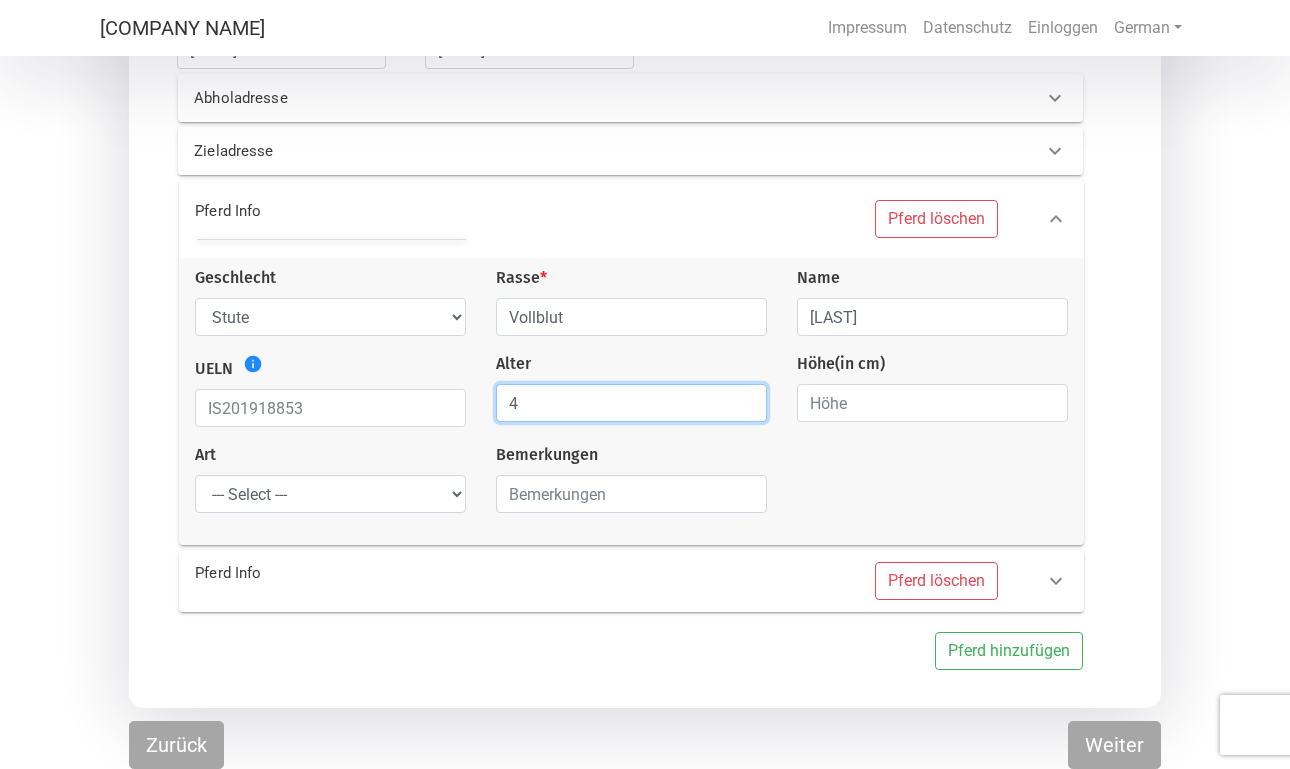 click on "4" at bounding box center (631, 403) 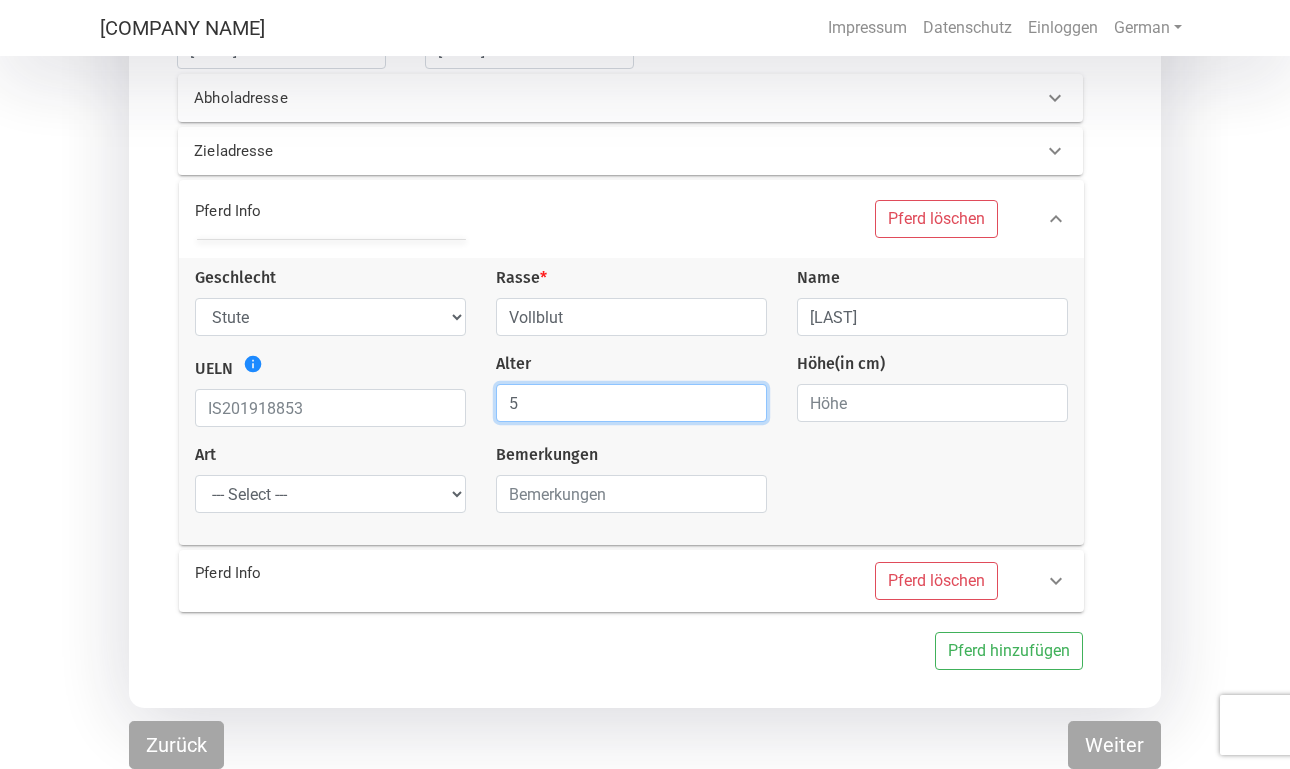 click on "5" at bounding box center [631, 403] 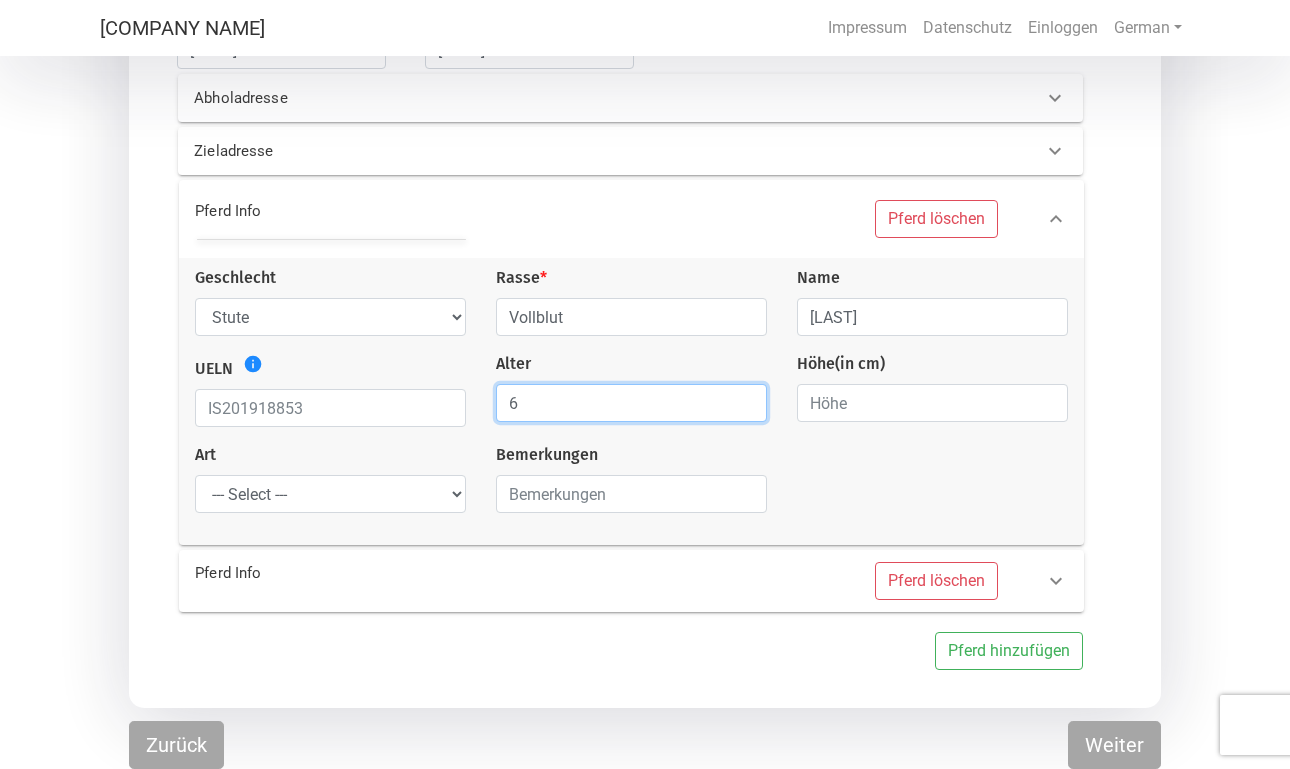 click on "6" at bounding box center [631, 403] 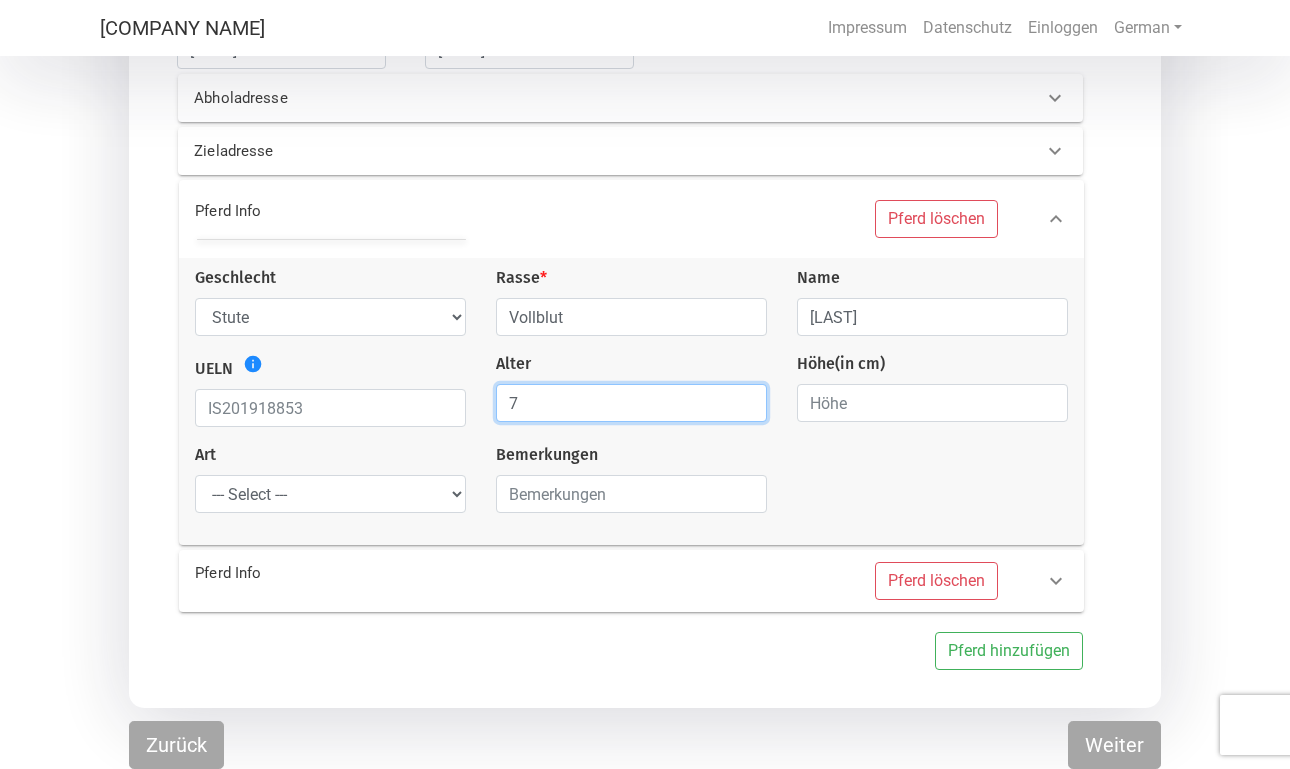 click on "7" at bounding box center (631, 403) 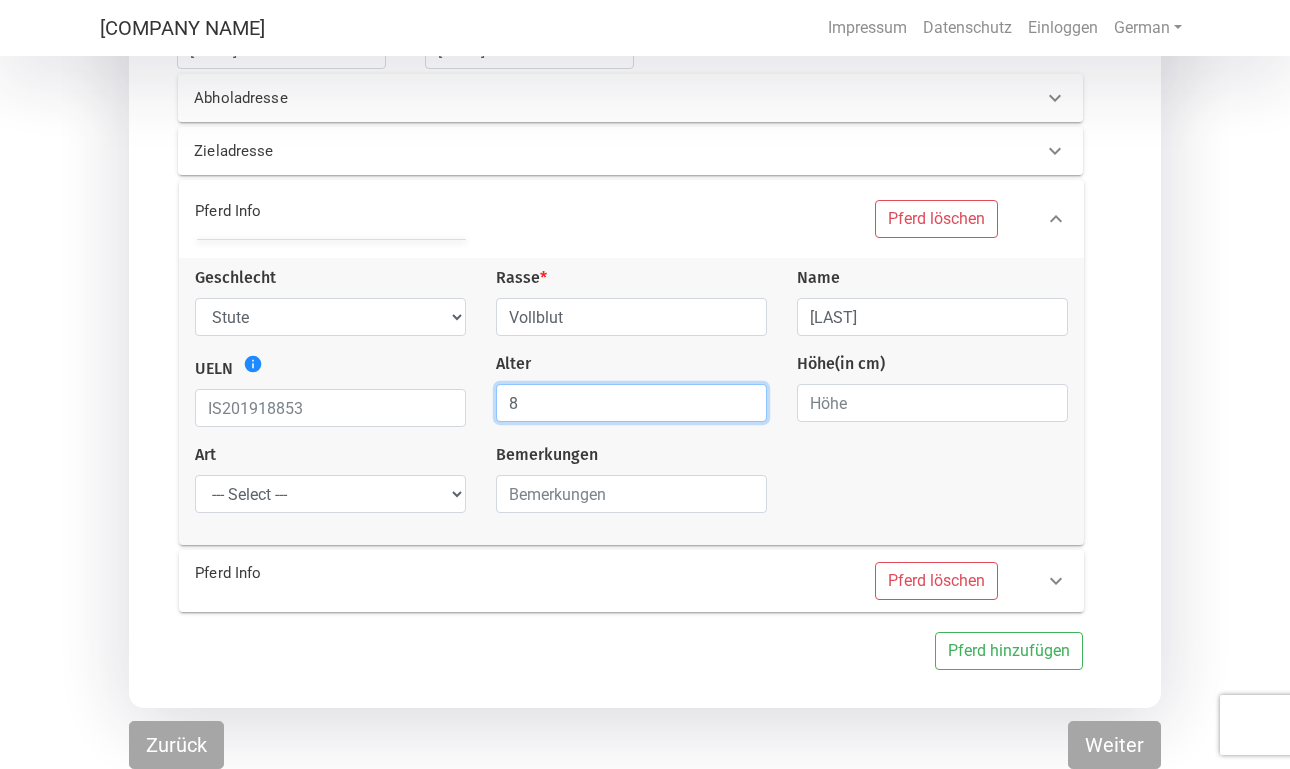 click on "8" at bounding box center [631, 403] 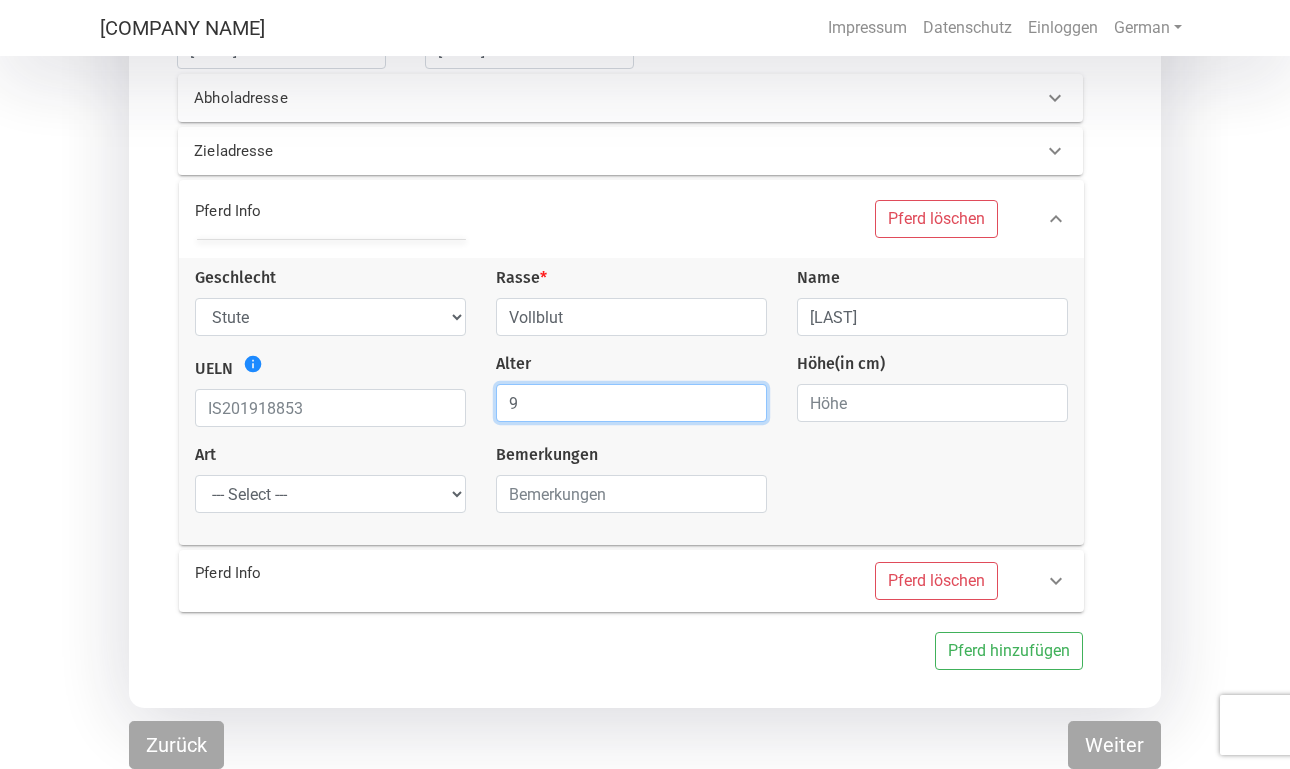 click on "9" at bounding box center (631, 403) 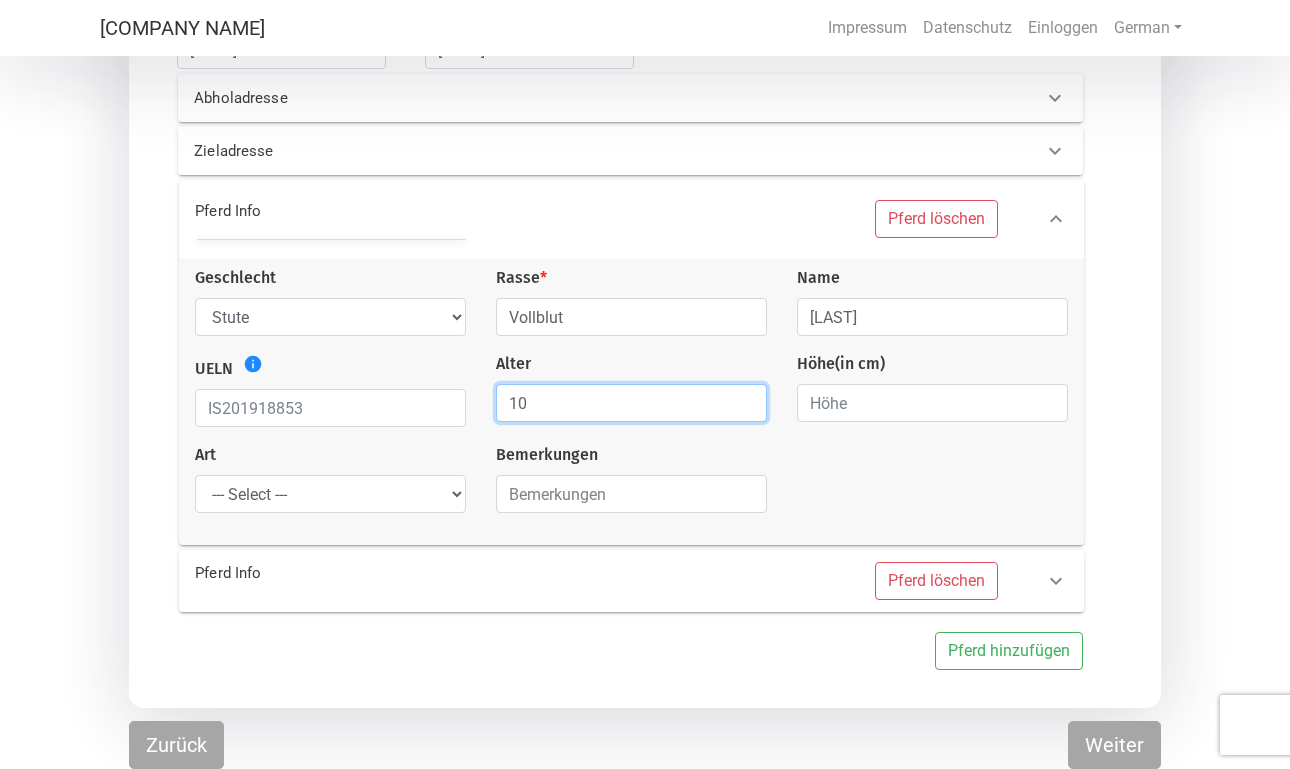 click on "10" at bounding box center [631, 403] 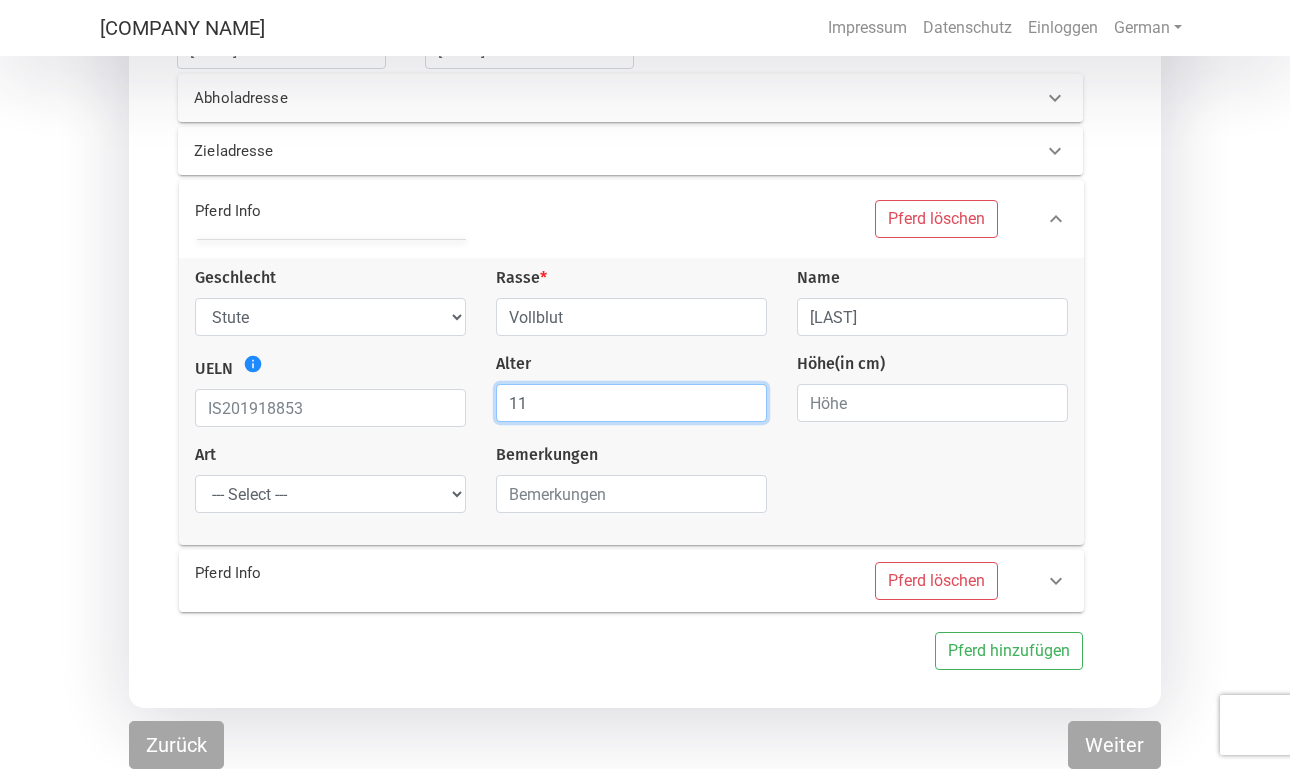 click on "11" at bounding box center (631, 403) 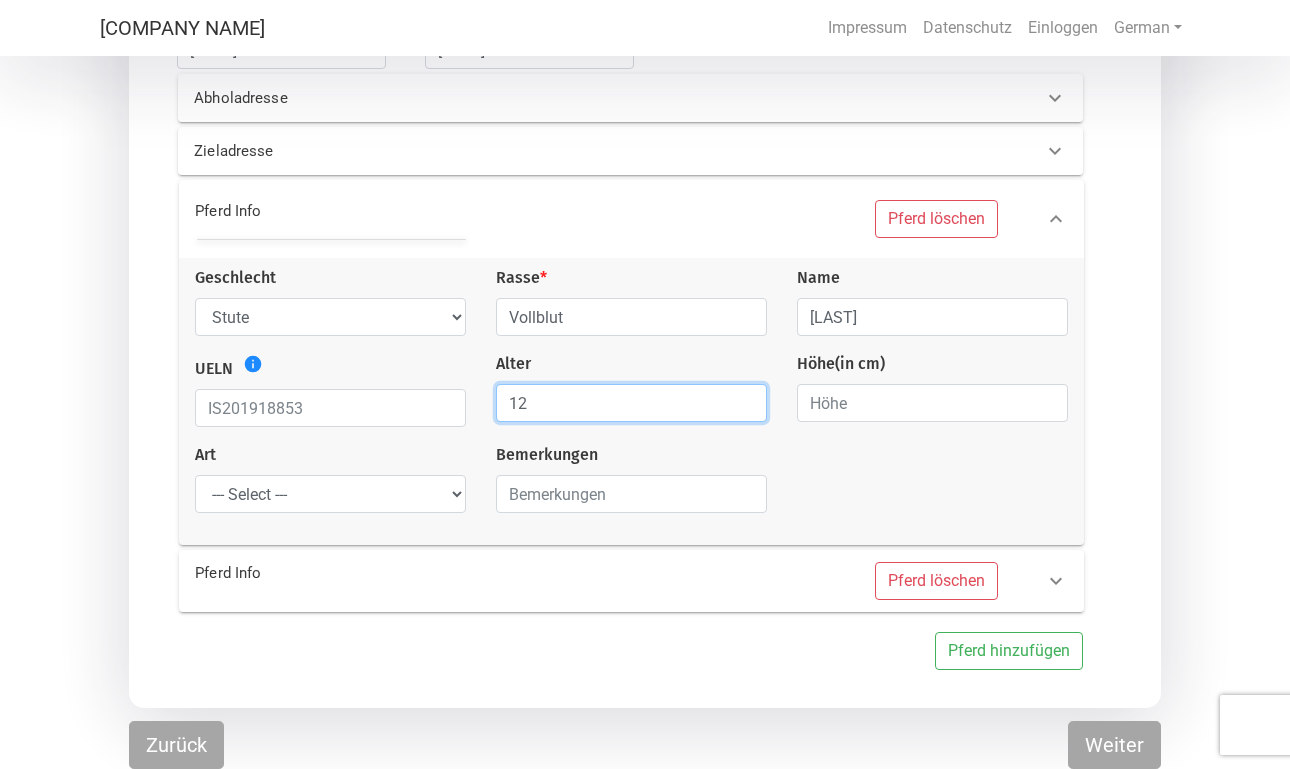 click on "12" at bounding box center [631, 403] 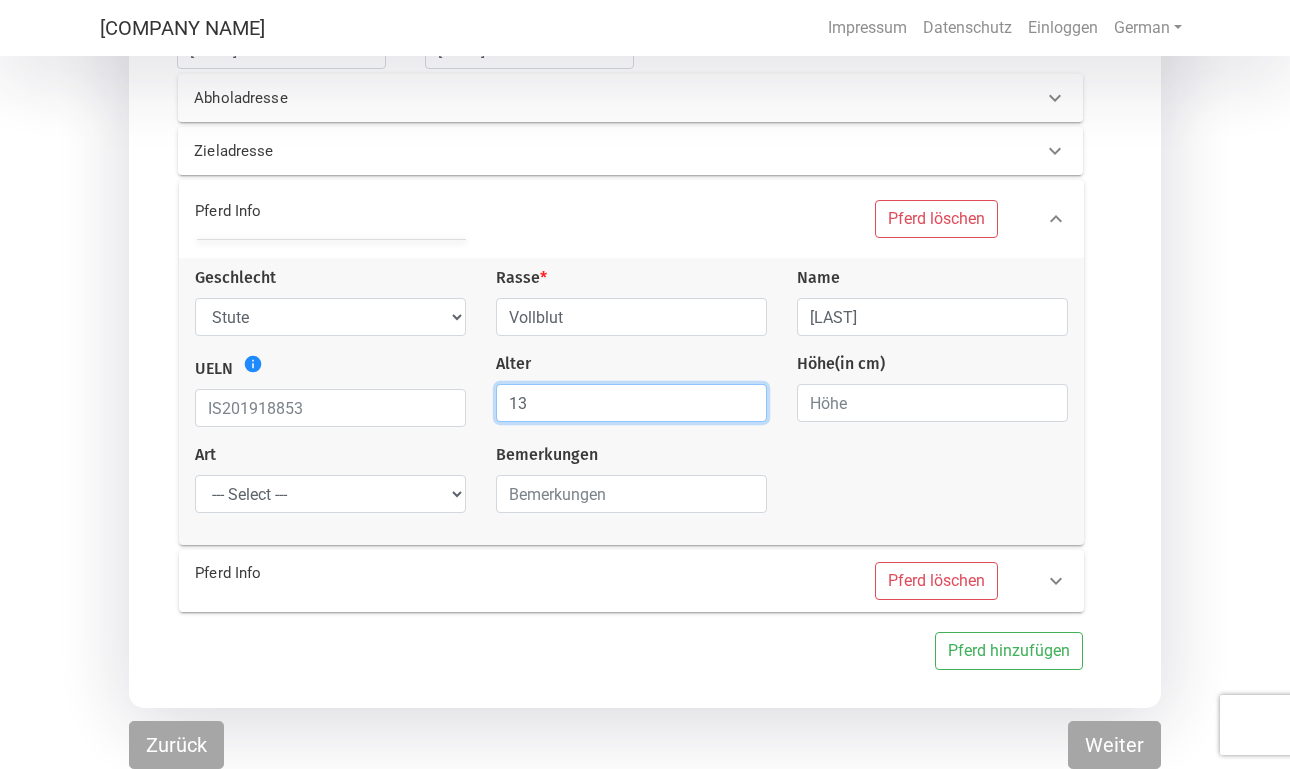 click on "13" at bounding box center (631, 403) 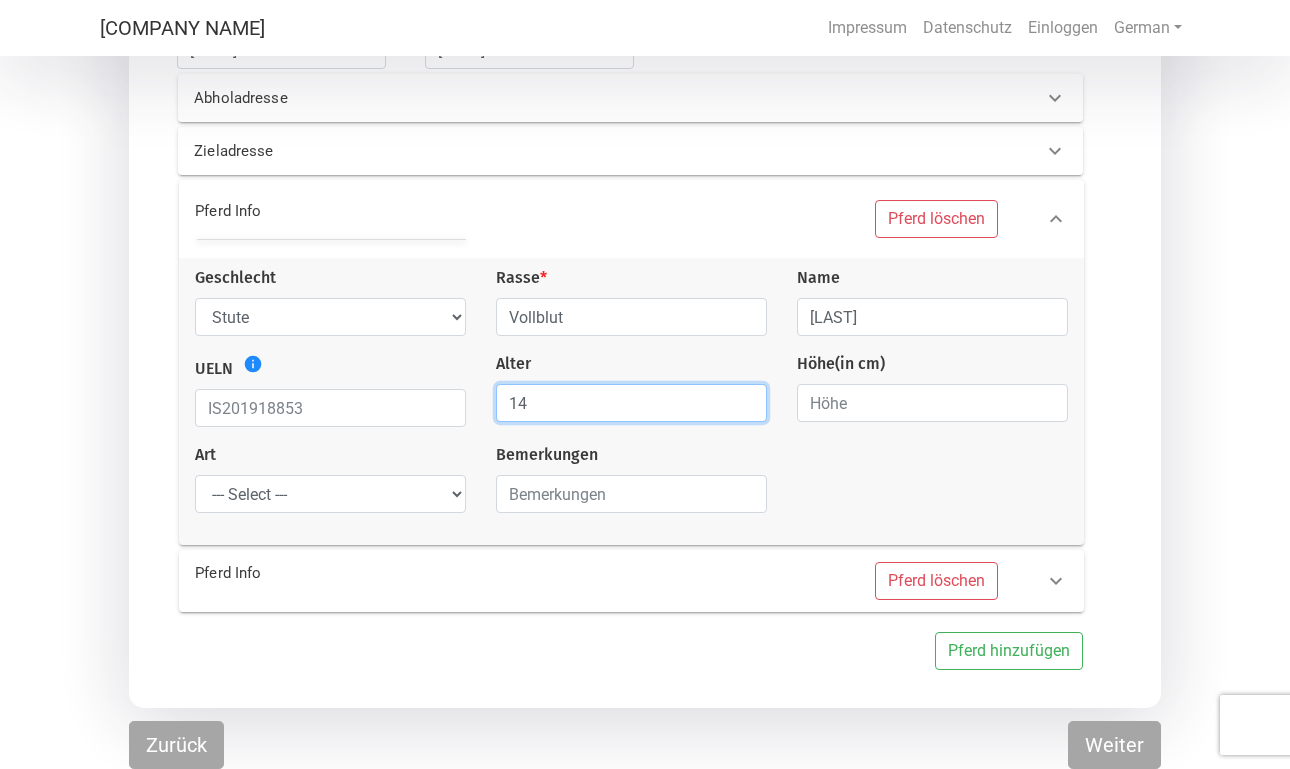 click on "14" at bounding box center [631, 403] 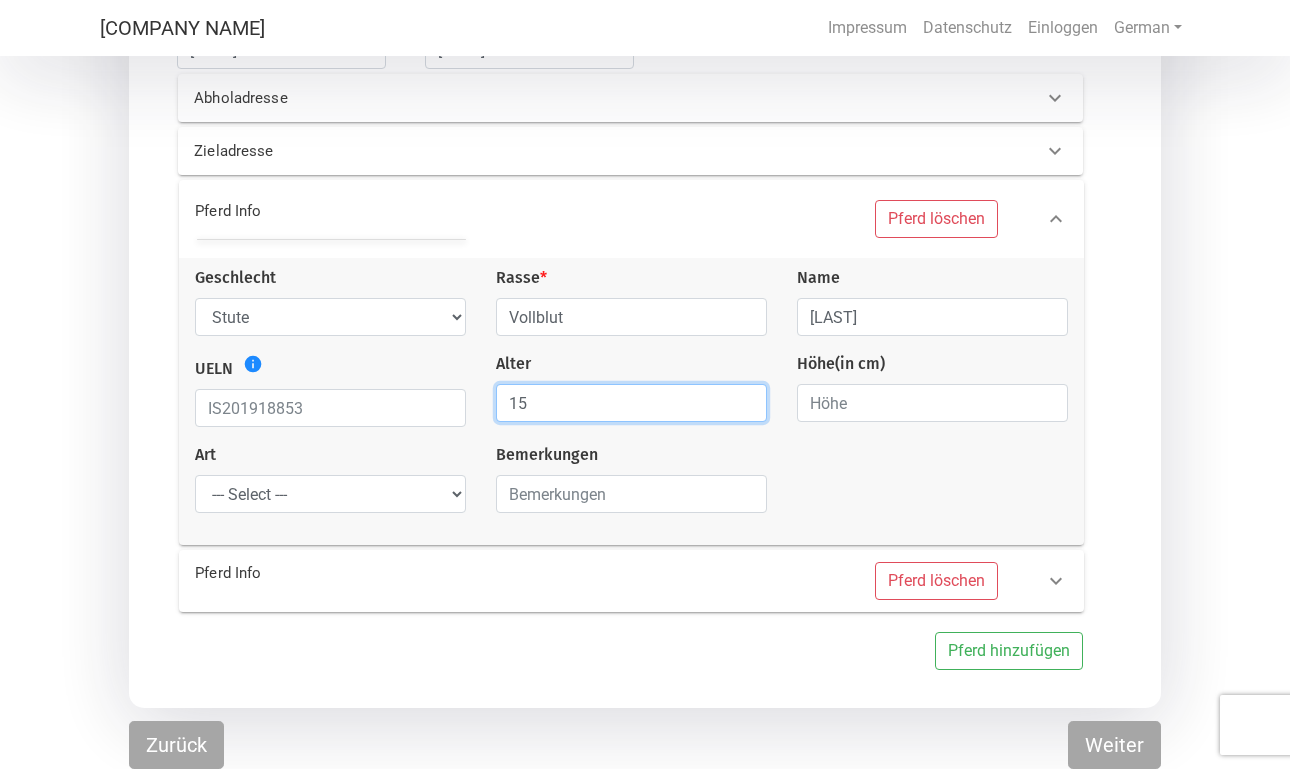 click on "15" at bounding box center [631, 403] 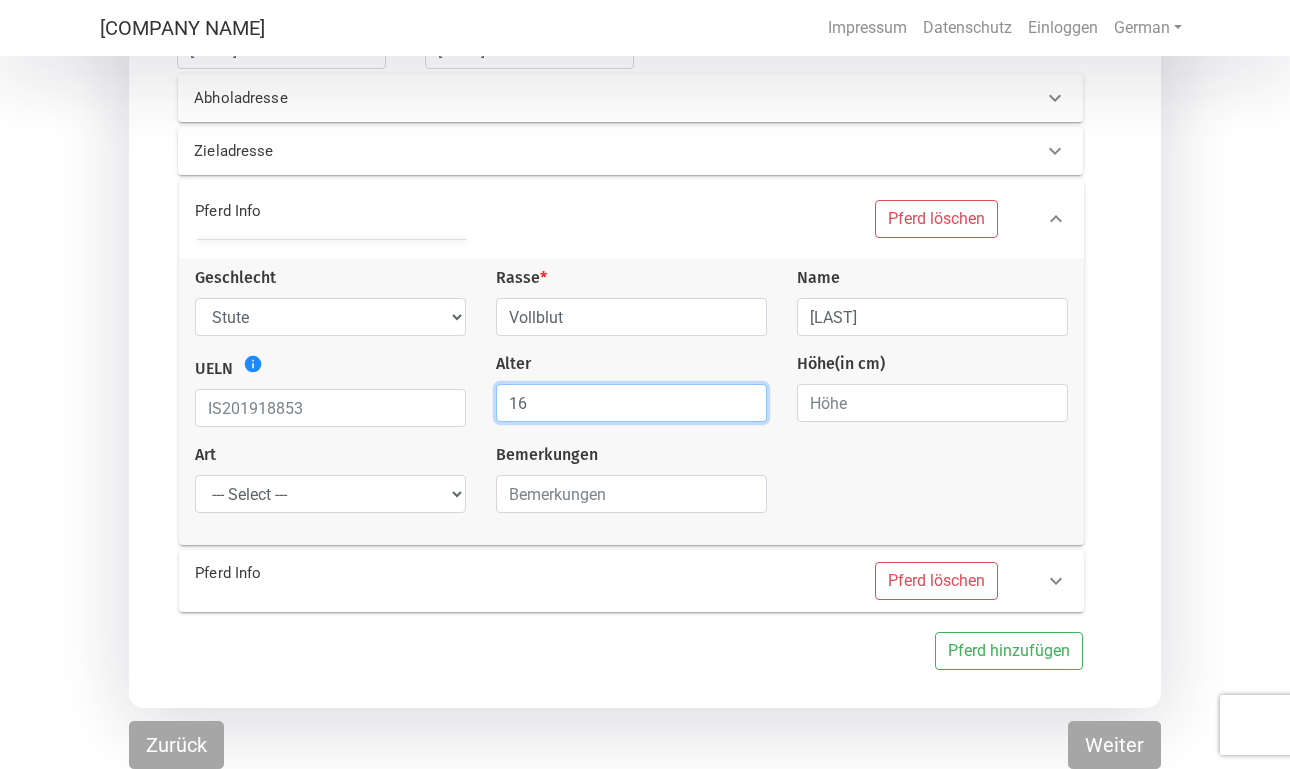 click on "16" at bounding box center (631, 403) 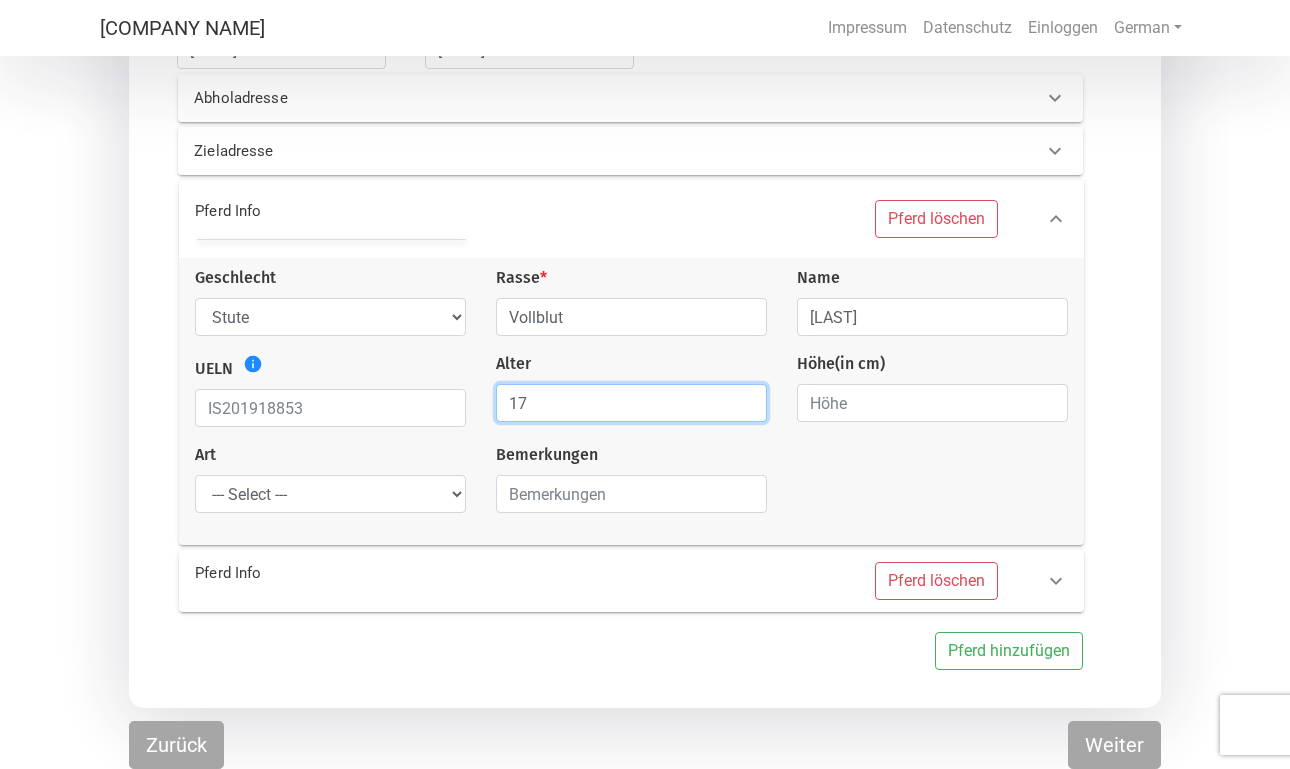 click on "17" at bounding box center (631, 403) 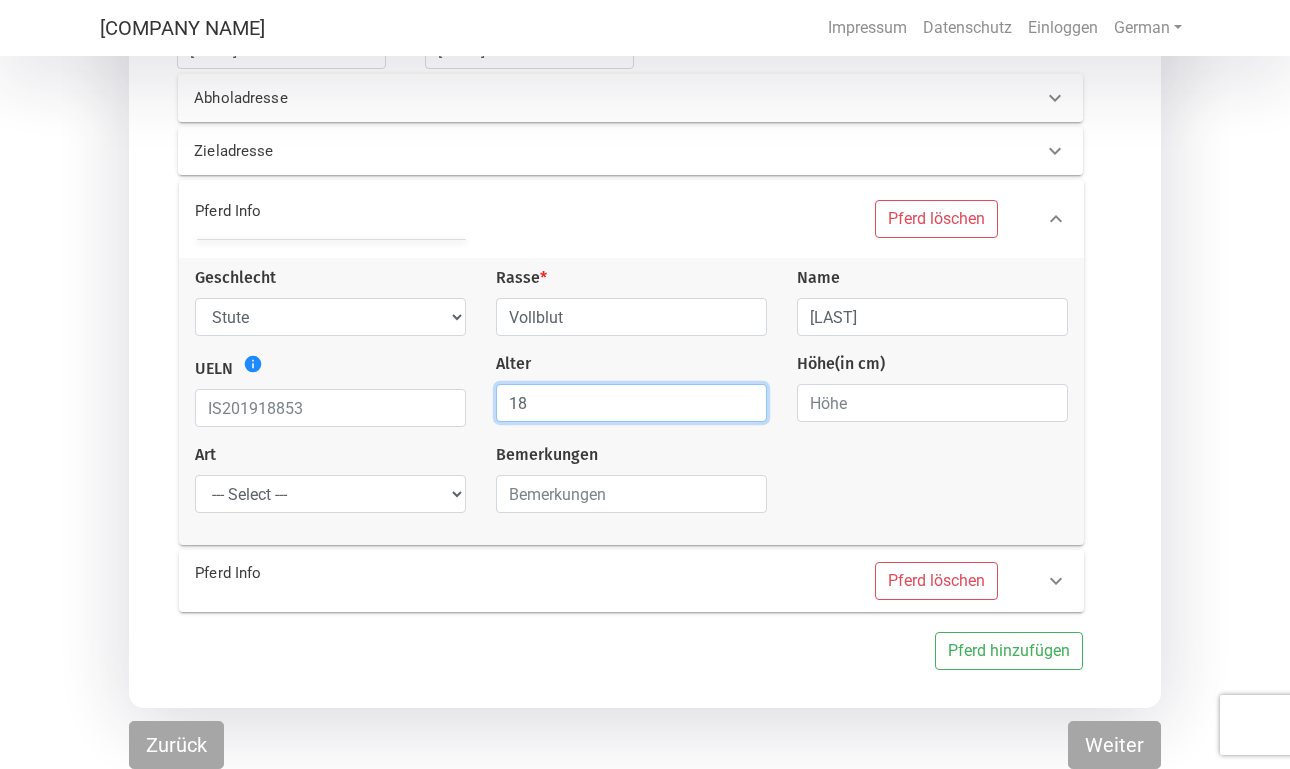 click on "18" at bounding box center (631, 403) 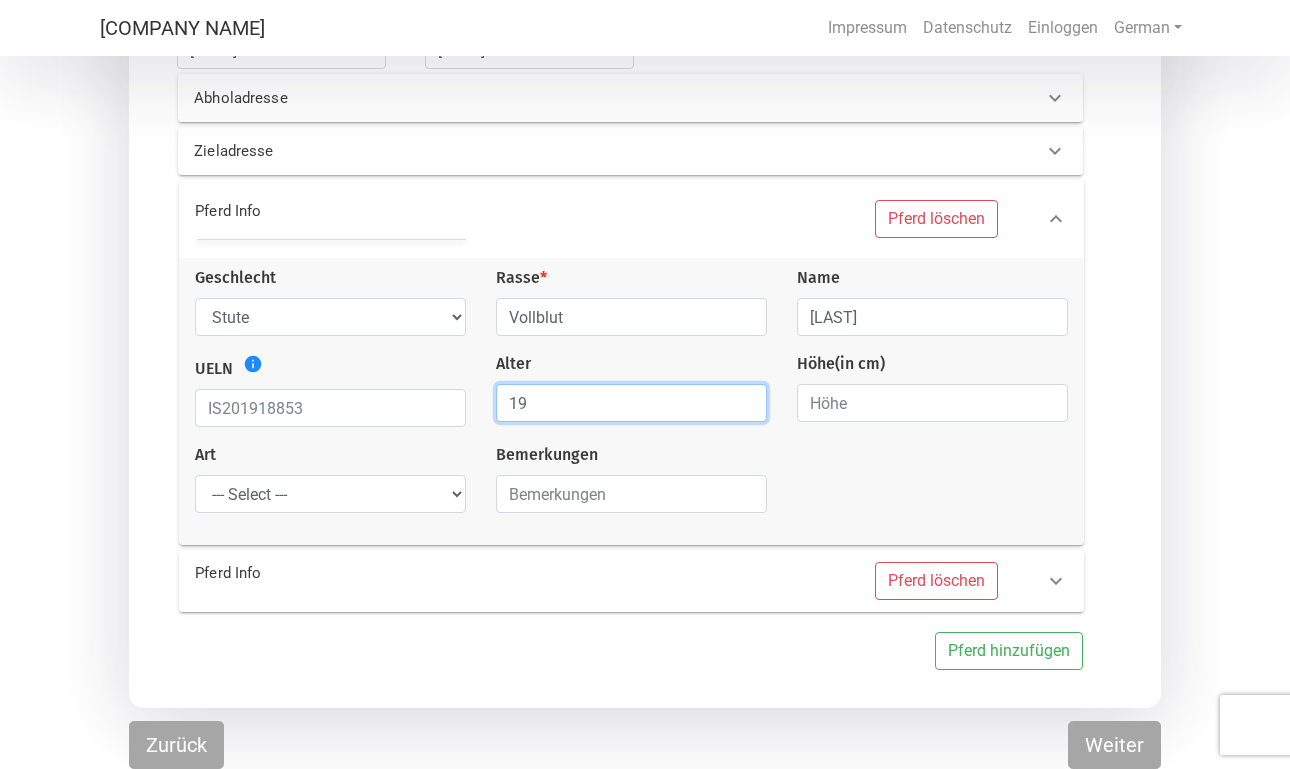 click on "19" at bounding box center [631, 403] 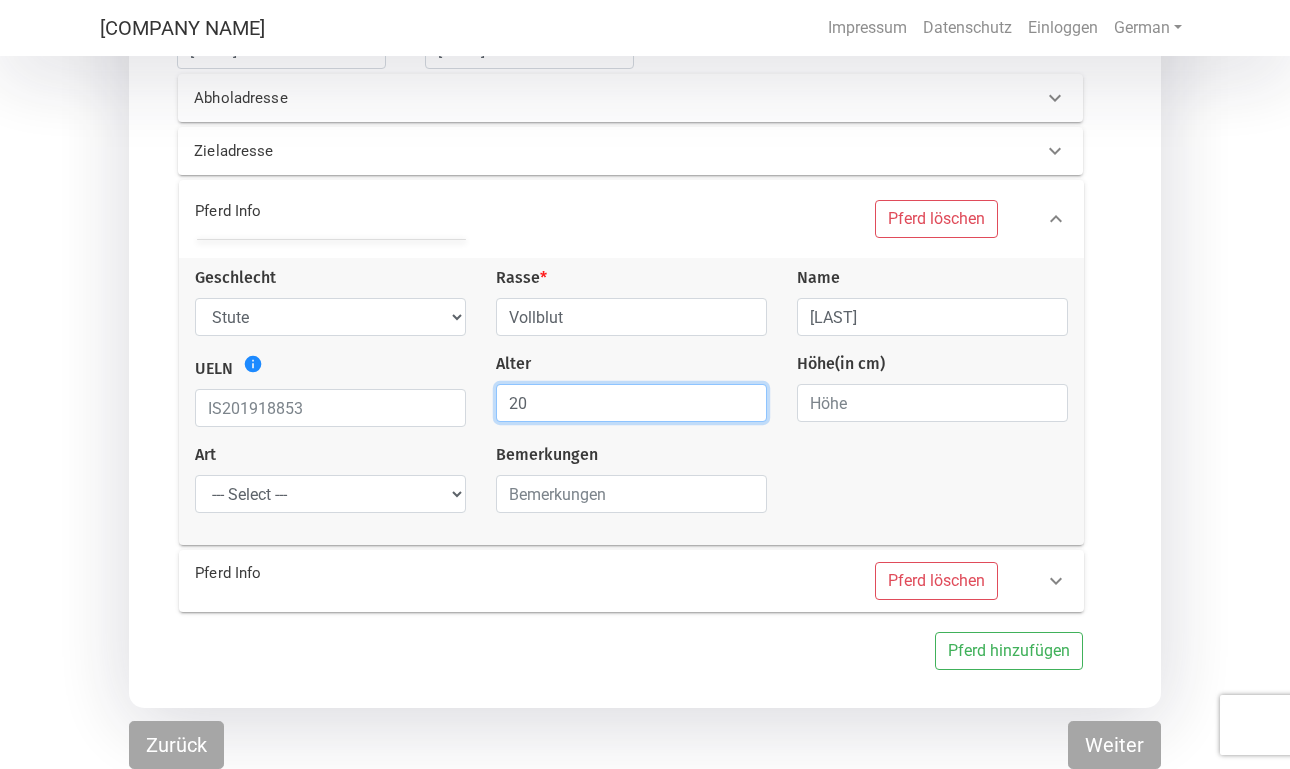 click on "20" at bounding box center (631, 403) 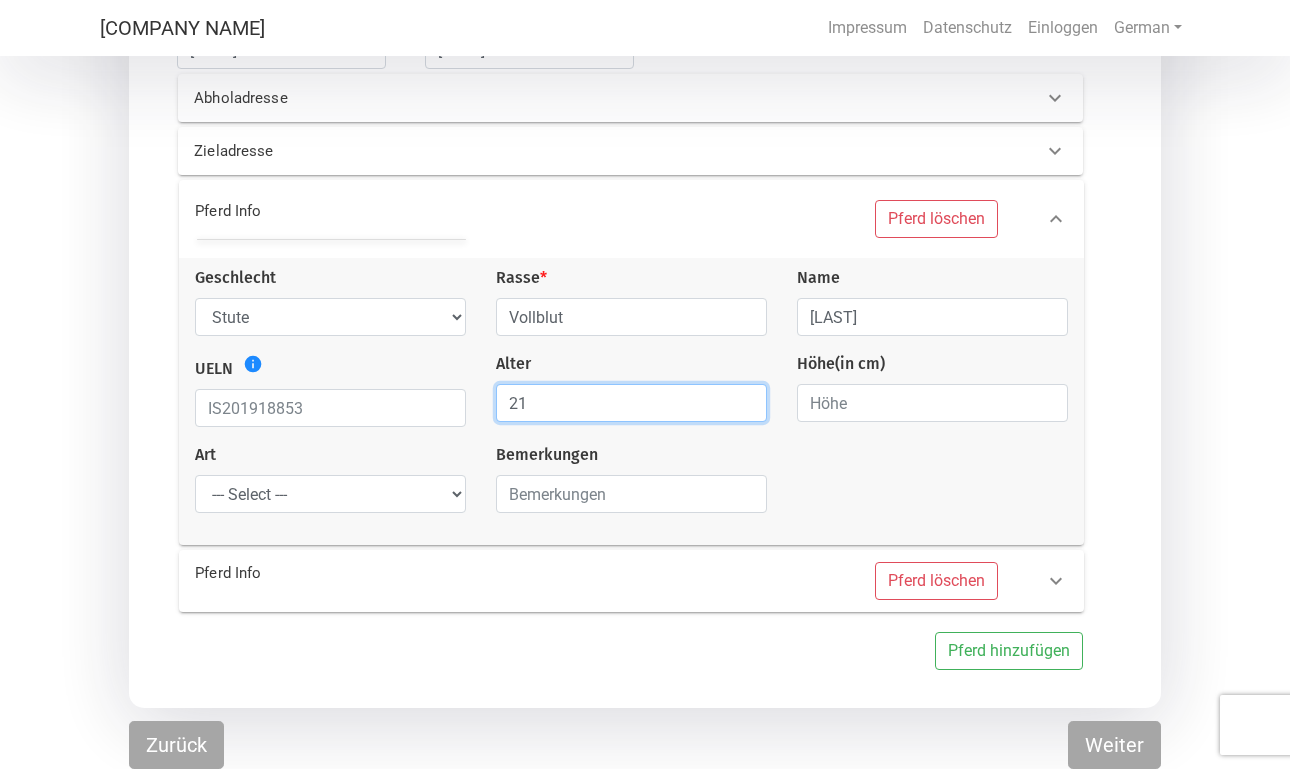 click on "21" at bounding box center [631, 403] 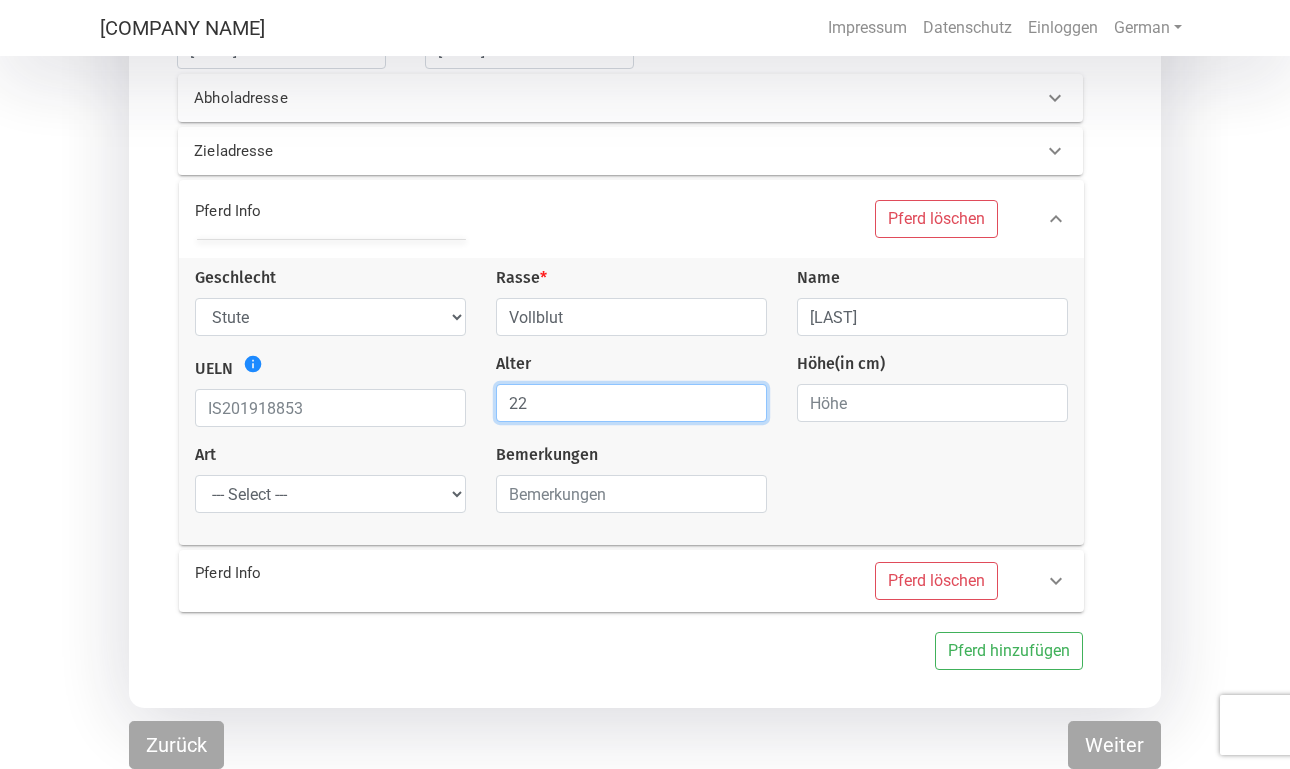 click on "22" at bounding box center (631, 403) 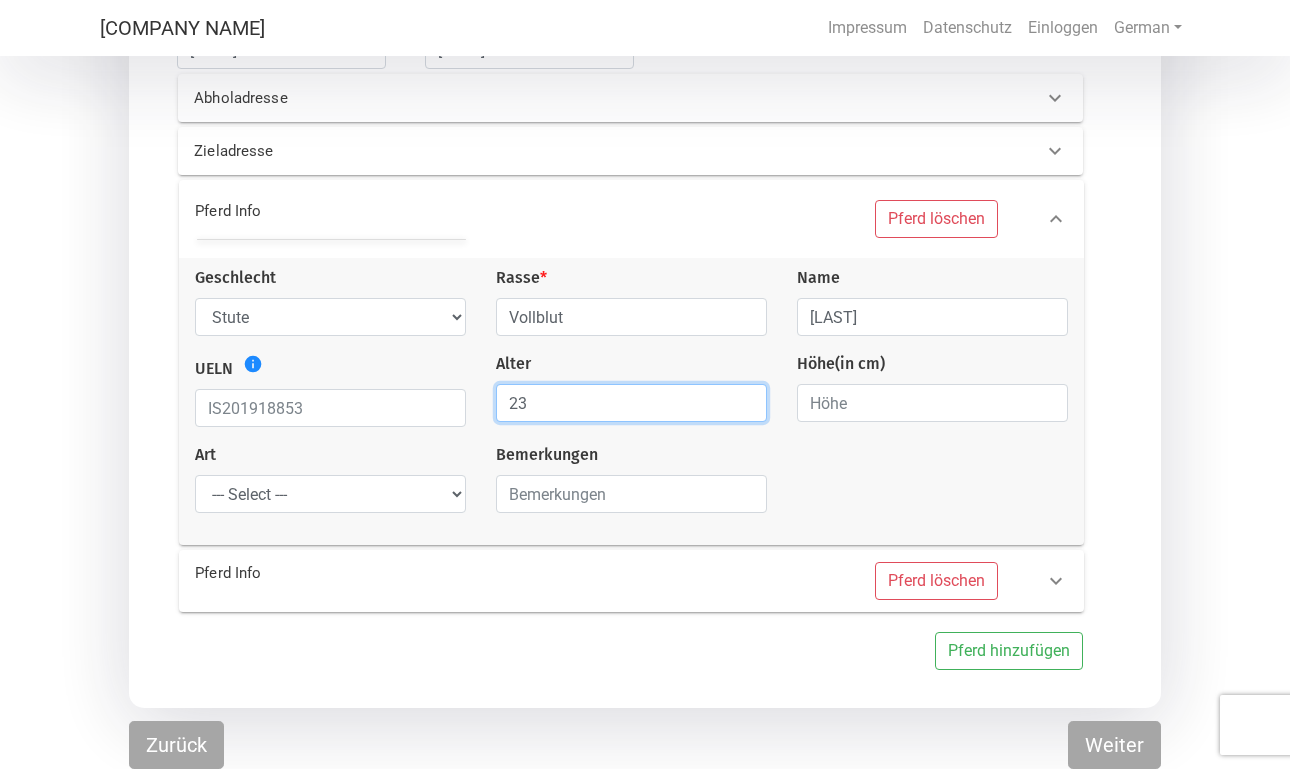 click on "23" at bounding box center (631, 403) 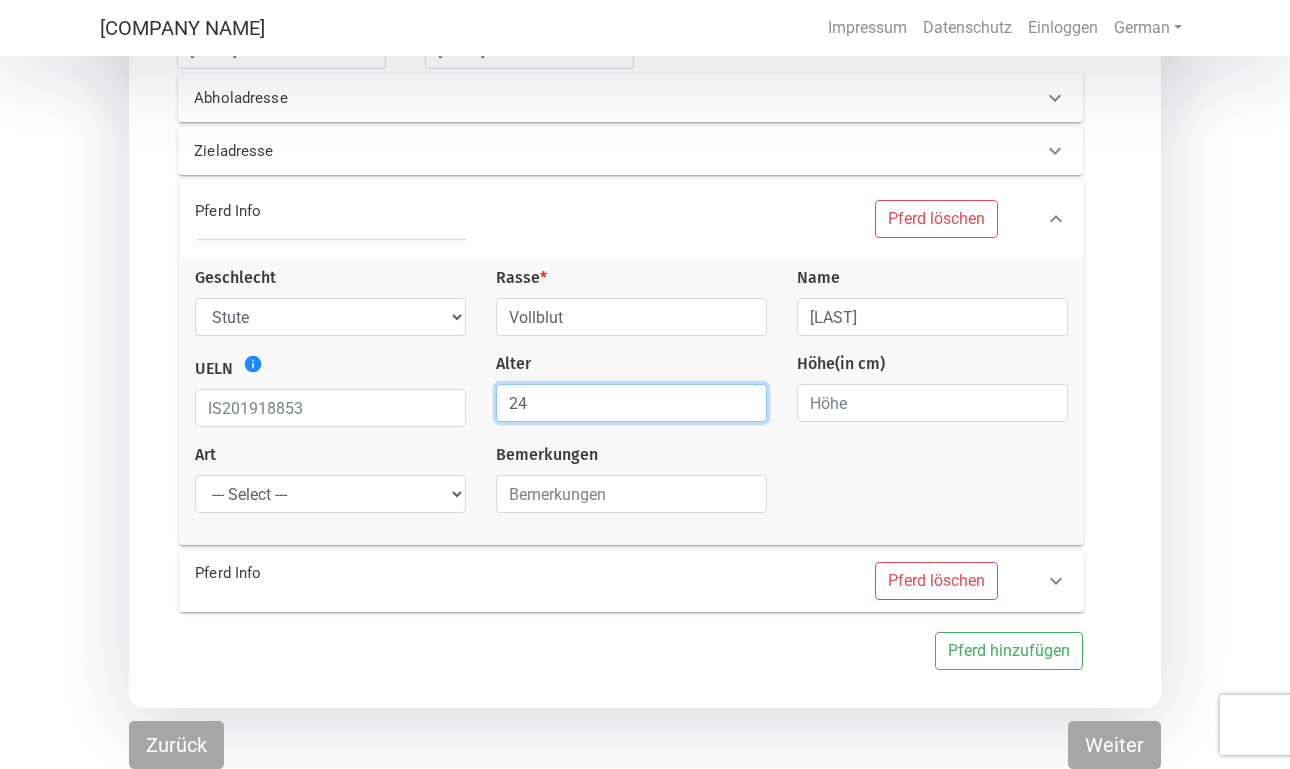 click on "24" at bounding box center (631, 403) 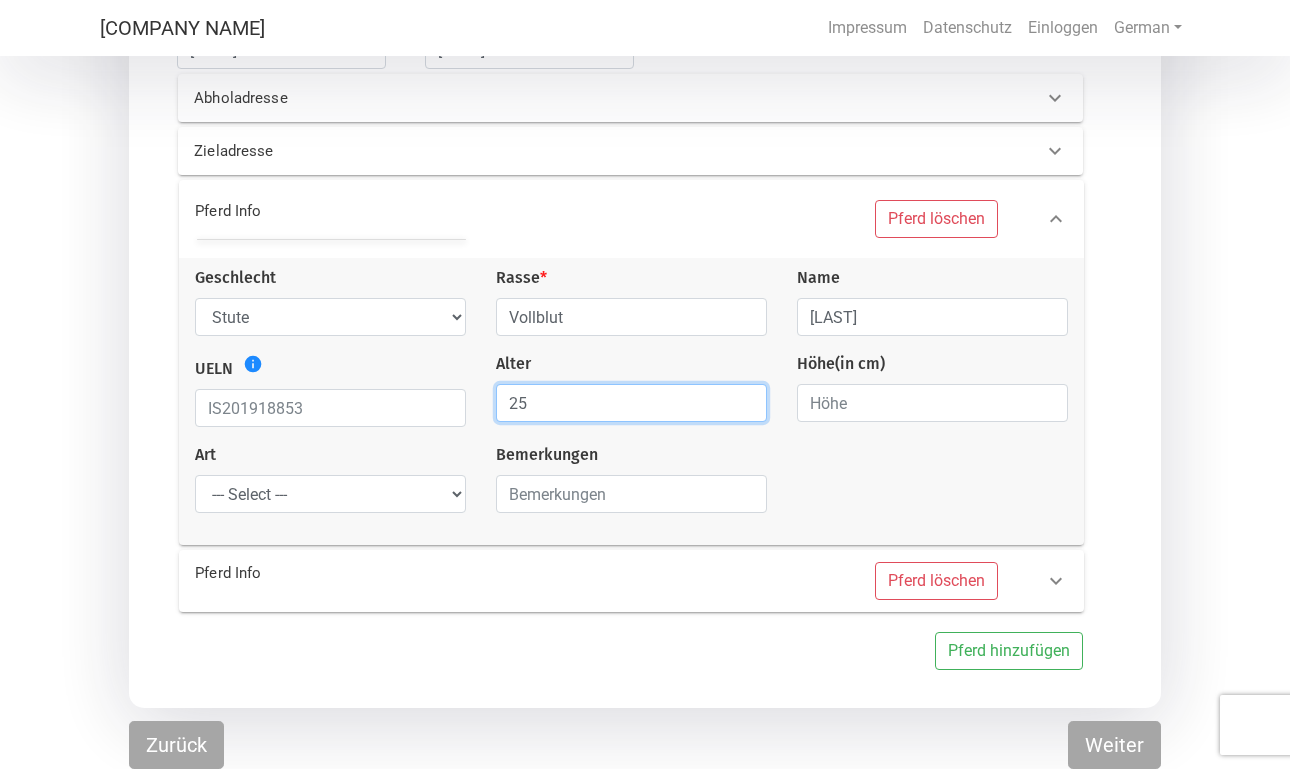 type on "25" 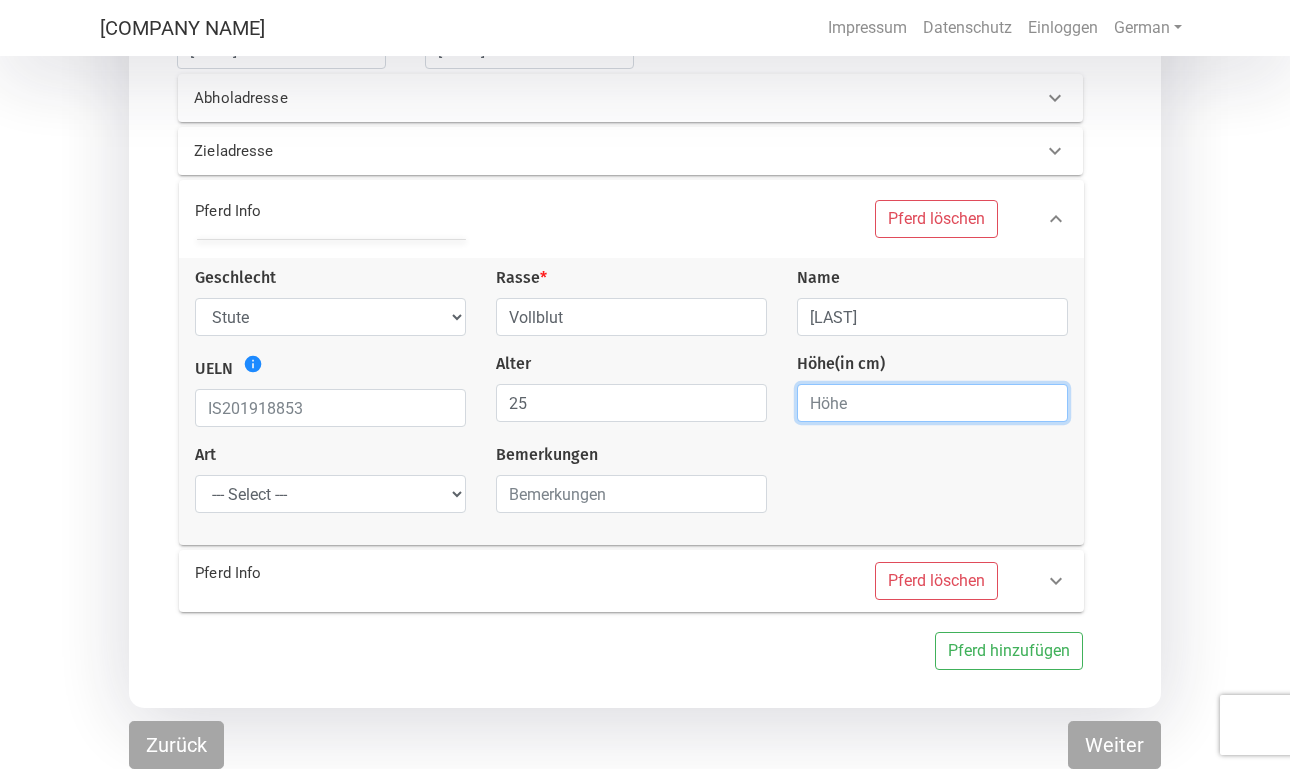 click at bounding box center [932, 403] 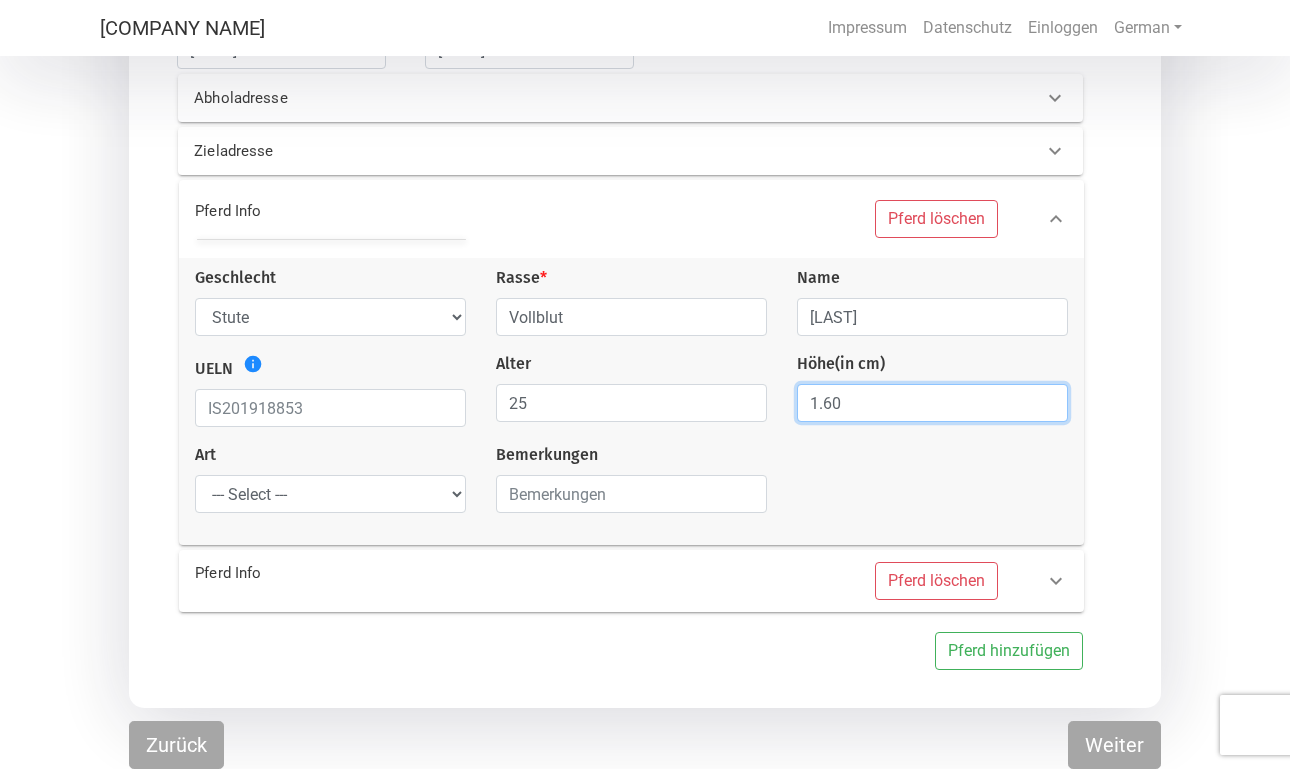 type on "1.60" 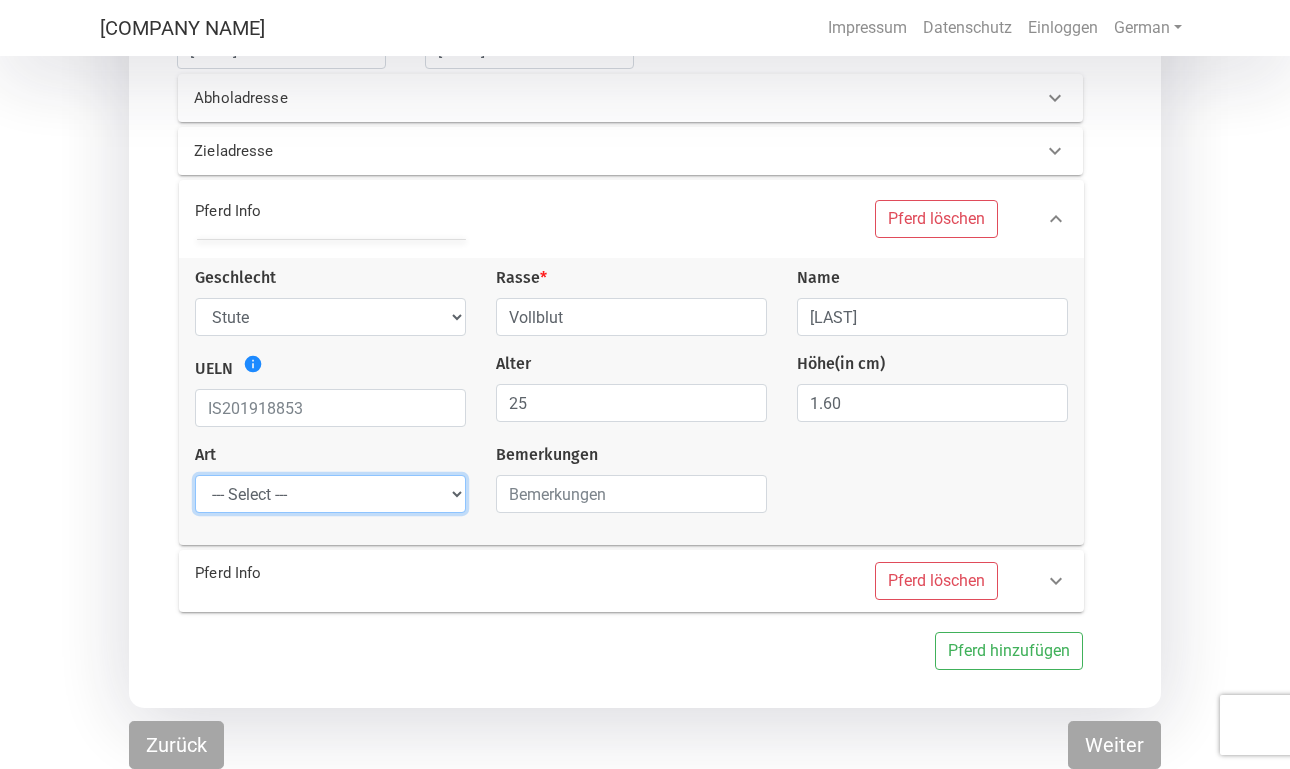 click on "--- Select --- Problempferd Reitpferd Rohes Pferd Fohlen" at bounding box center [330, 494] 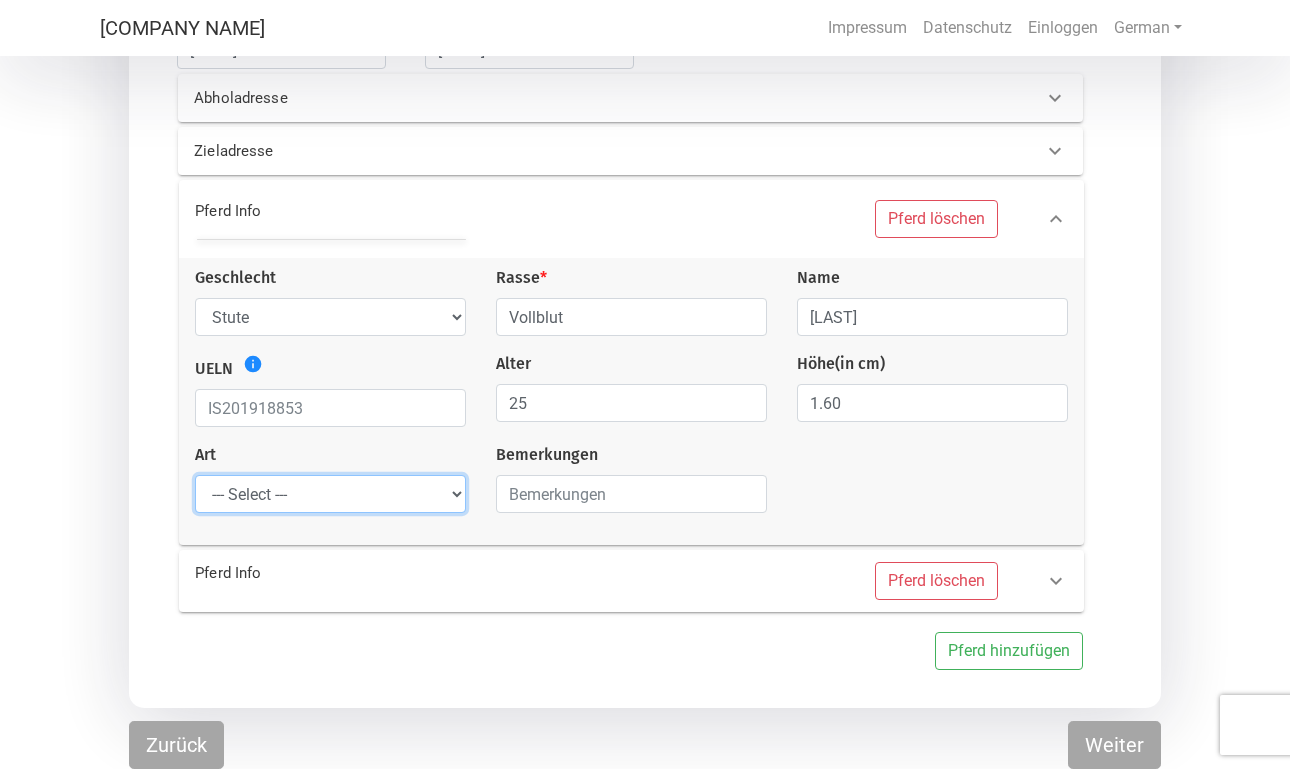 select on "saddle_horse" 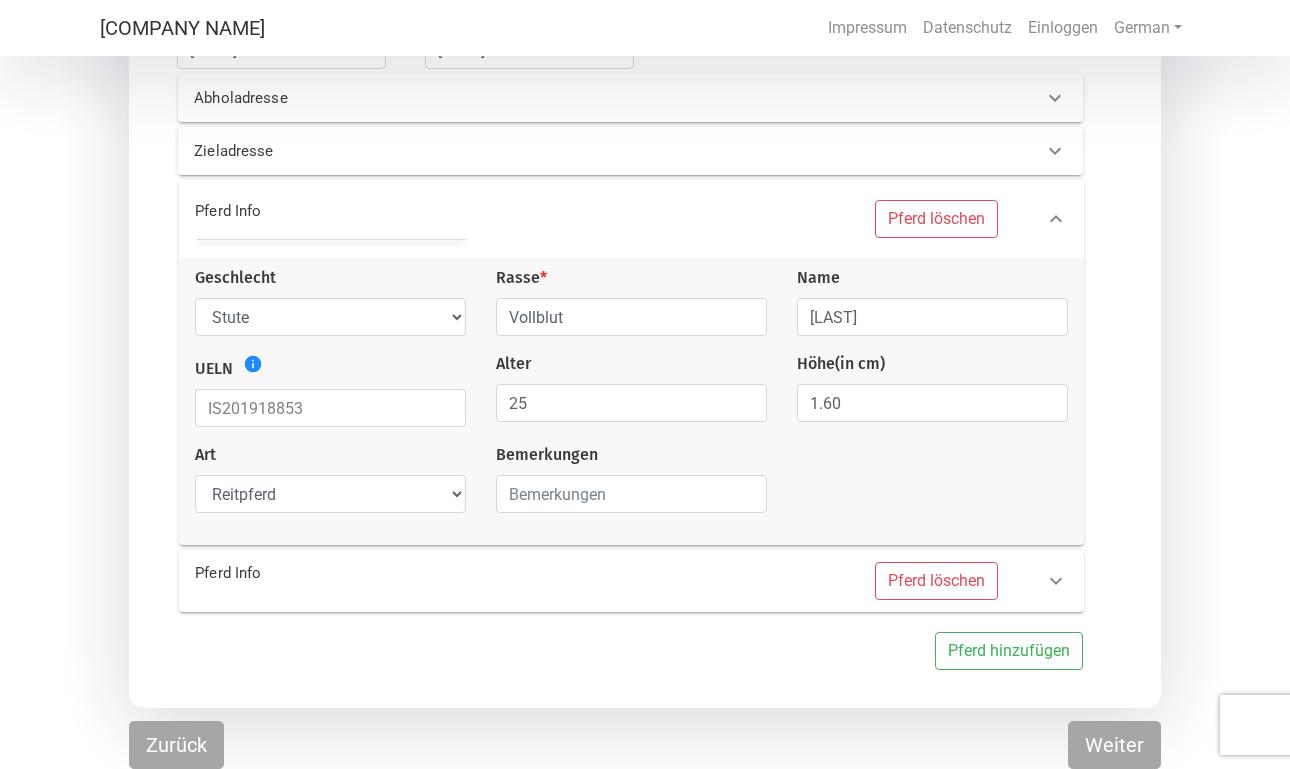 click on "Pferd Info" at bounding box center [389, 573] 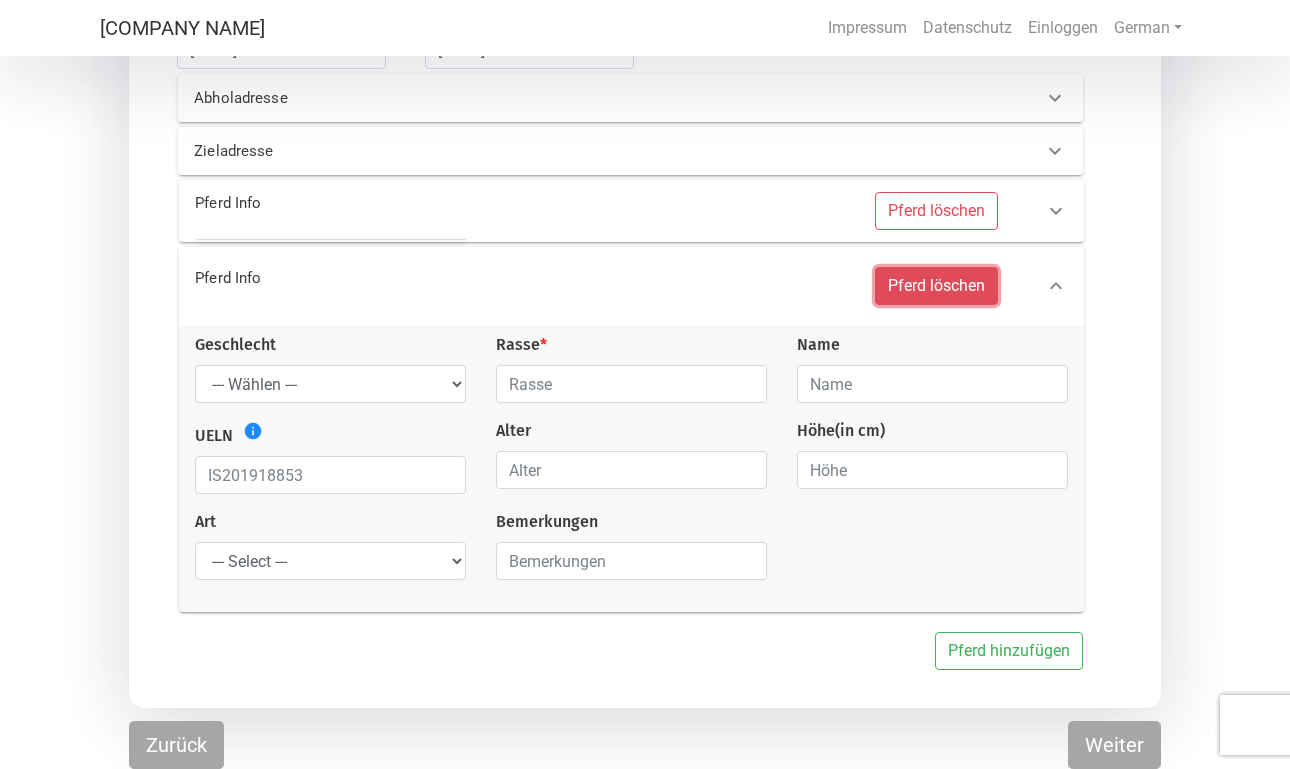 click on "Pferd löschen" at bounding box center [936, 286] 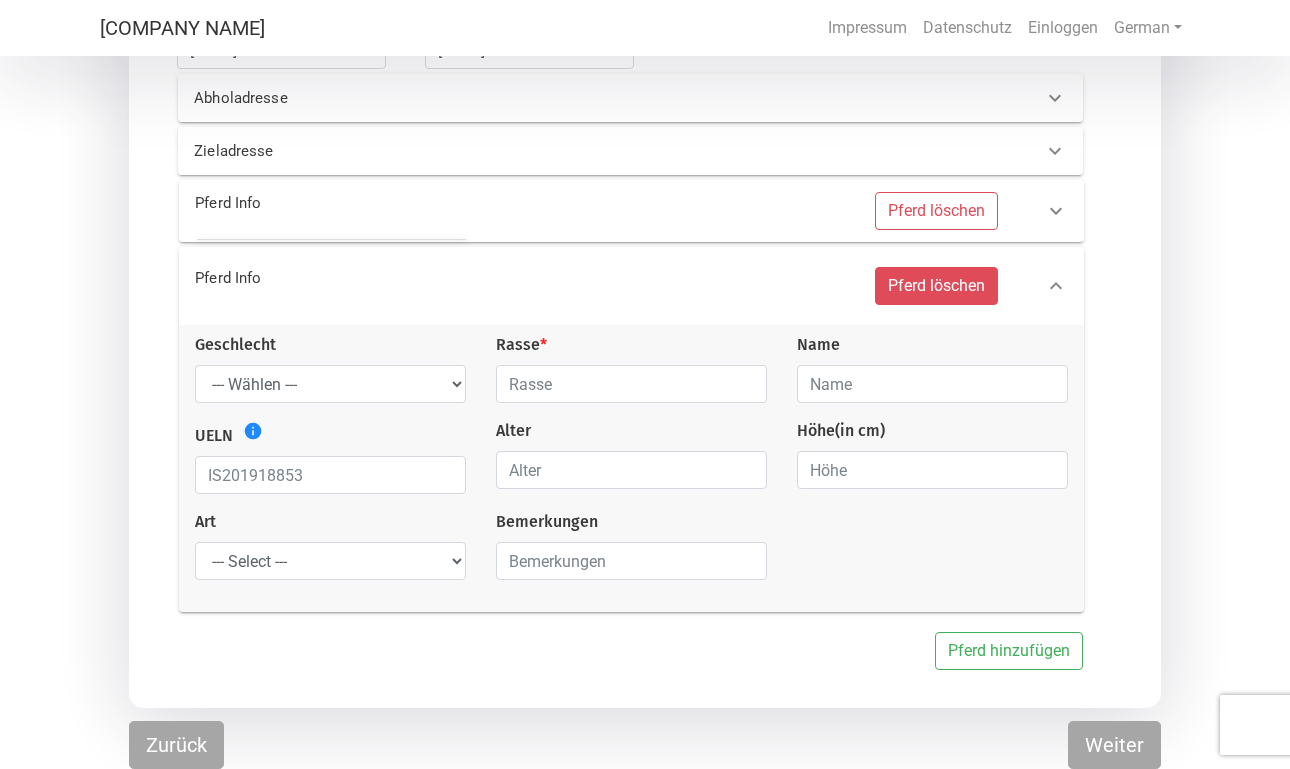 select 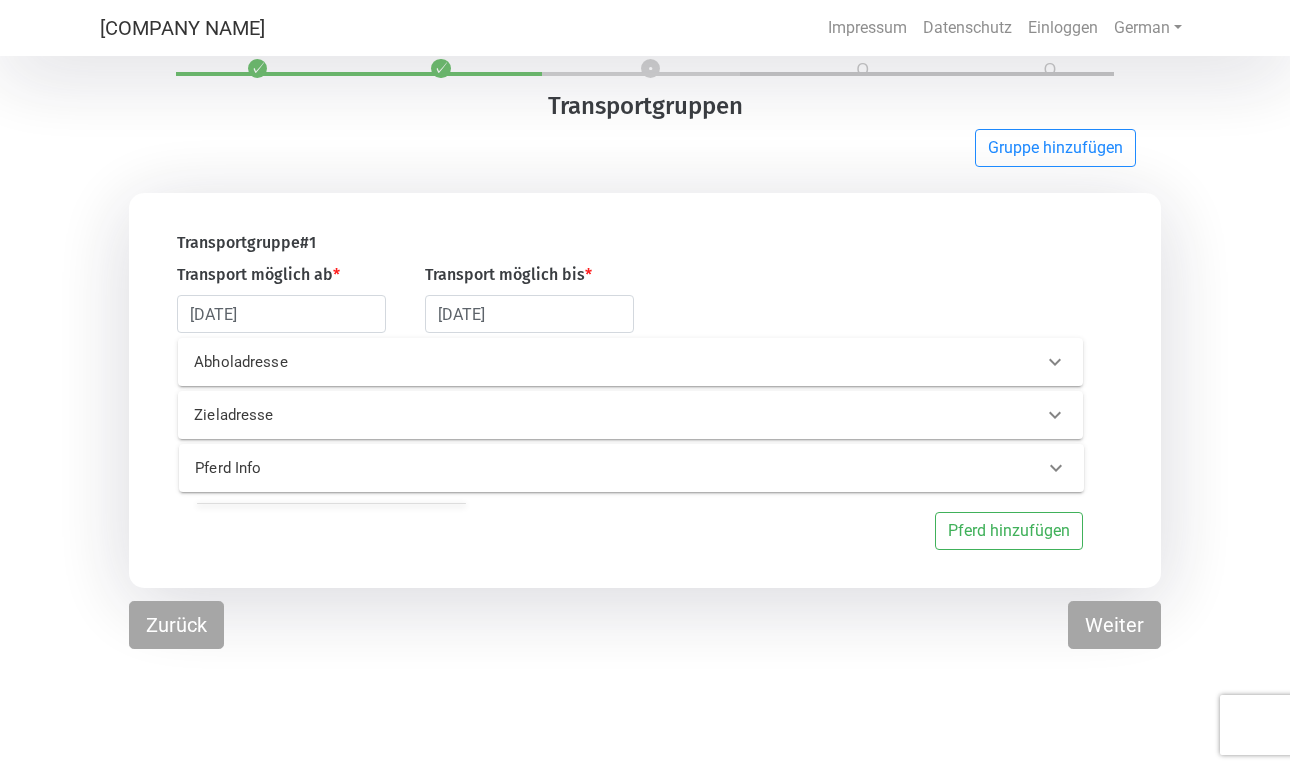 scroll, scrollTop: 60, scrollLeft: 0, axis: vertical 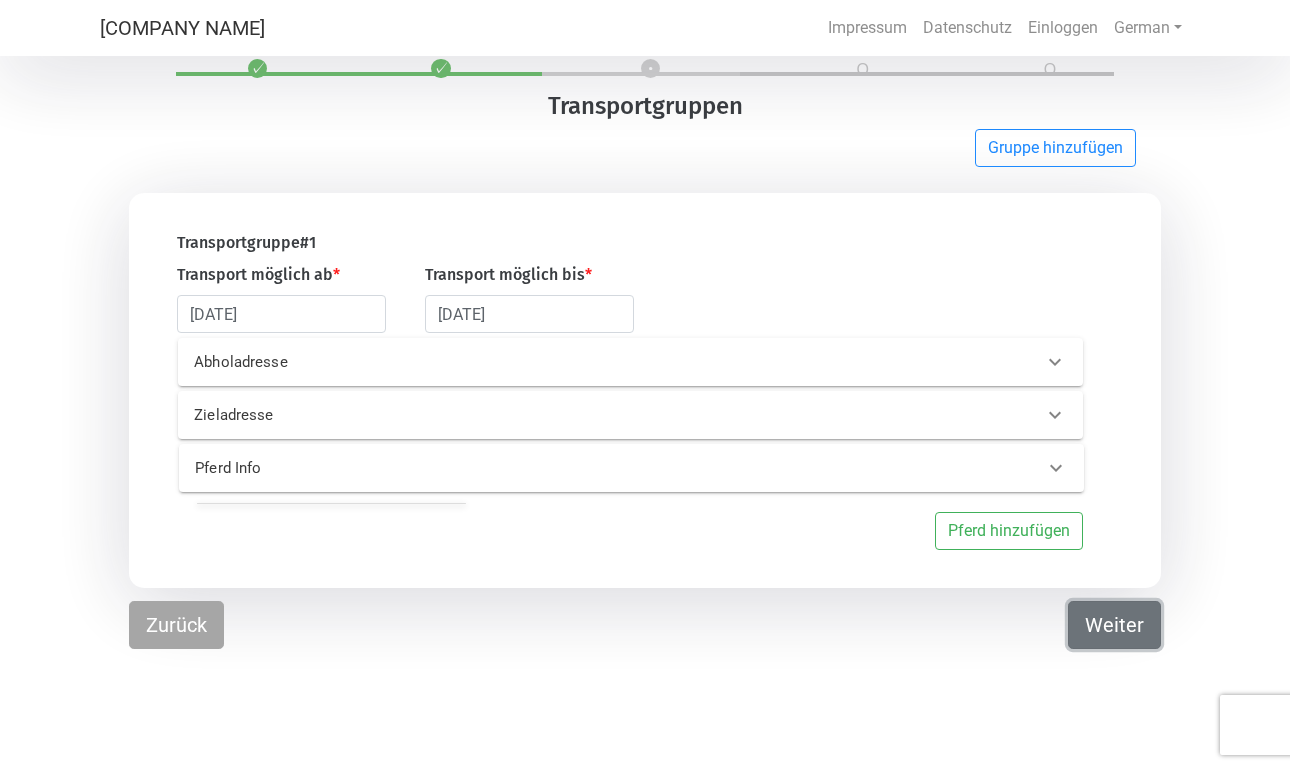click on "Weiter" at bounding box center [1114, 625] 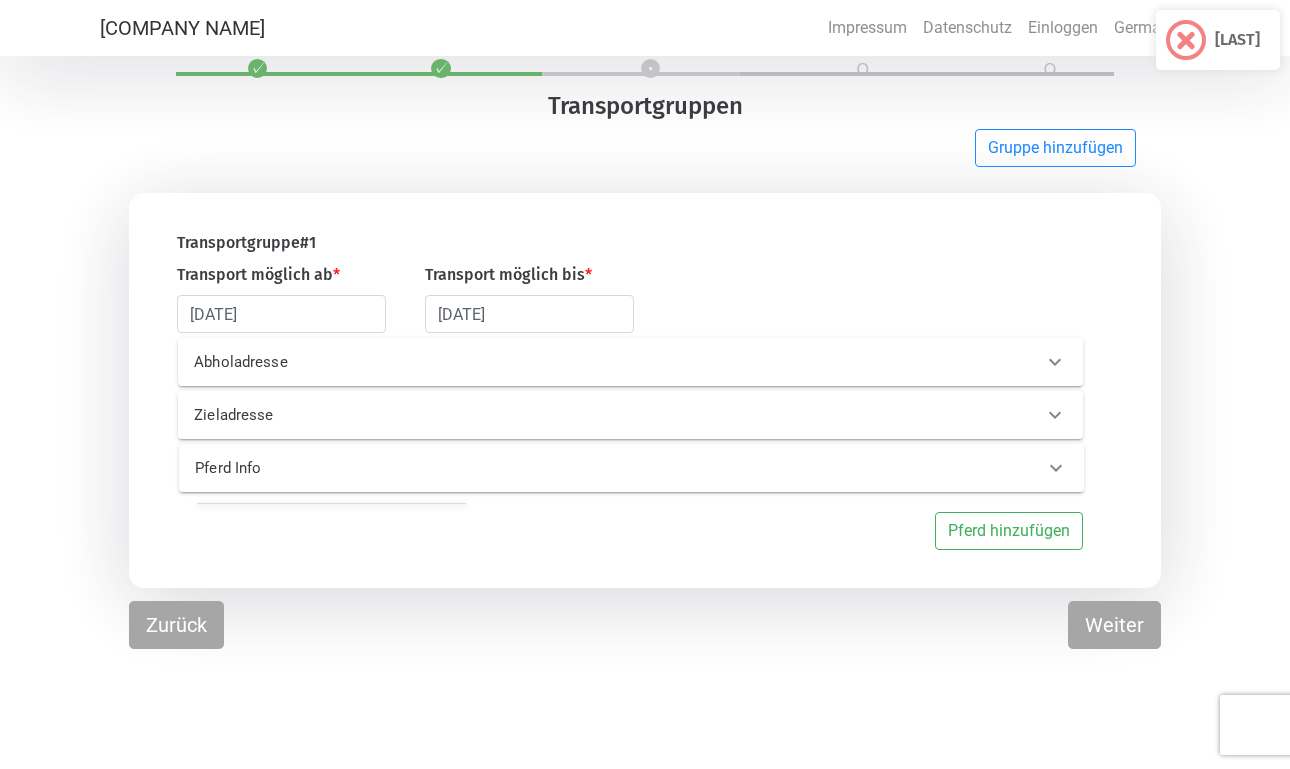 click on "Abholadresse" at bounding box center (388, 362) 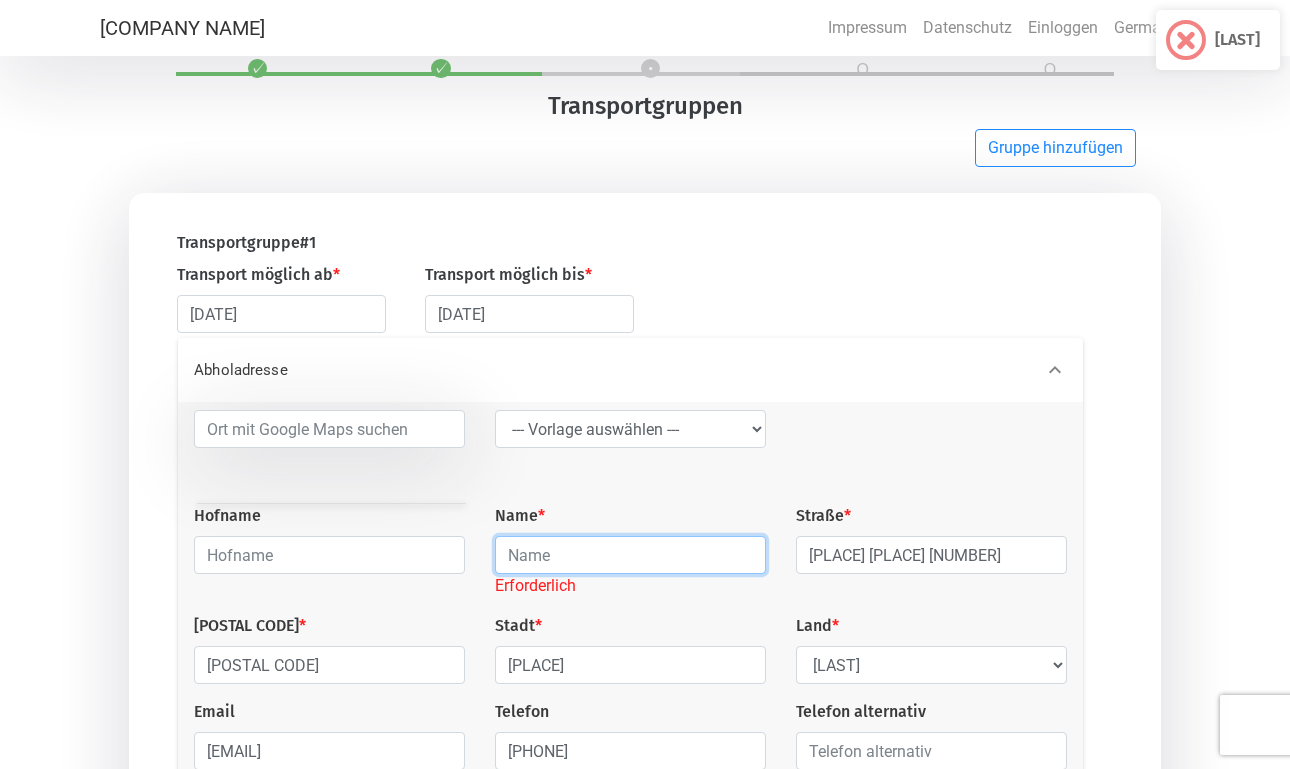 click at bounding box center (630, 555) 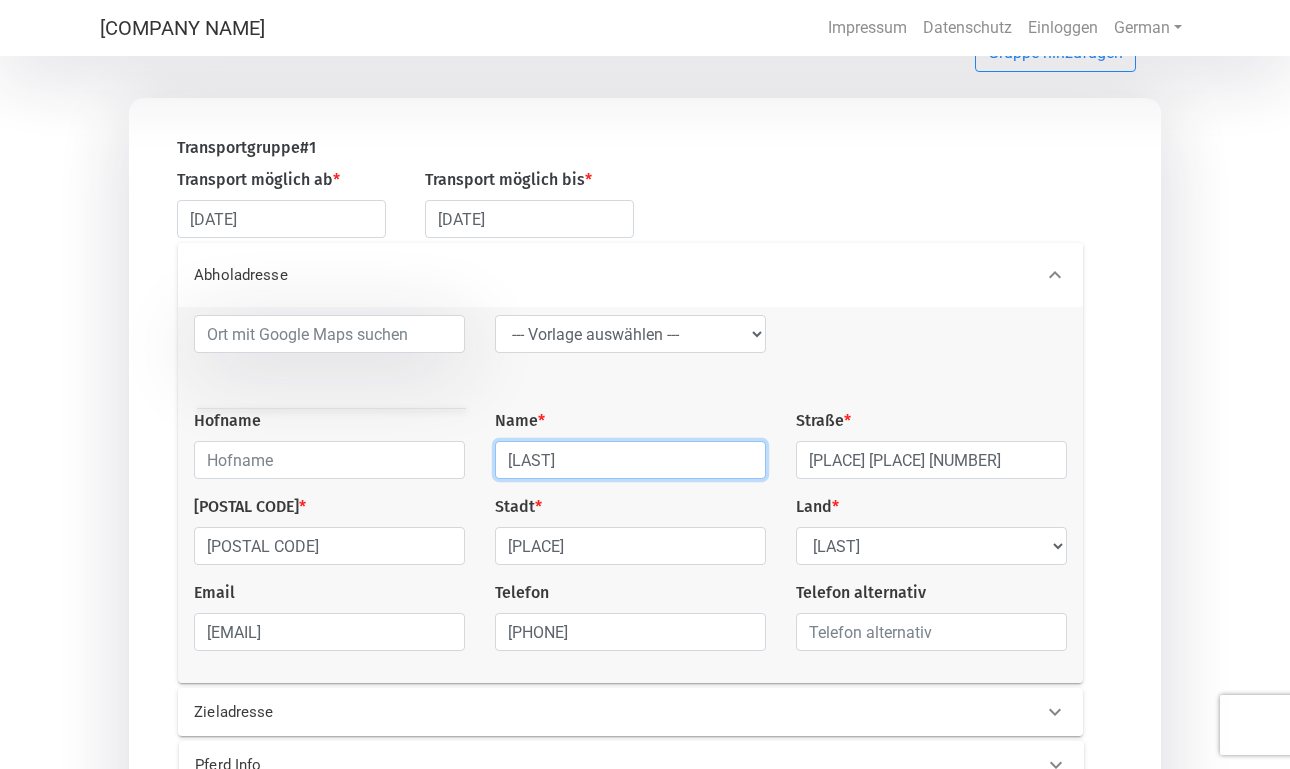 scroll, scrollTop: 335, scrollLeft: 0, axis: vertical 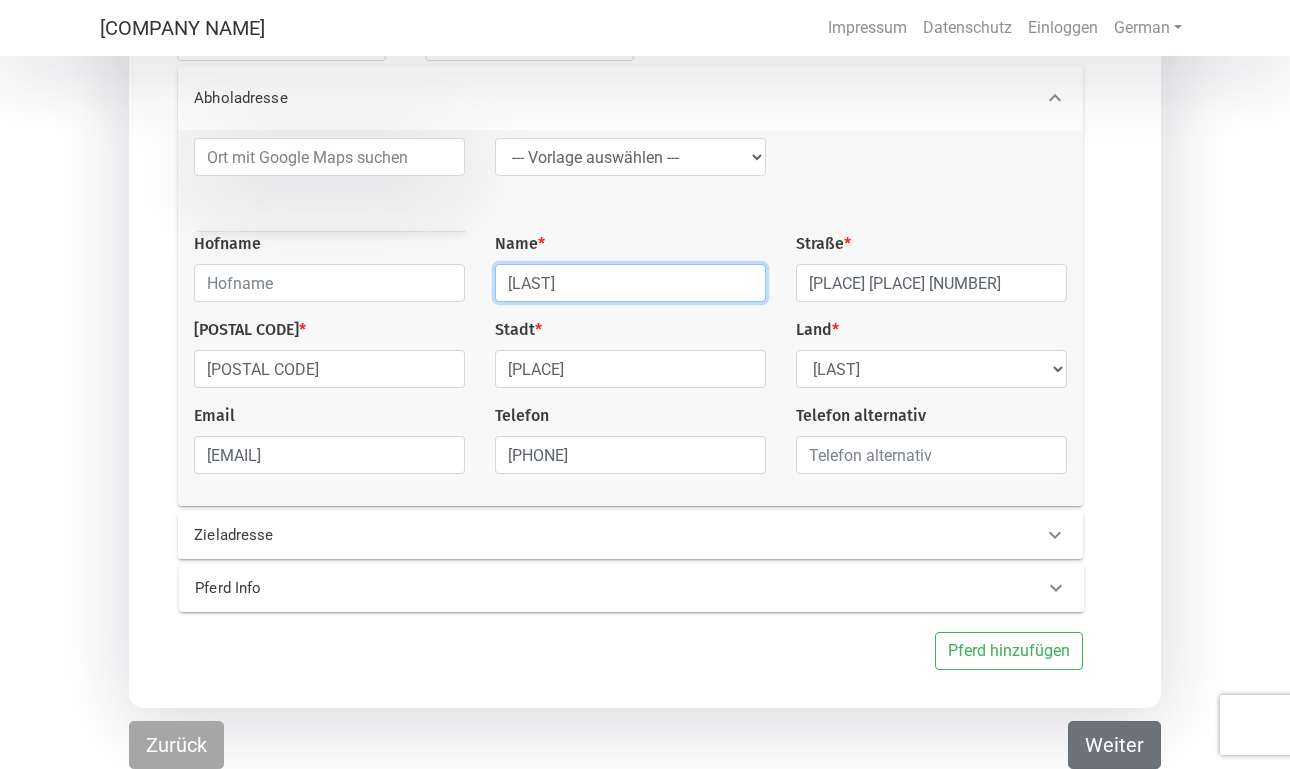 type on "[LAST]" 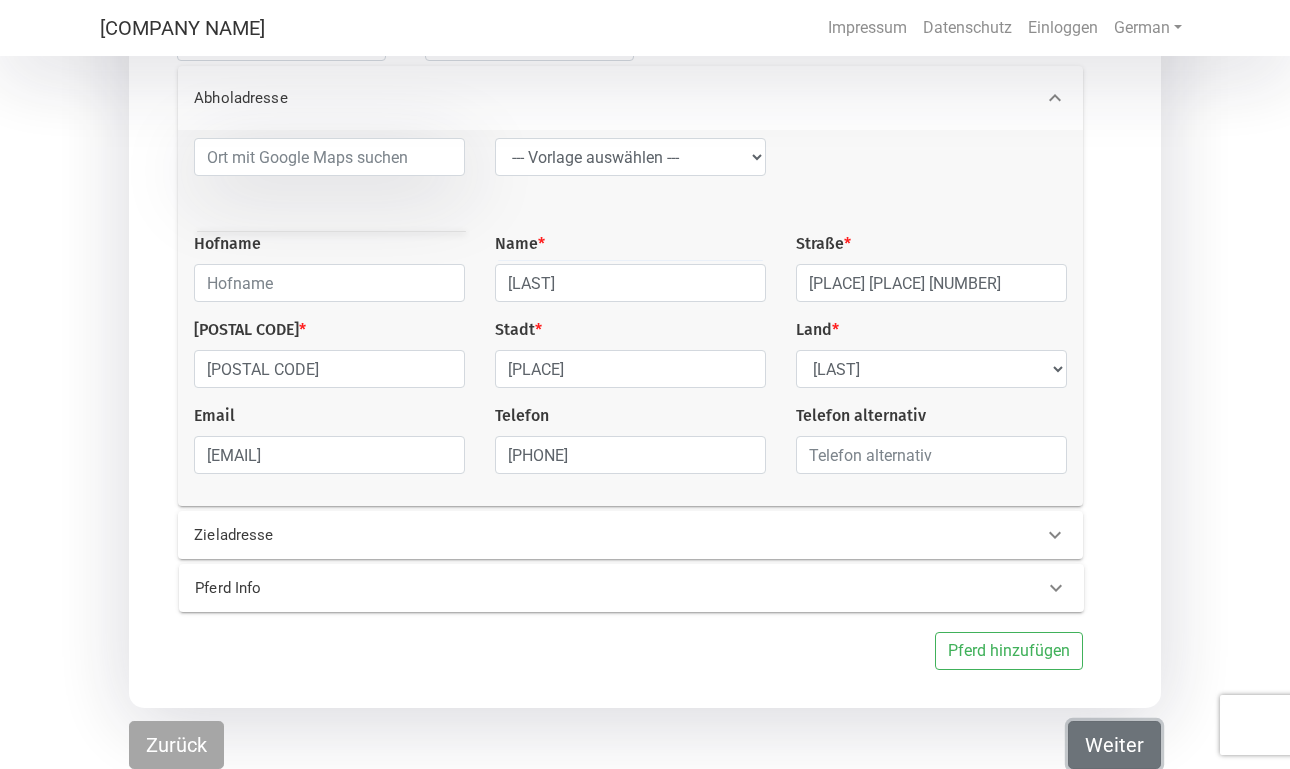 click on "Weiter" at bounding box center (1114, 745) 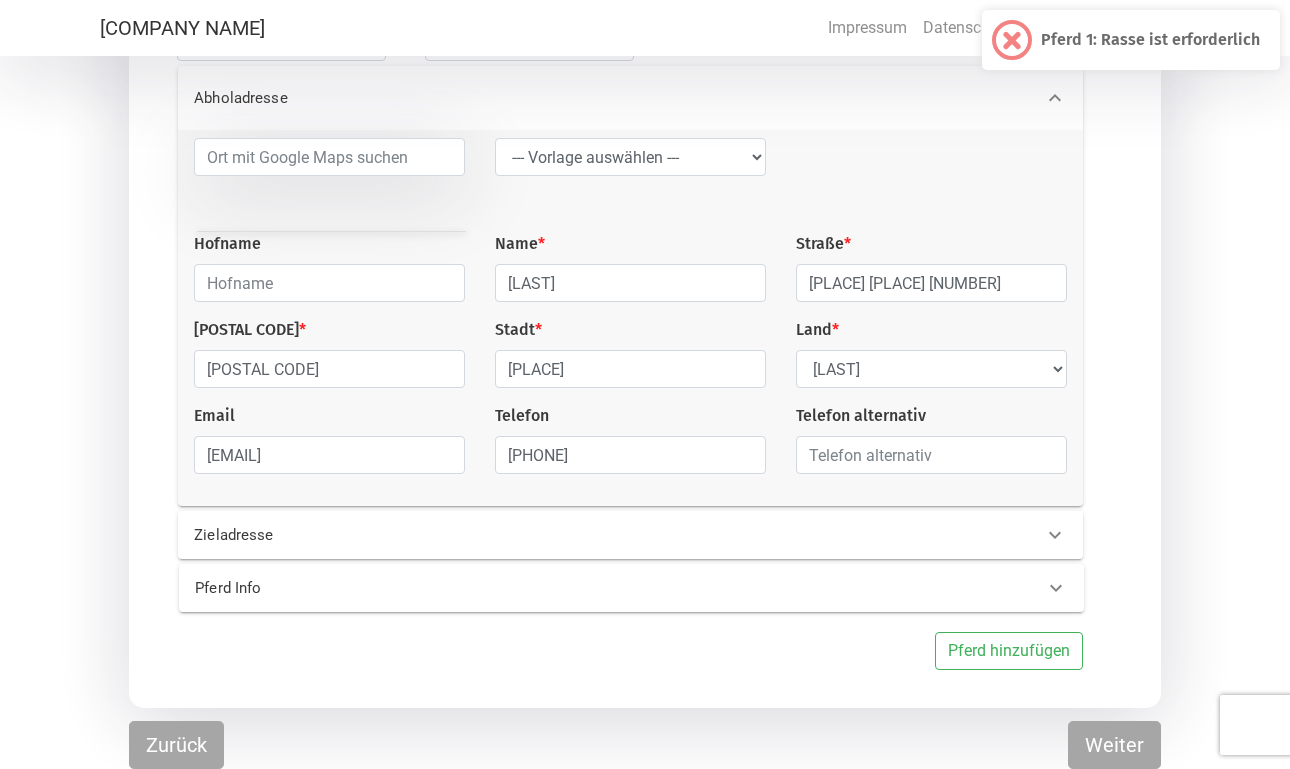 click on "Pferd Info" at bounding box center [631, 588] 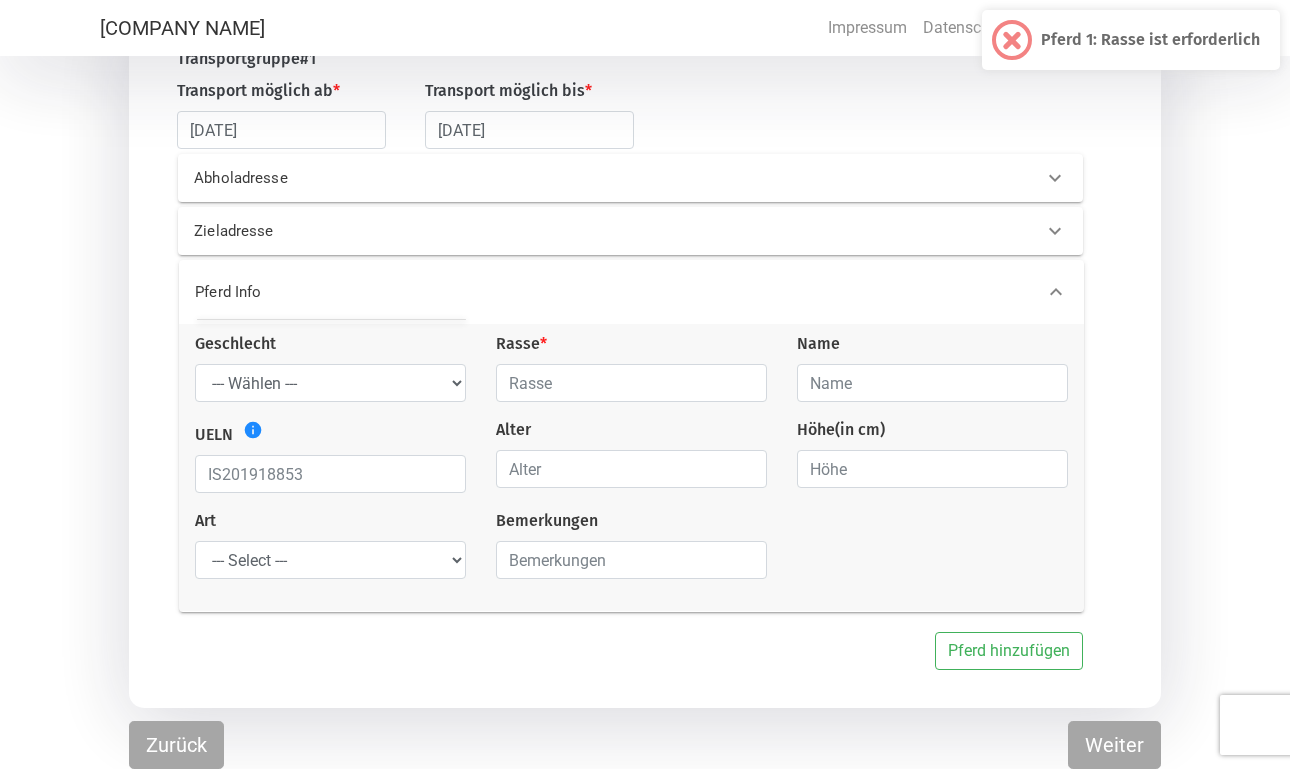 scroll, scrollTop: 246, scrollLeft: 0, axis: vertical 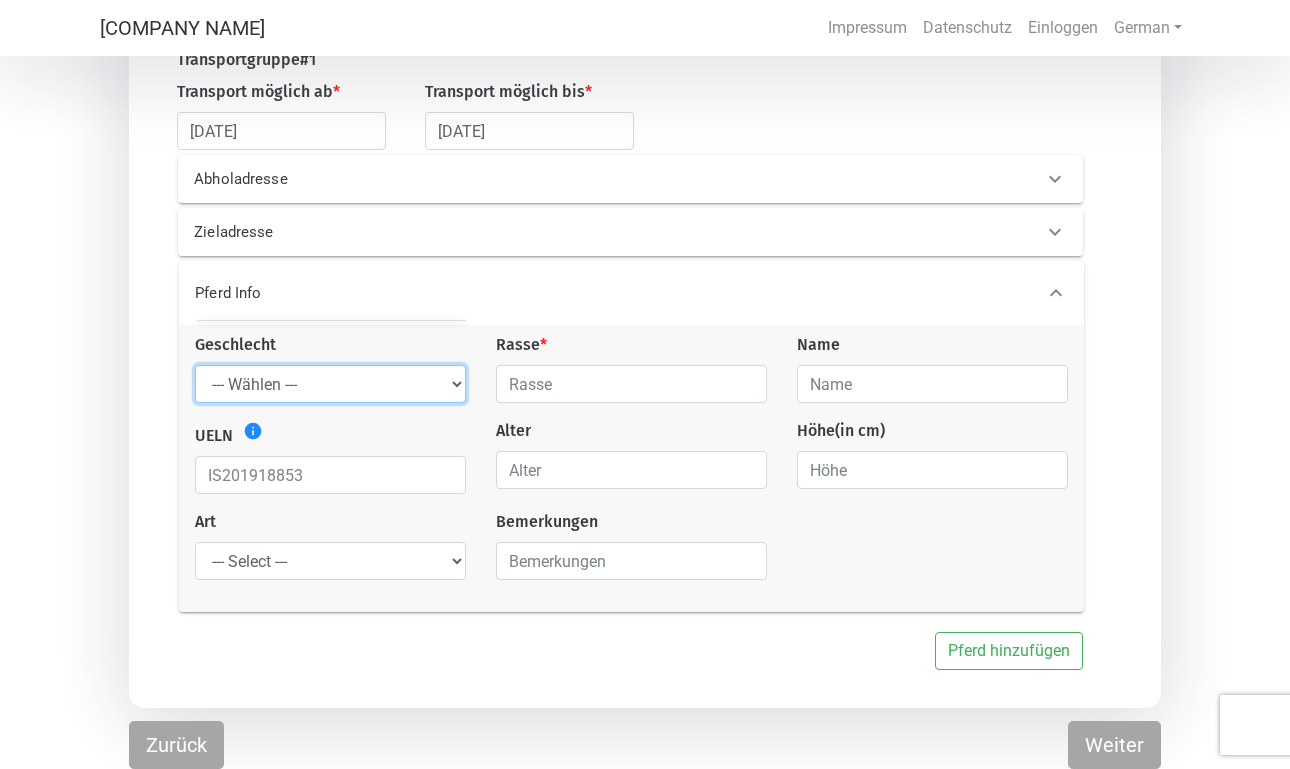 click on "--- Wählen --- Hengst Wallach Stute" at bounding box center [330, 384] 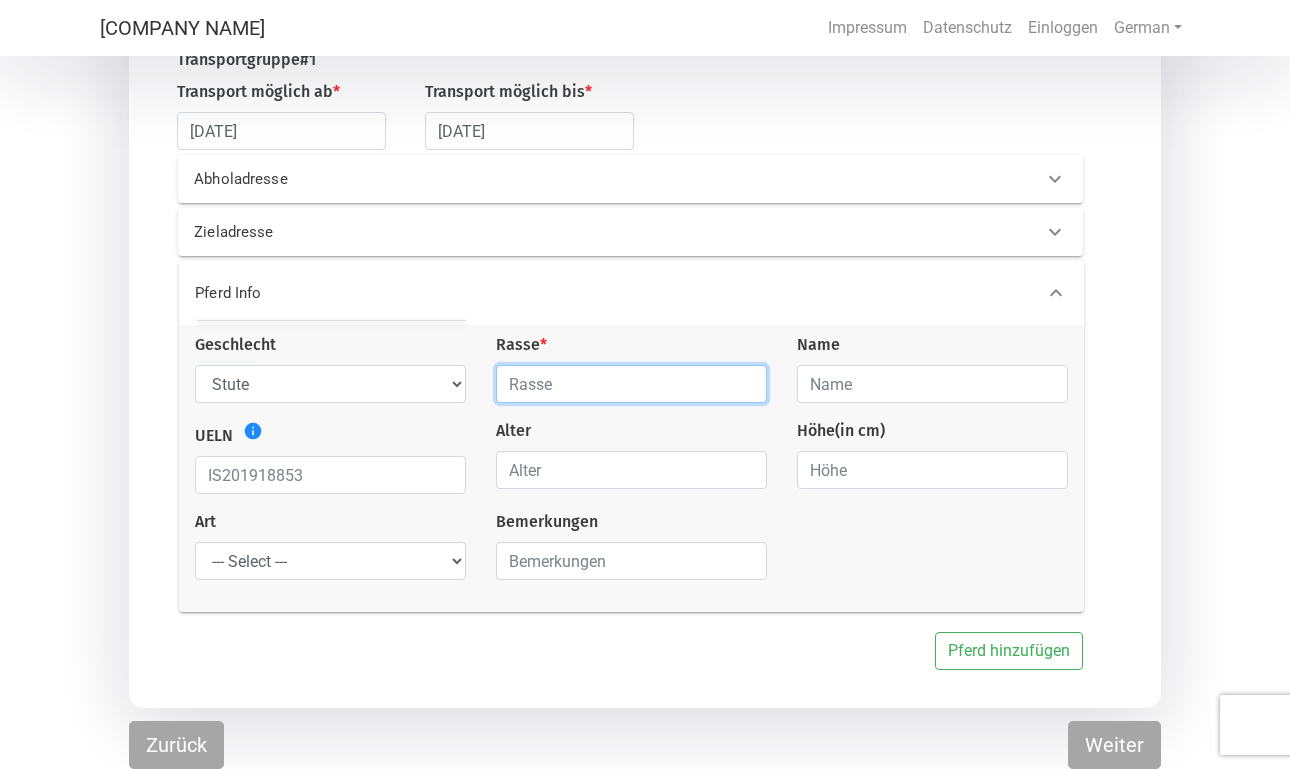 click at bounding box center [631, 384] 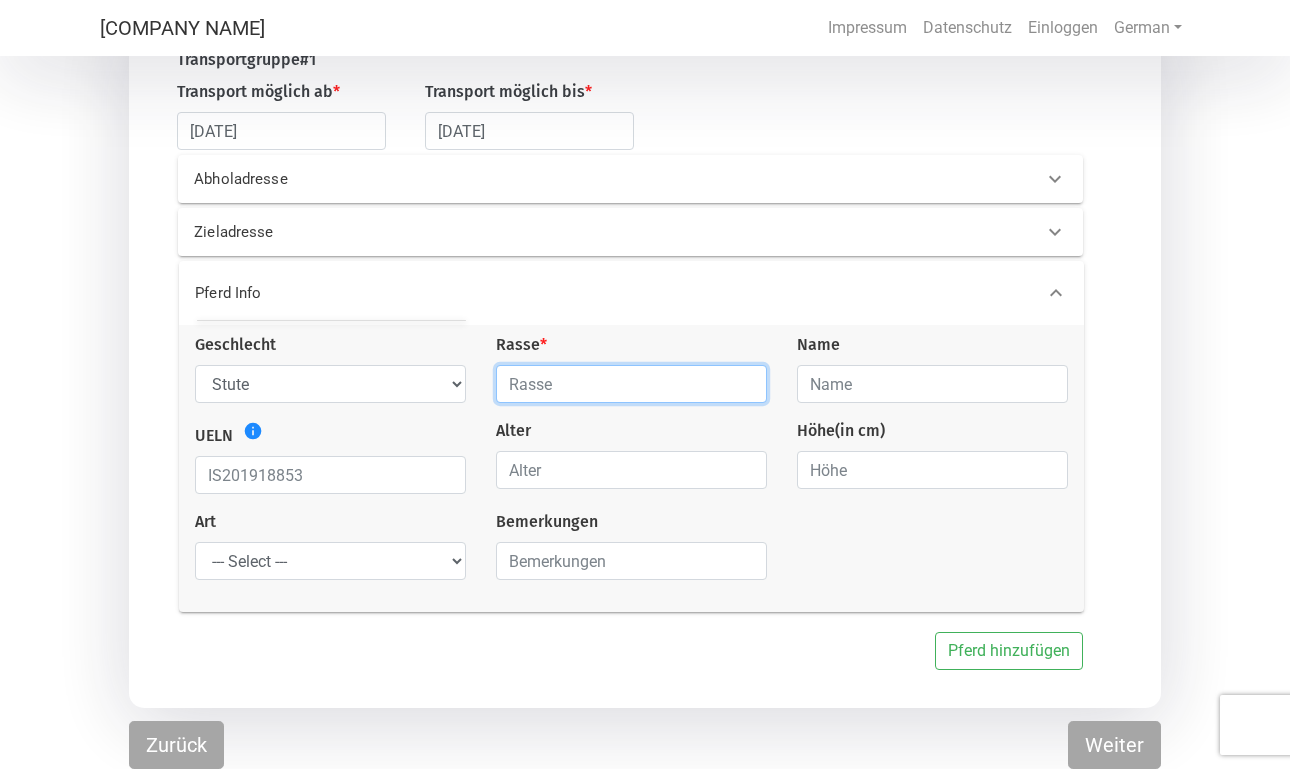 type on "Vollblut" 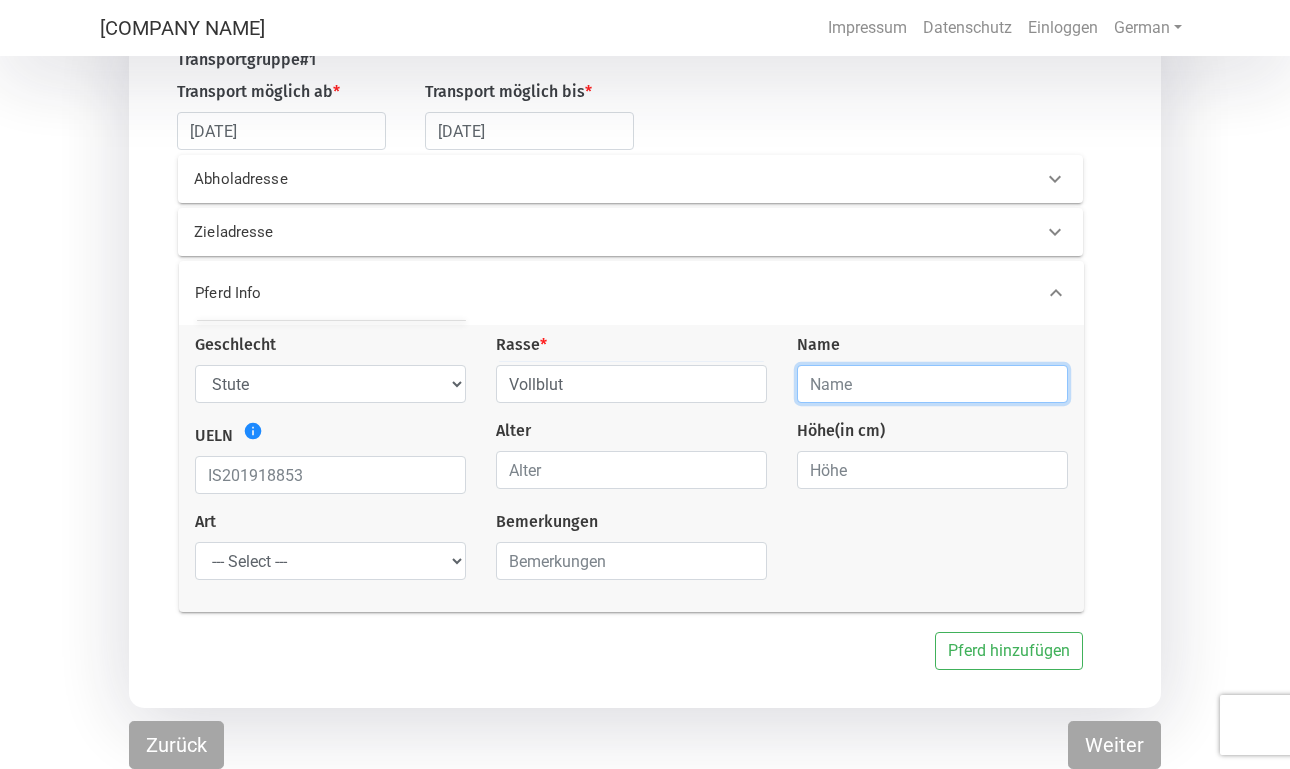 click at bounding box center (932, 384) 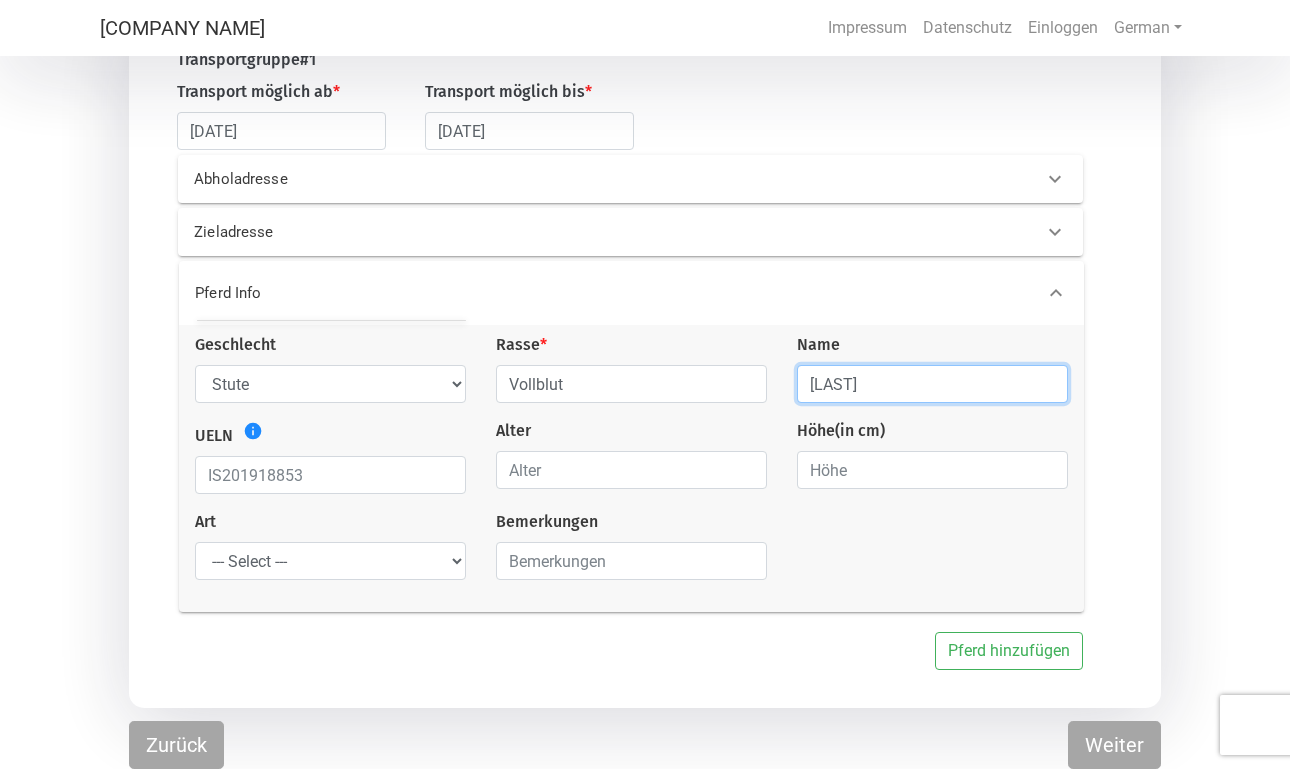 type on "[LAST]" 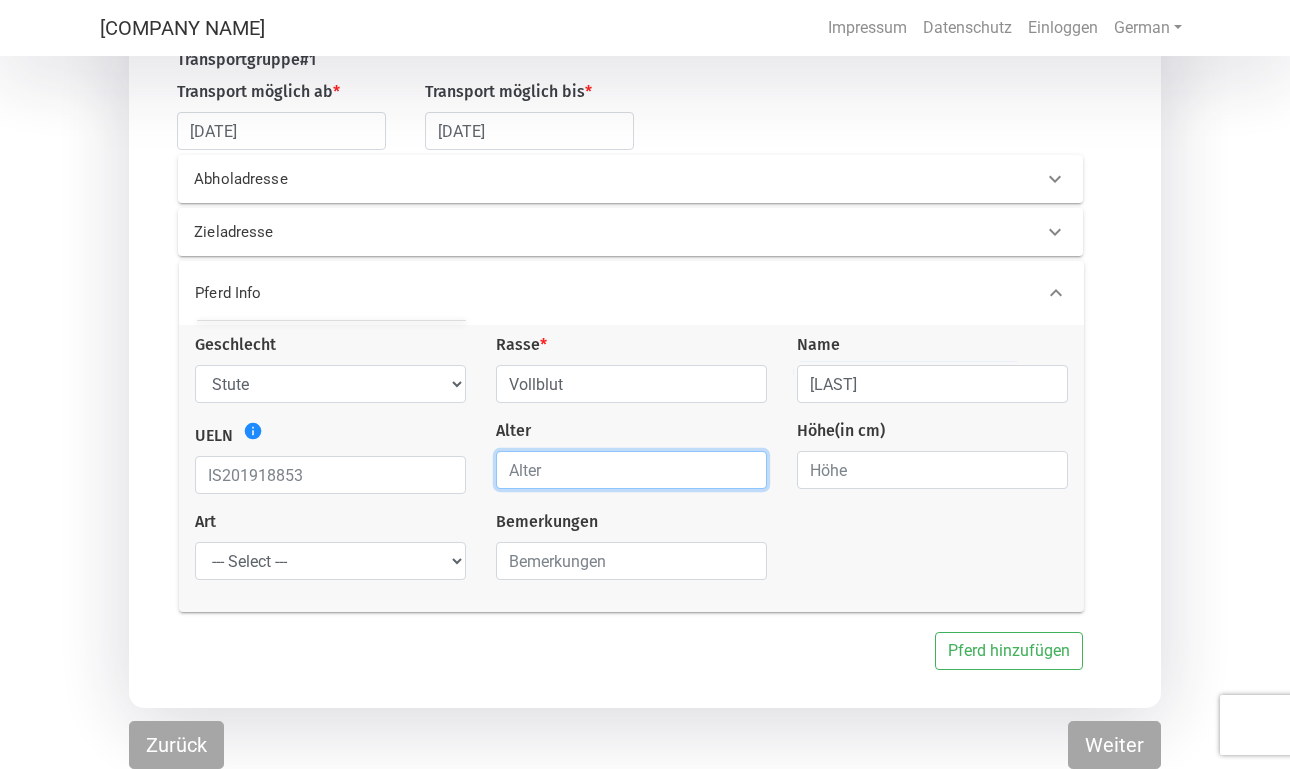 click at bounding box center [631, 470] 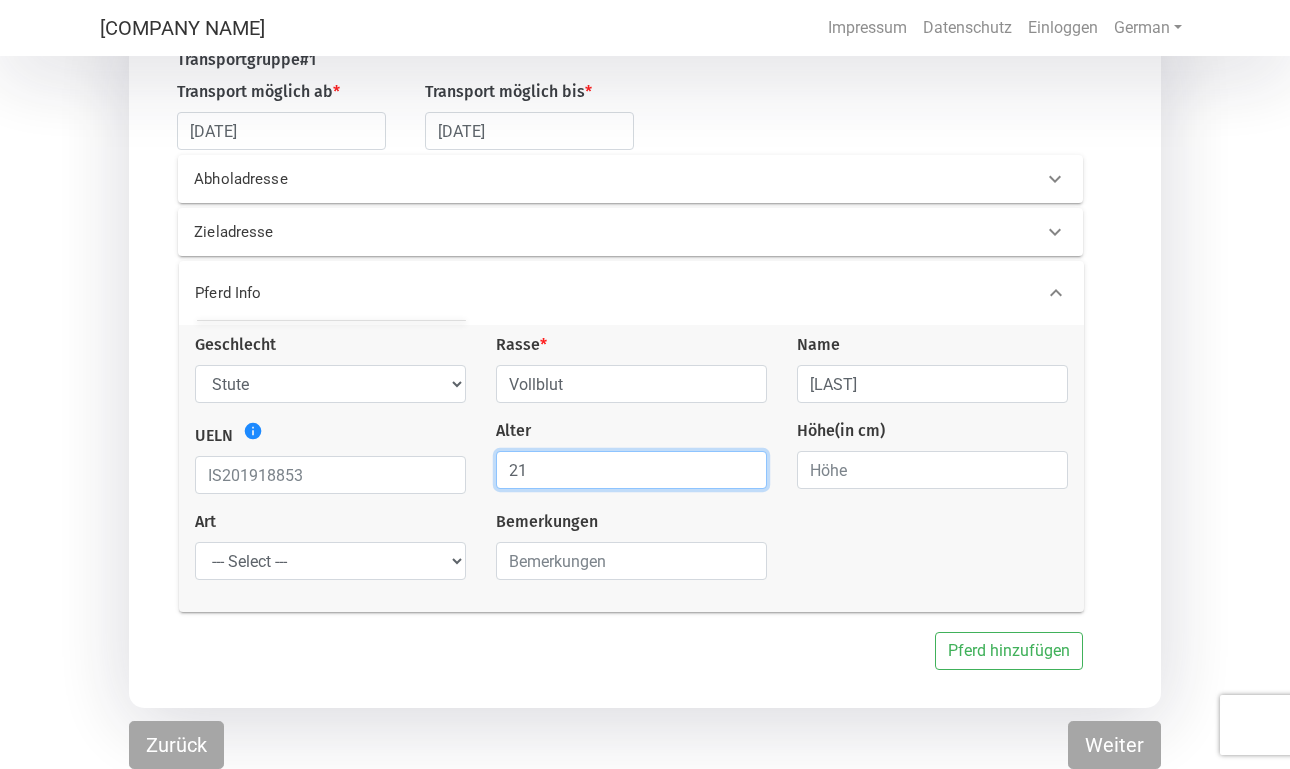 click on "21" at bounding box center [631, 470] 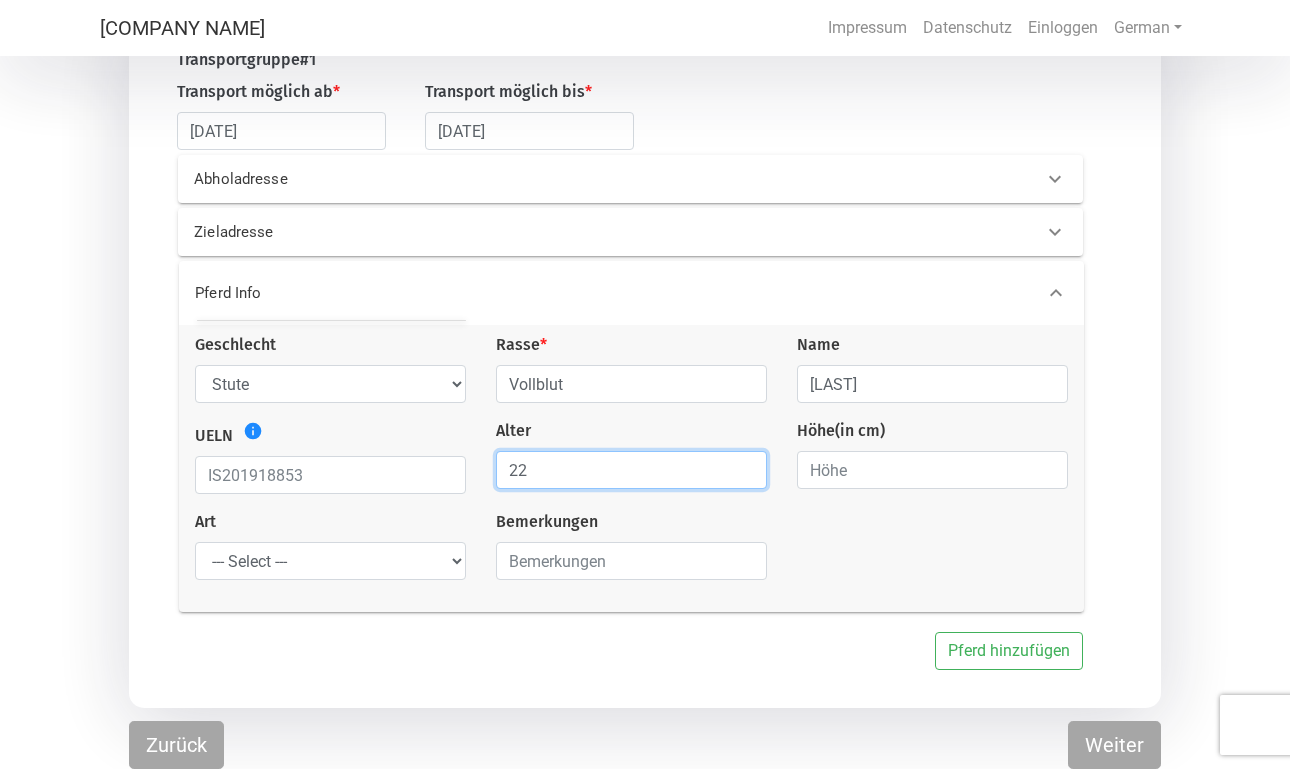 click on "22" at bounding box center (631, 470) 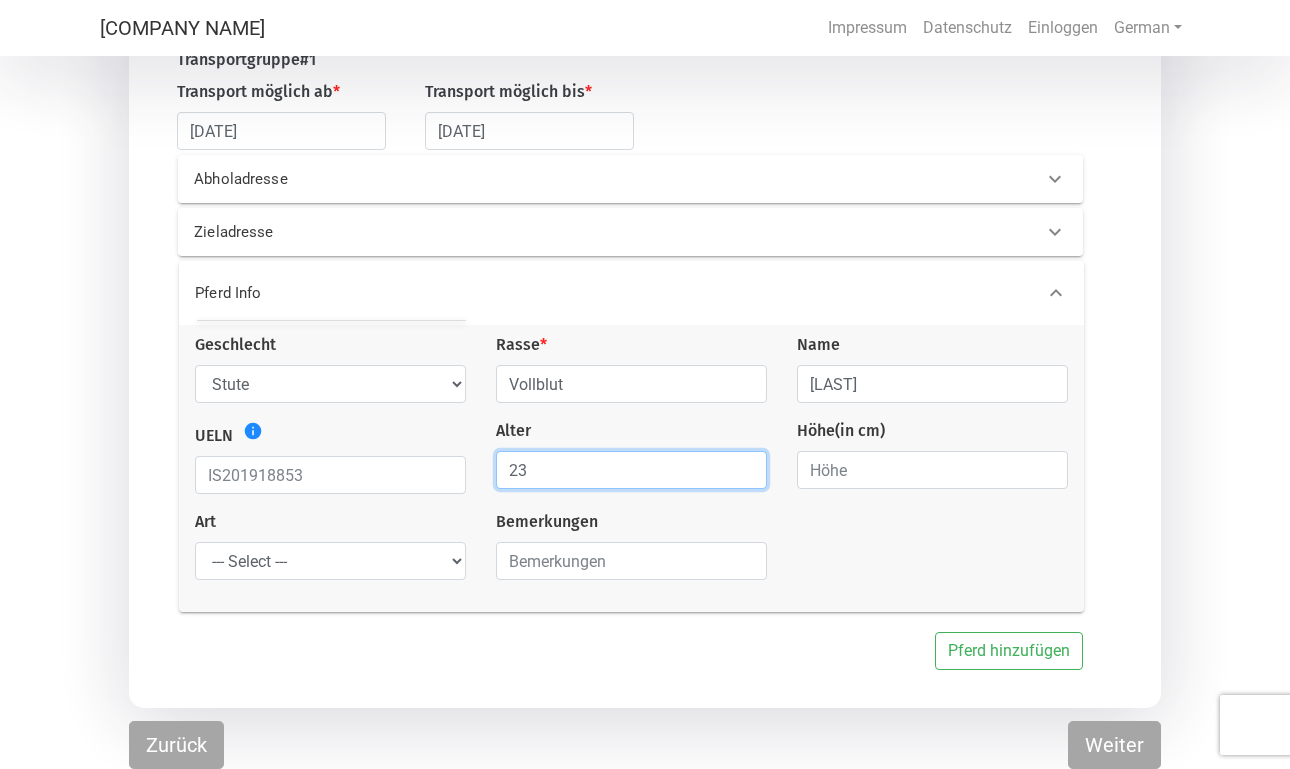 click on "23" at bounding box center [631, 470] 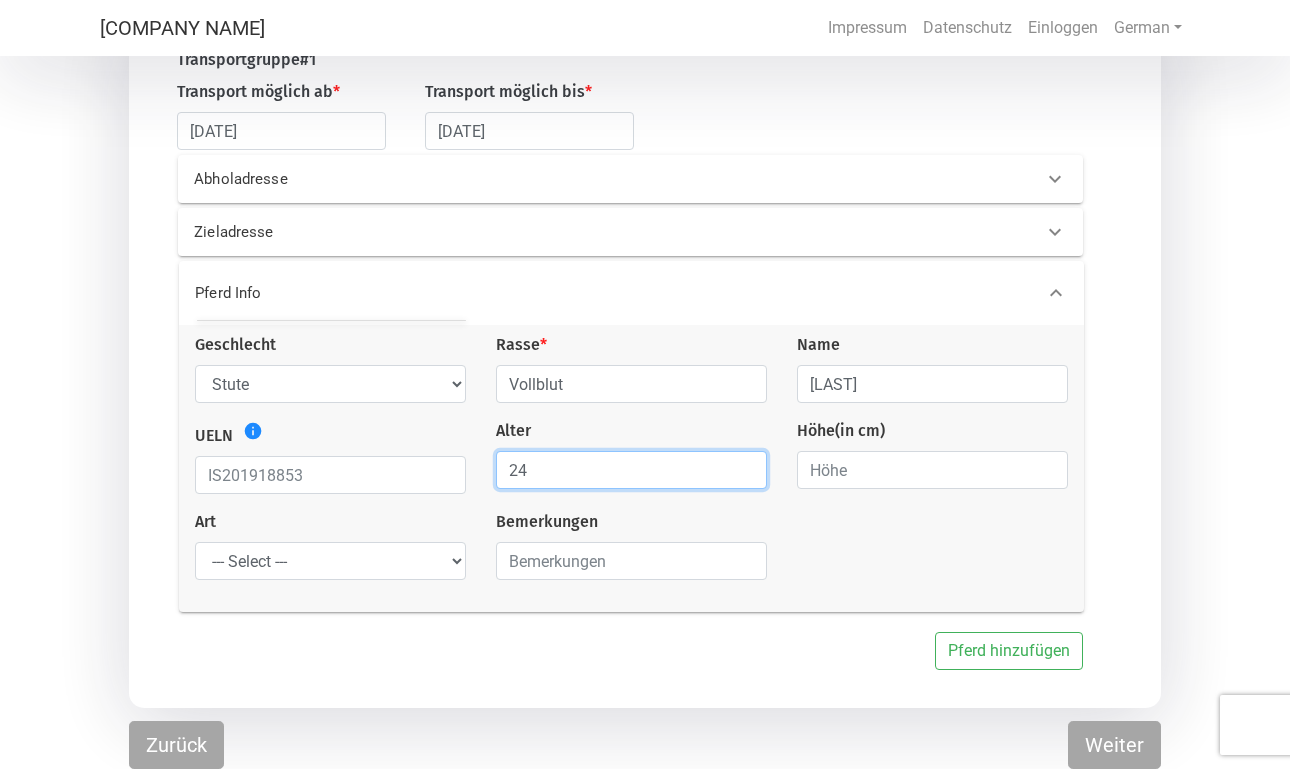 click on "24" at bounding box center [631, 470] 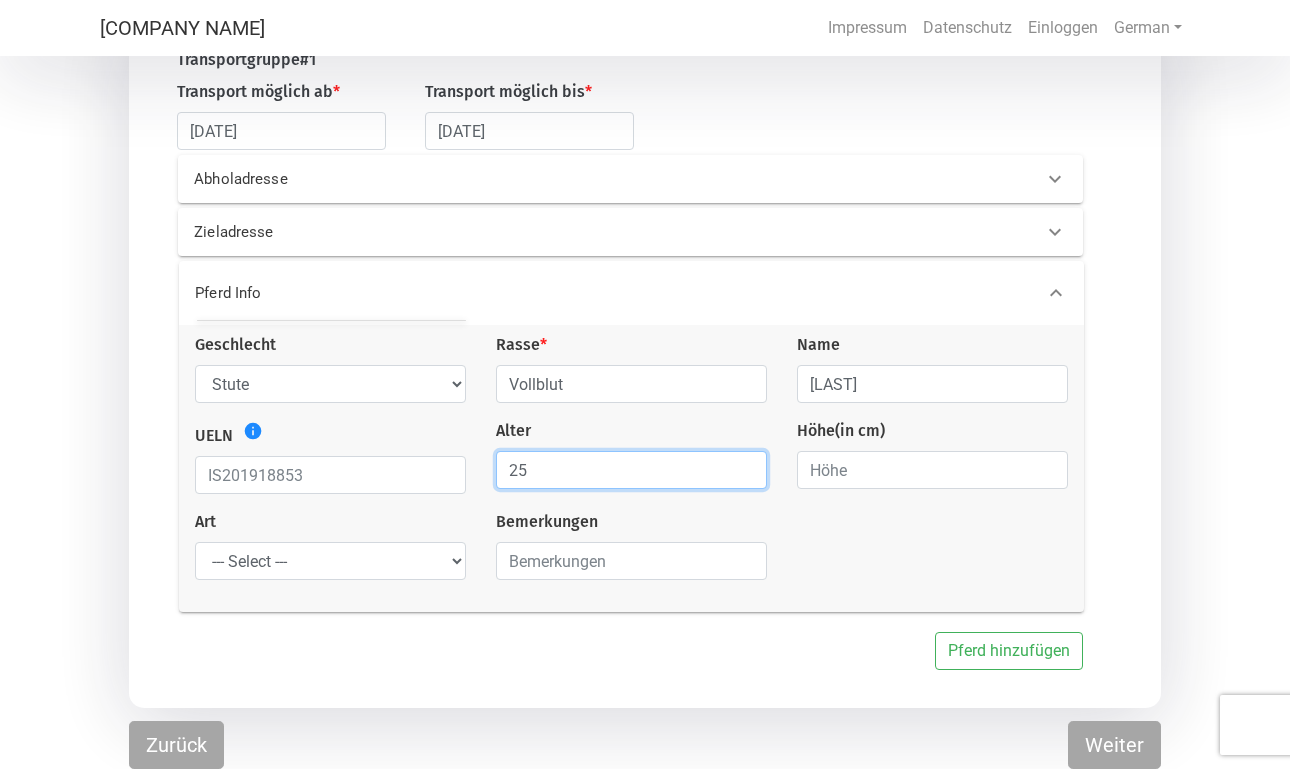 type on "25" 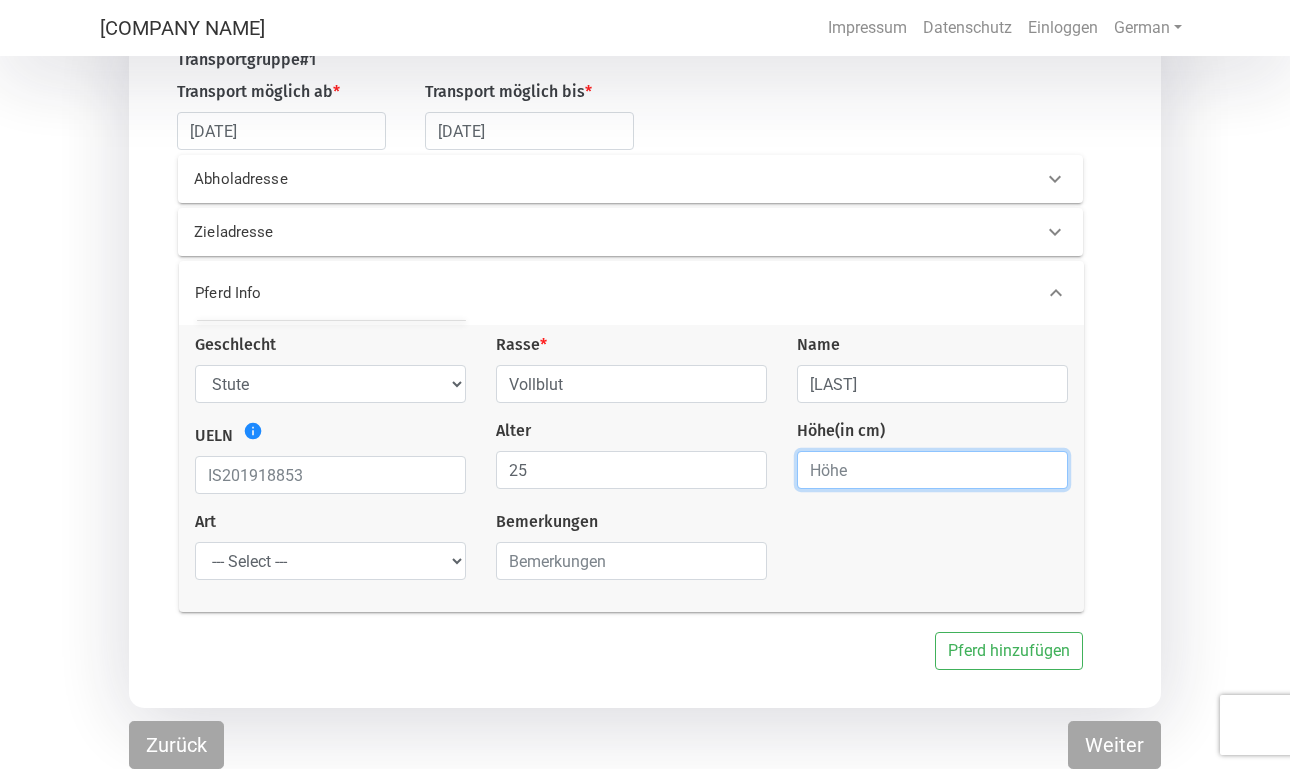click at bounding box center (932, 470) 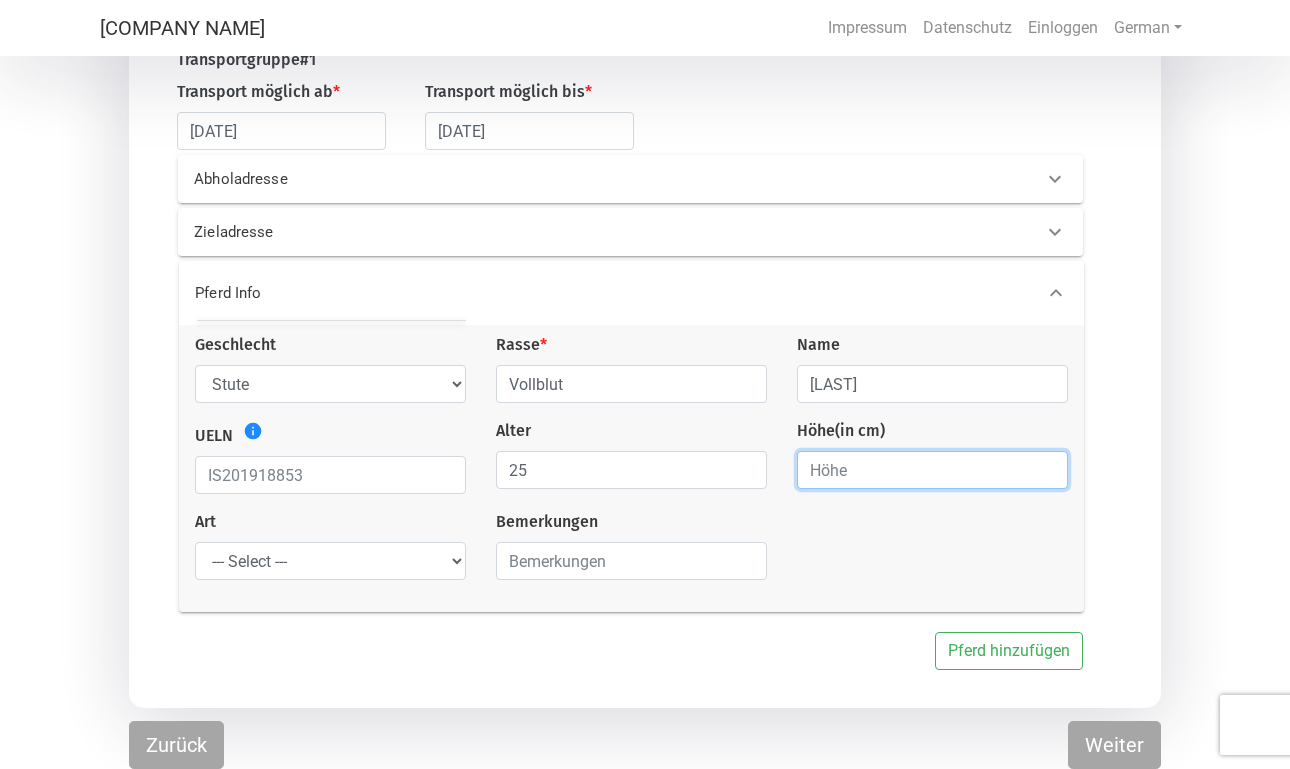 click on "[PHONE_PREFIX]" at bounding box center (932, 470) 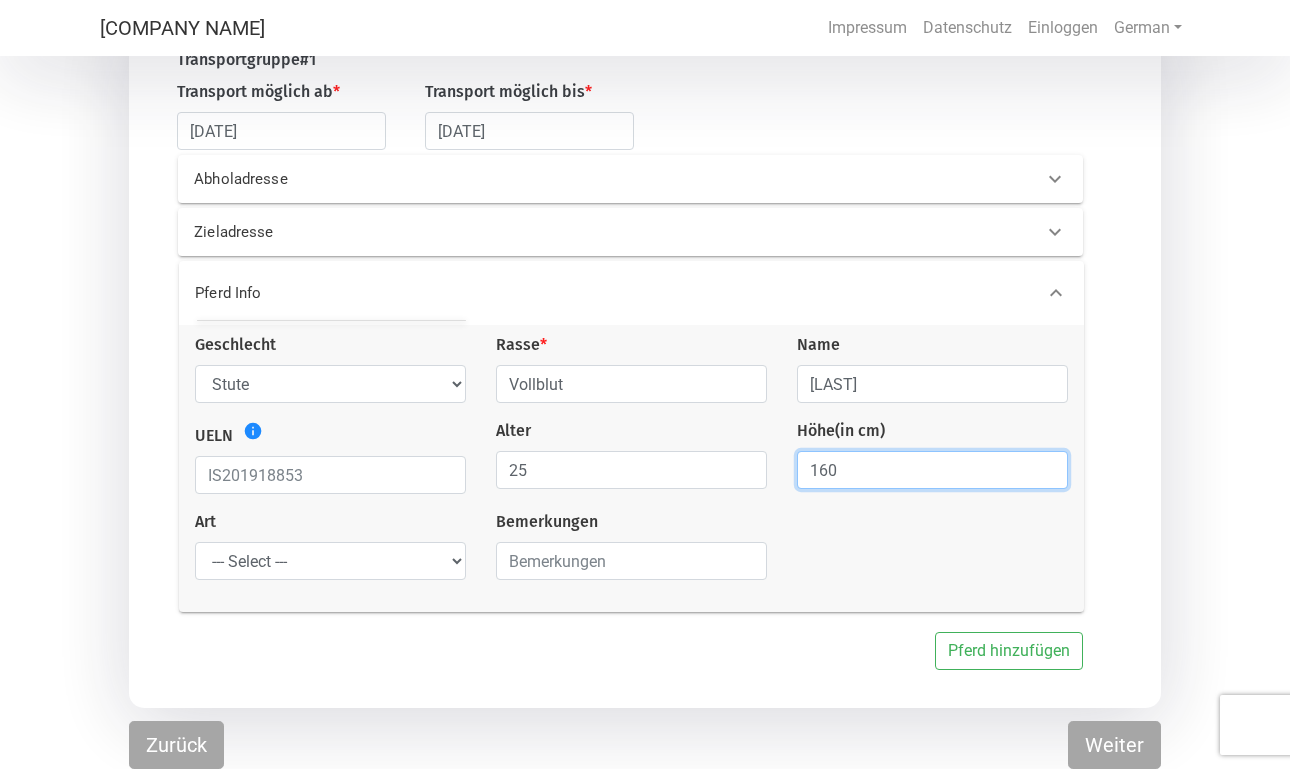 type on "160" 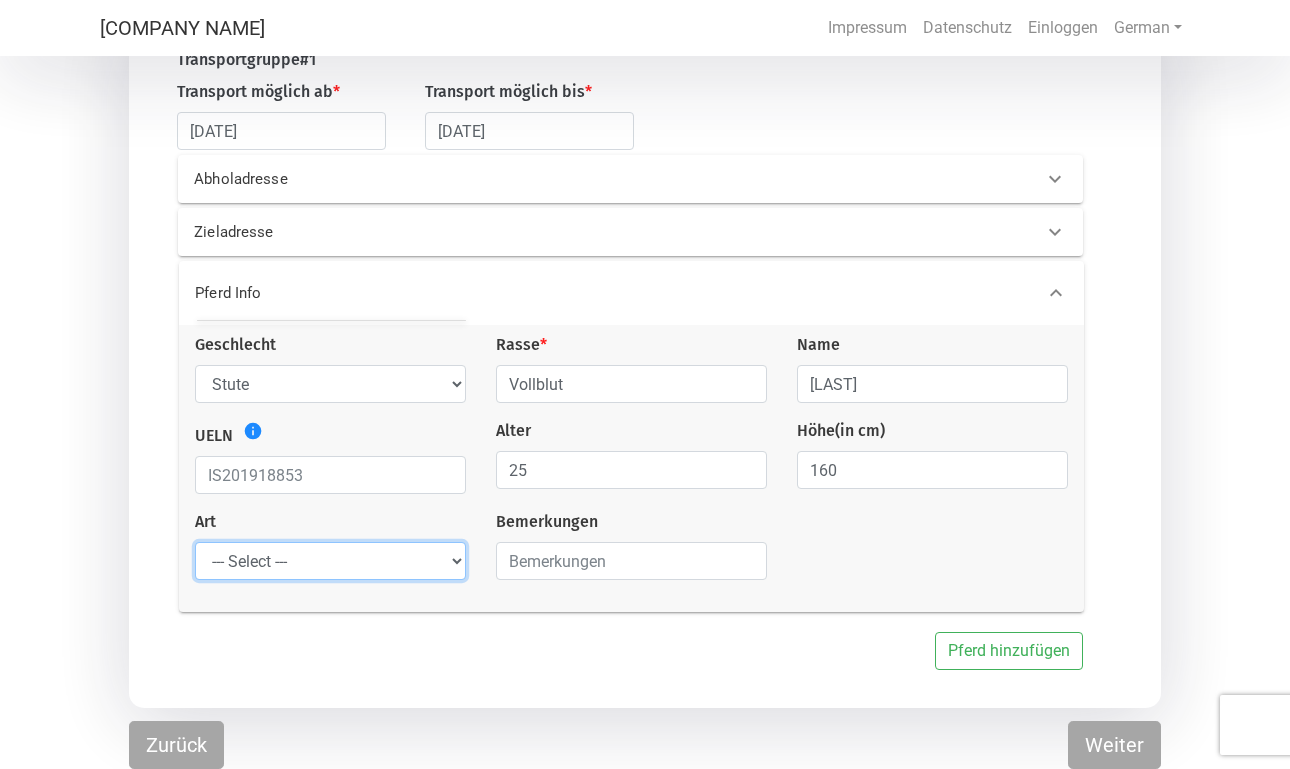 click on "--- Select --- Problempferd Reitpferd Rohes Pferd Fohlen" at bounding box center (330, 561) 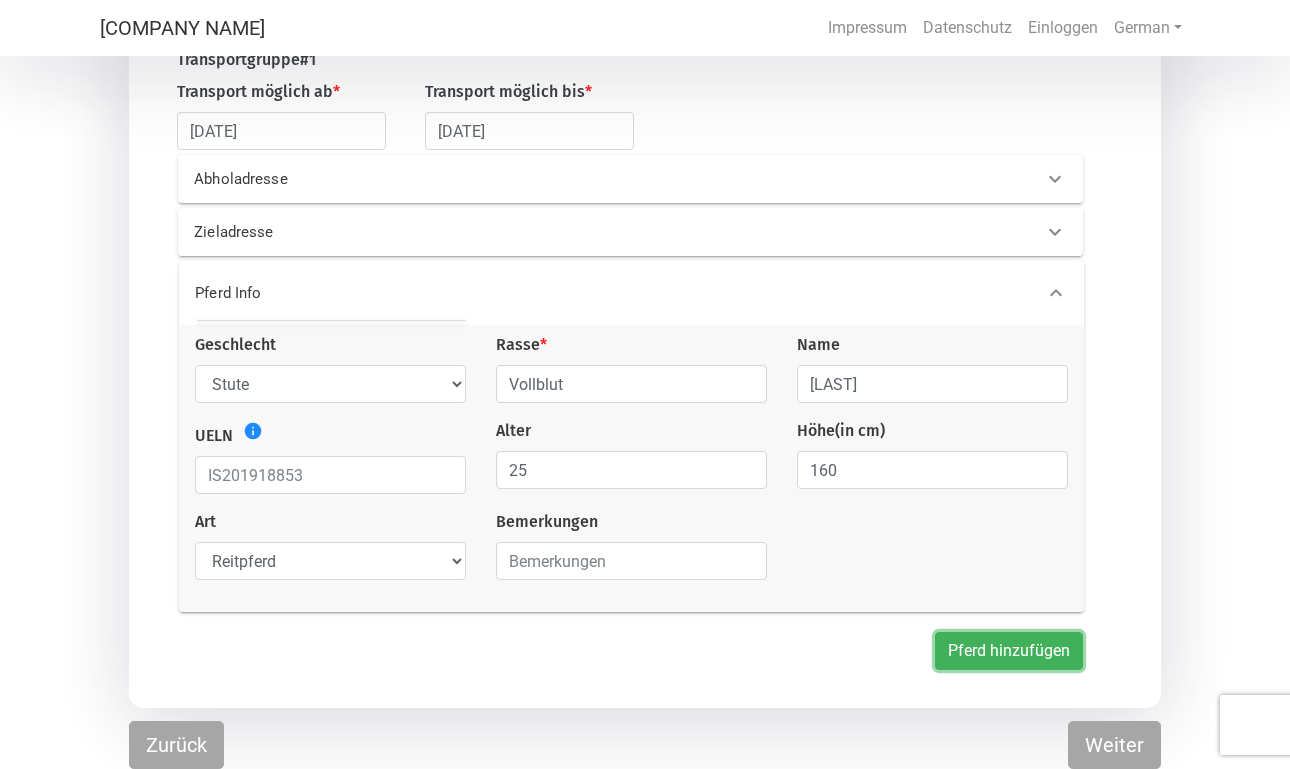 click on "Pferd hinzufügen" at bounding box center (1009, 651) 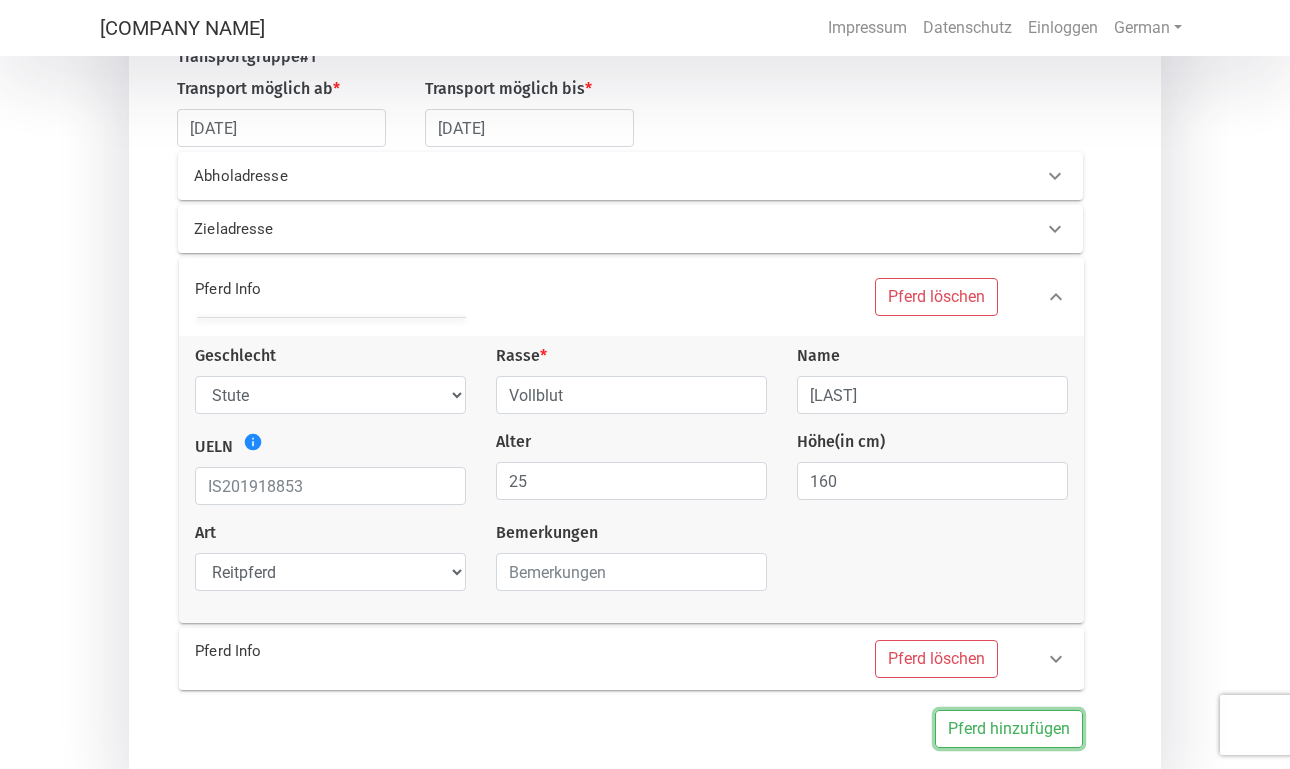 scroll, scrollTop: 327, scrollLeft: 0, axis: vertical 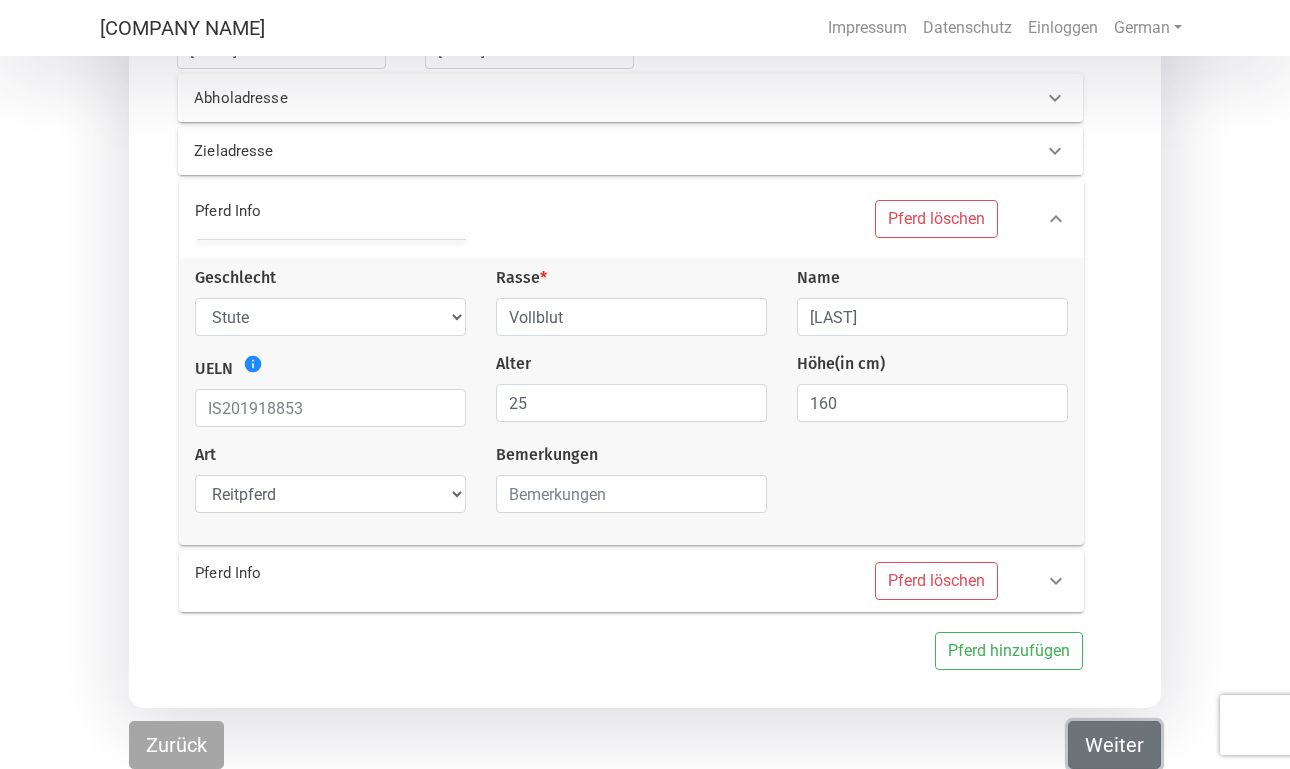 click on "Weiter" at bounding box center (1114, 745) 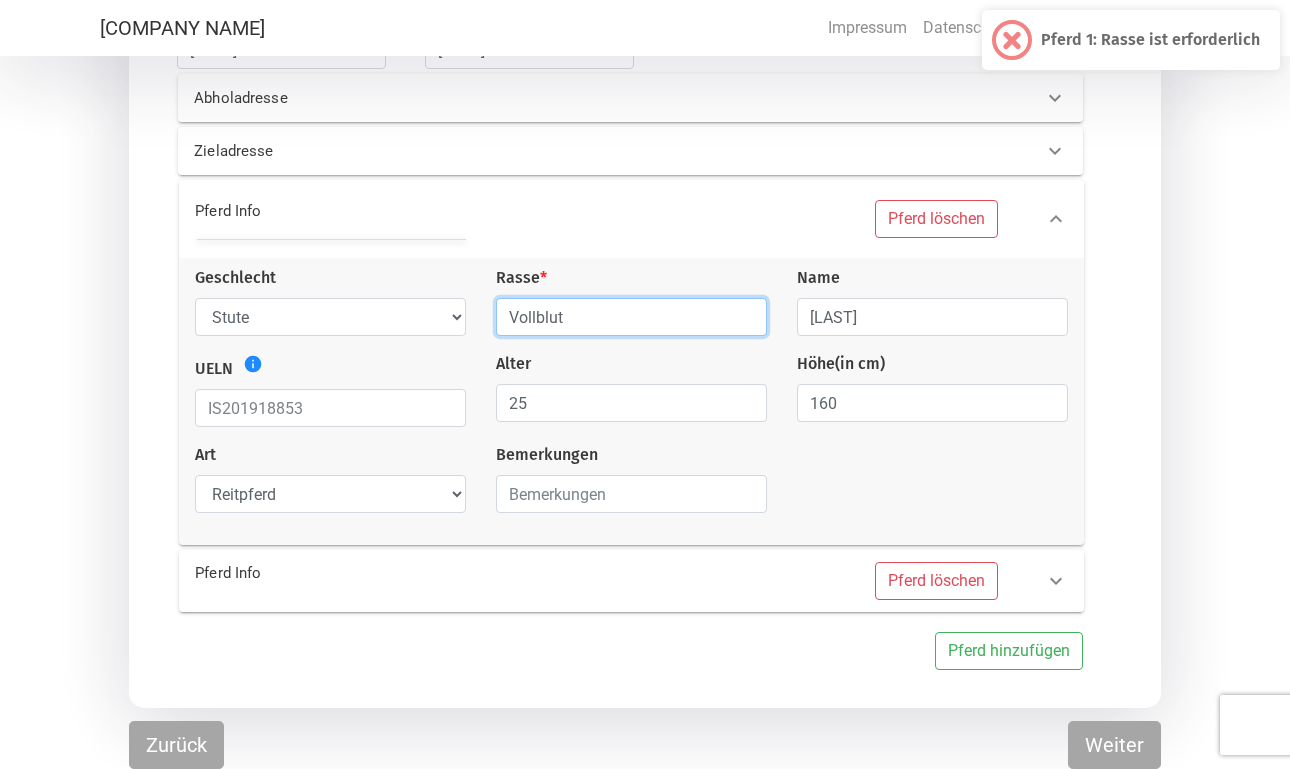 click on "Vollblut" at bounding box center (631, 317) 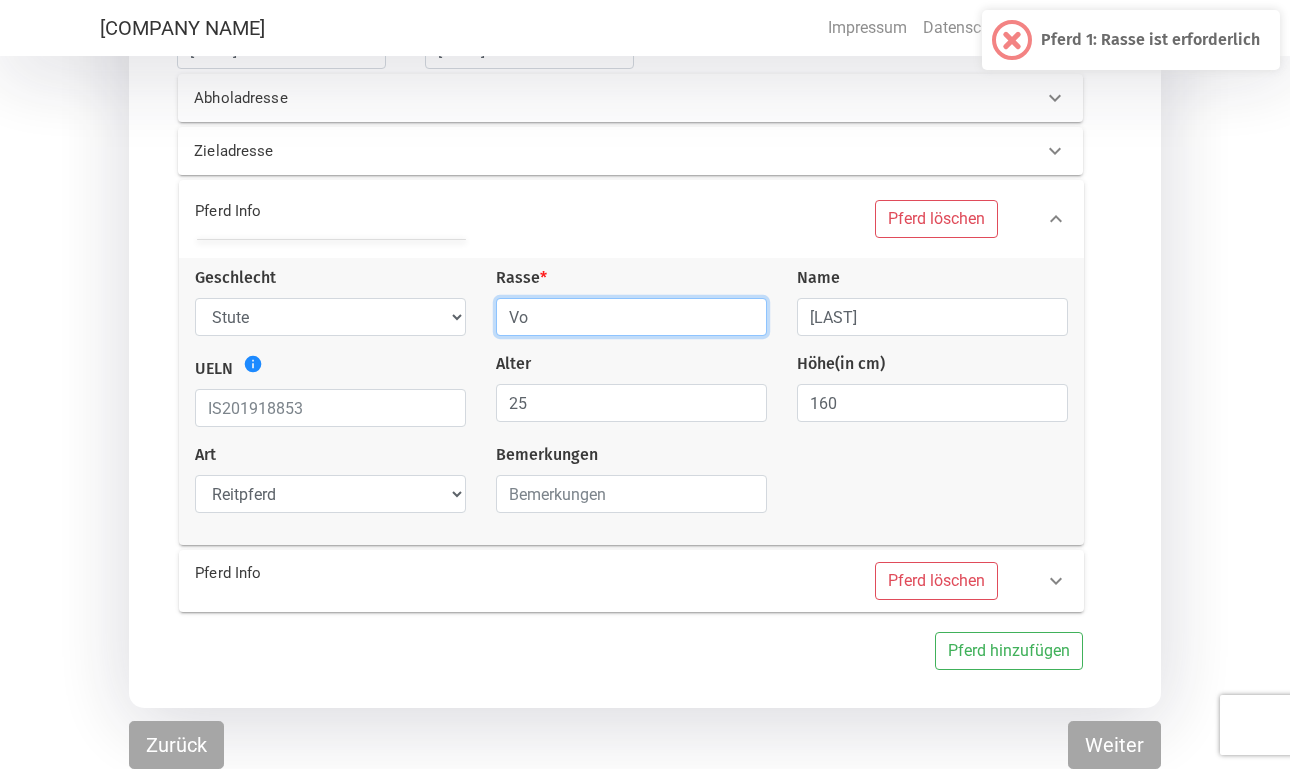 type on "[STATE_CODE]" 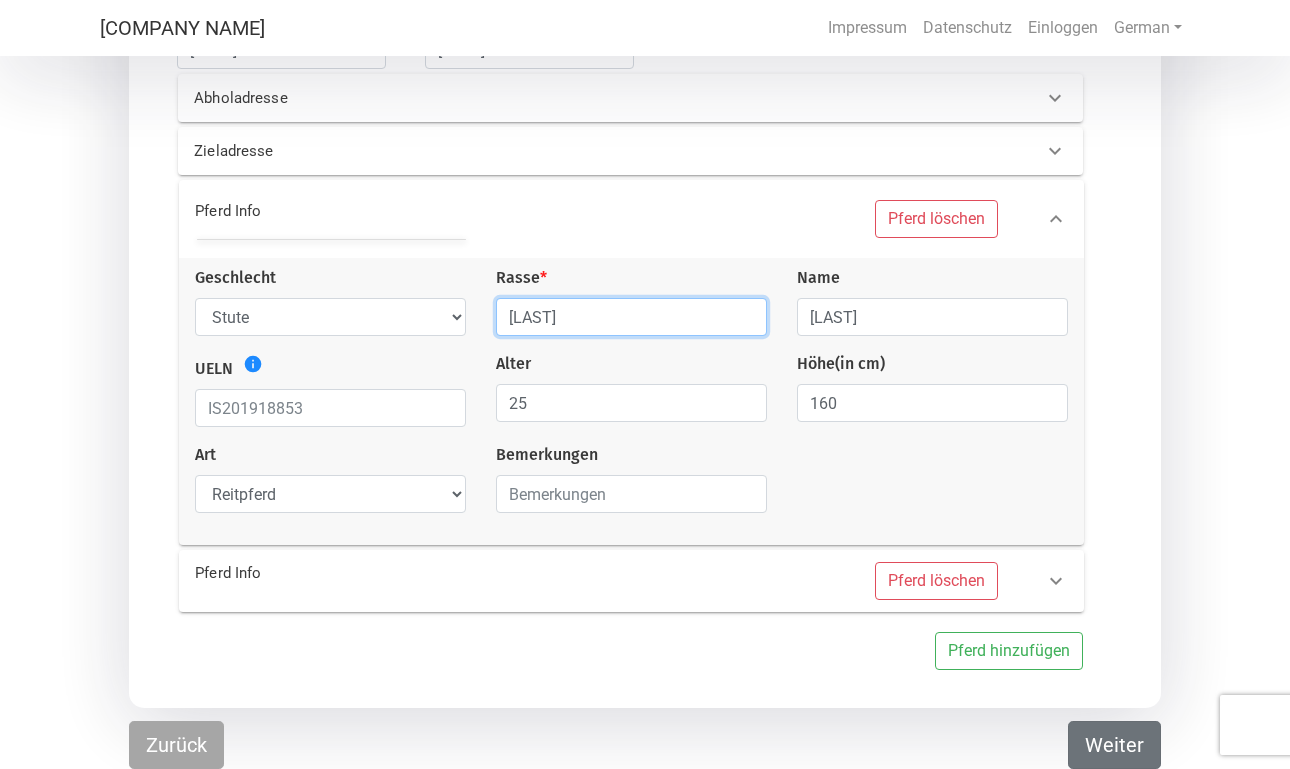 type on "[LAST]" 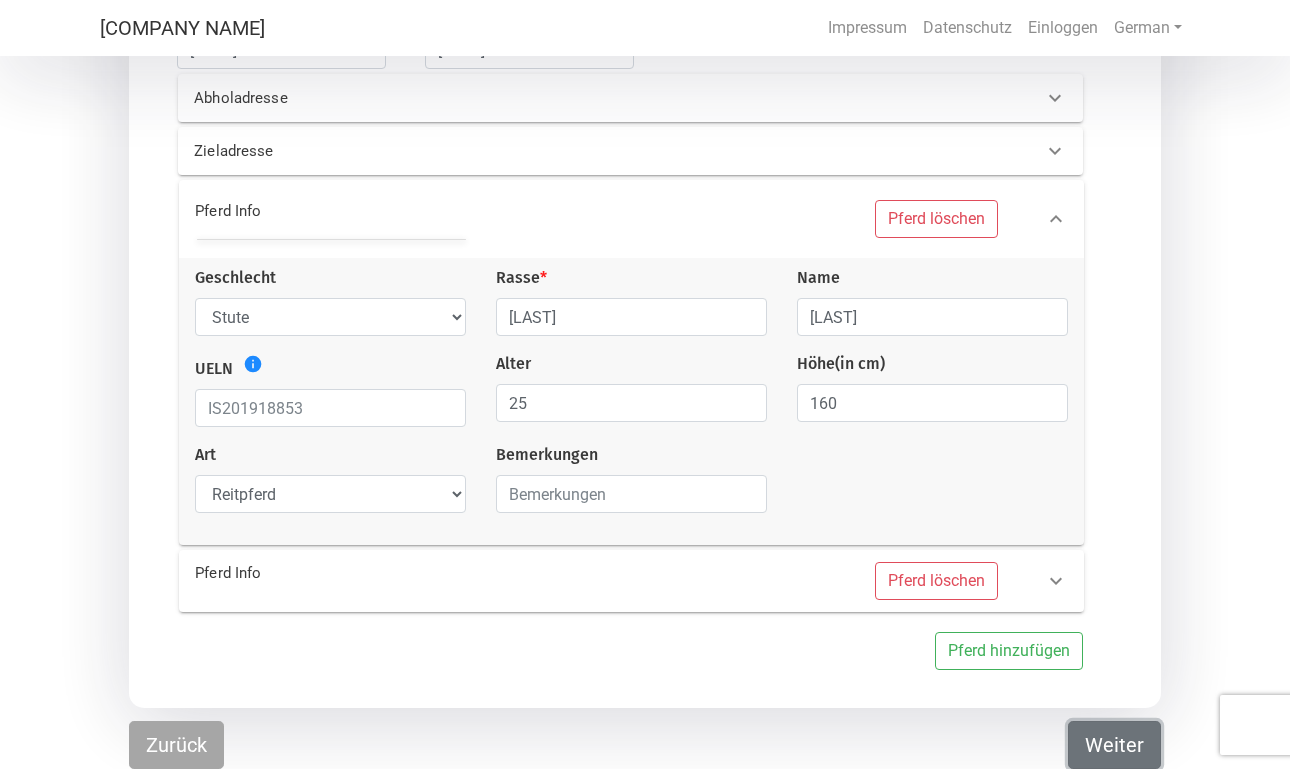 click on "Weiter" at bounding box center [1114, 745] 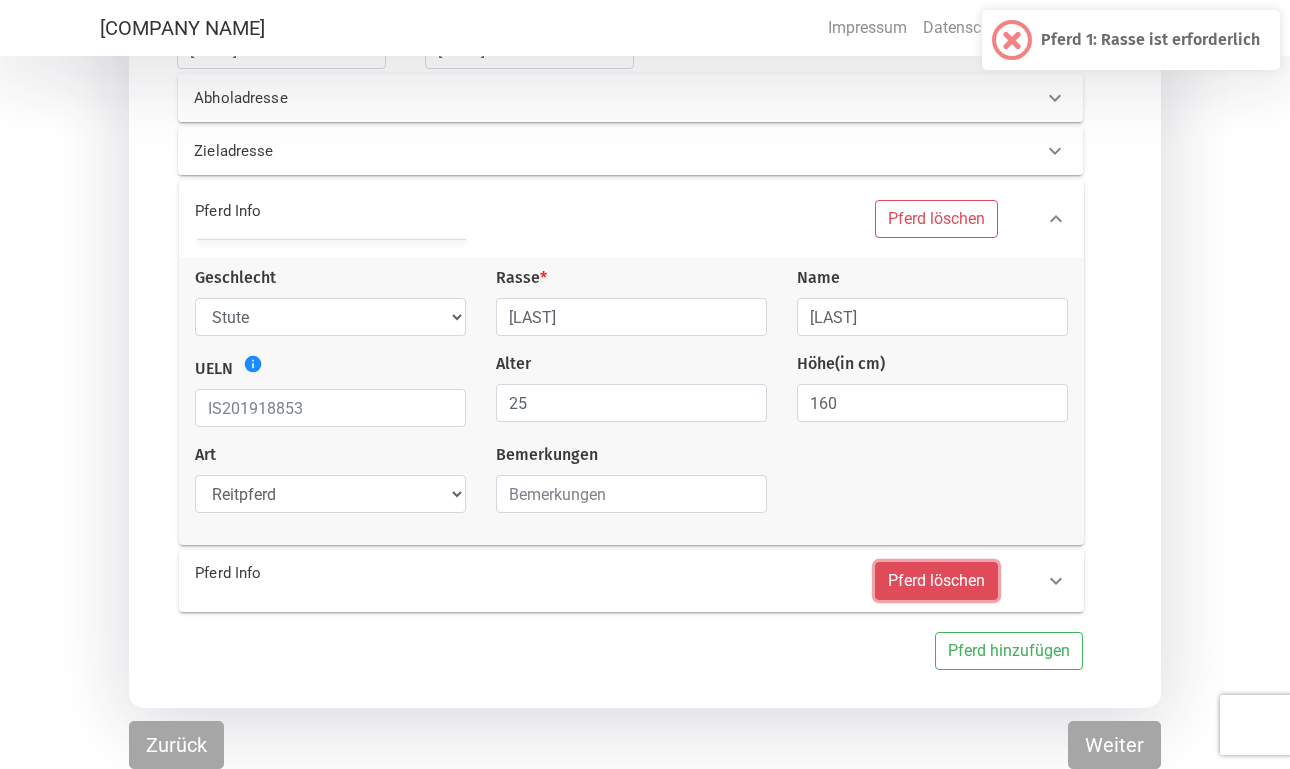 click on "Pferd löschen" at bounding box center (936, 581) 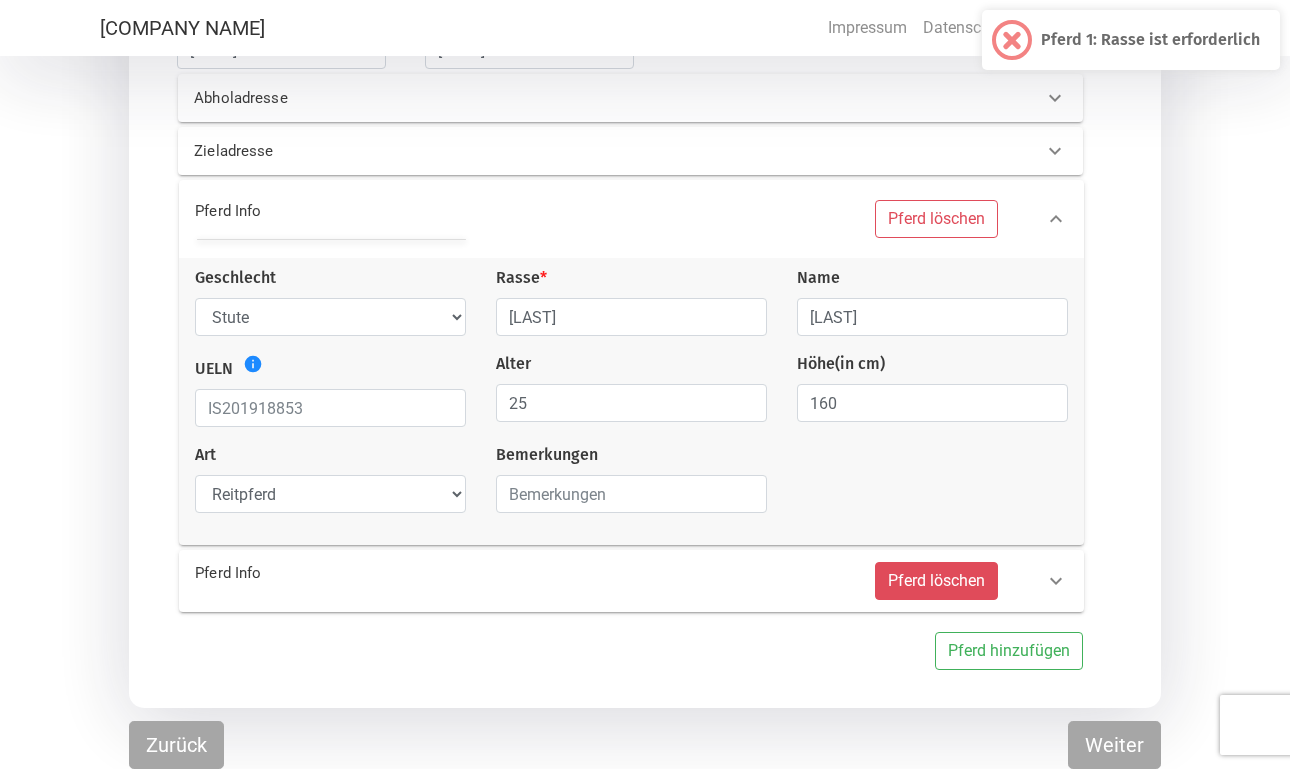 select 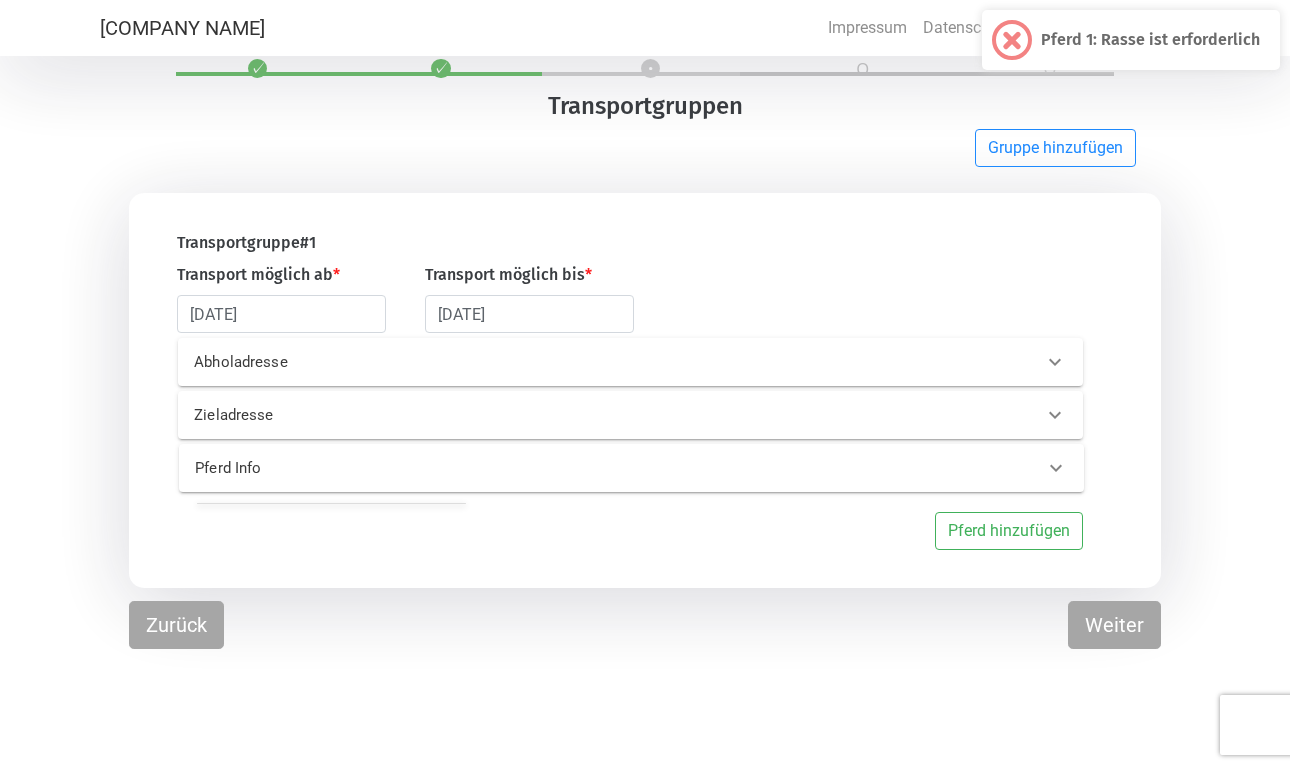 scroll, scrollTop: 60, scrollLeft: 0, axis: vertical 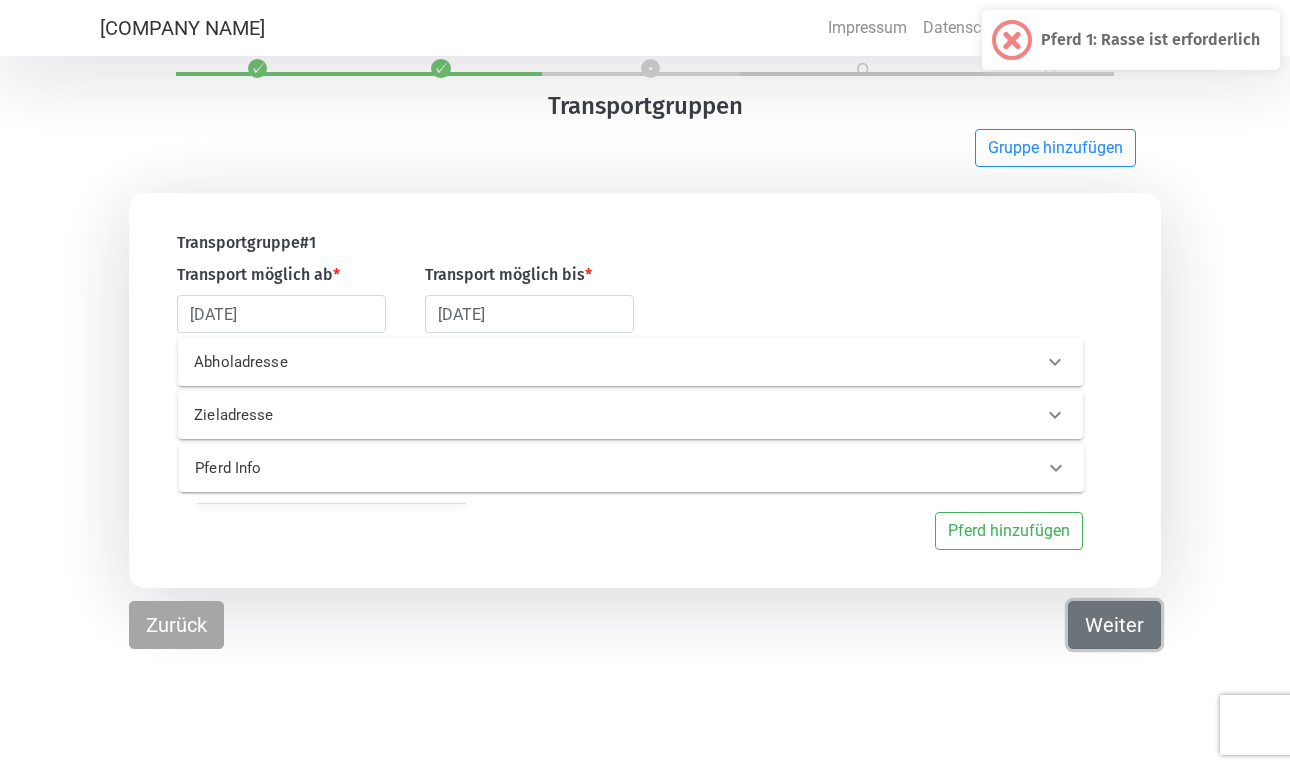 click on "Weiter" at bounding box center (1114, 625) 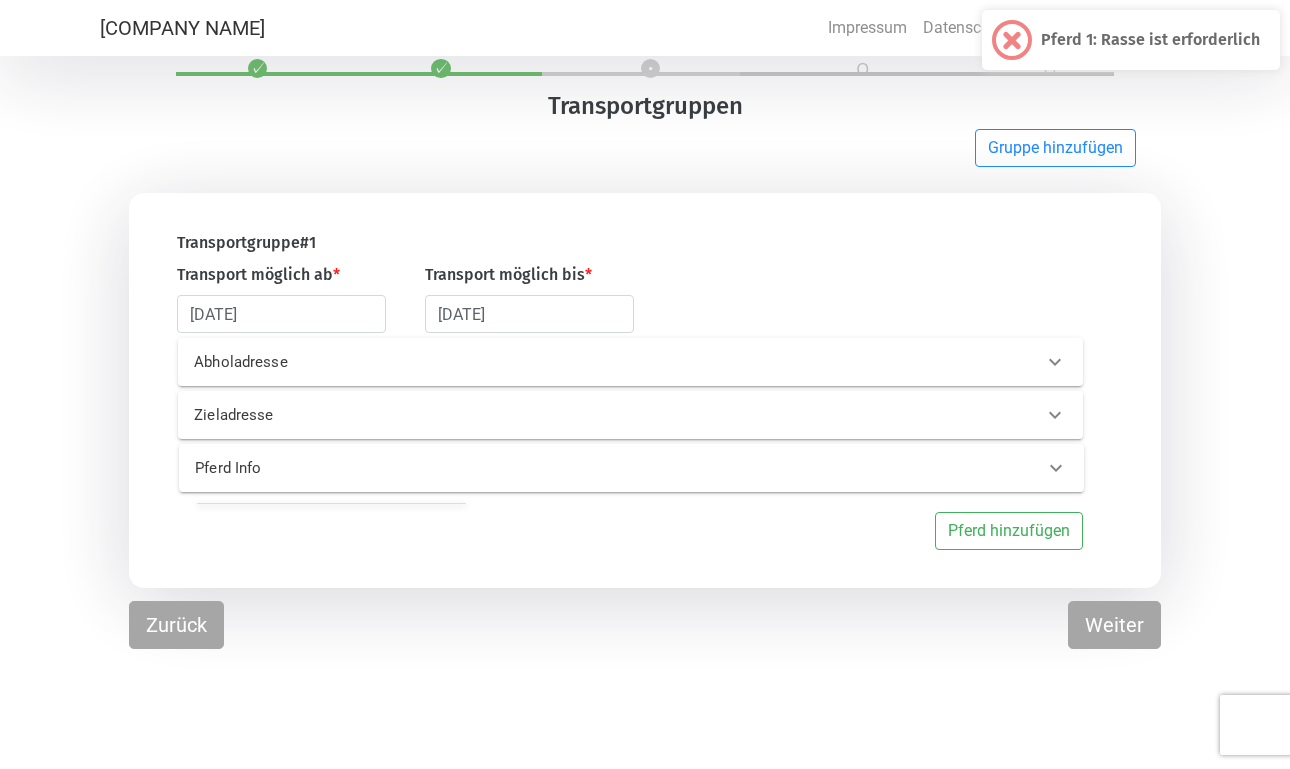 click on "Pferd Info" at bounding box center (598, 468) 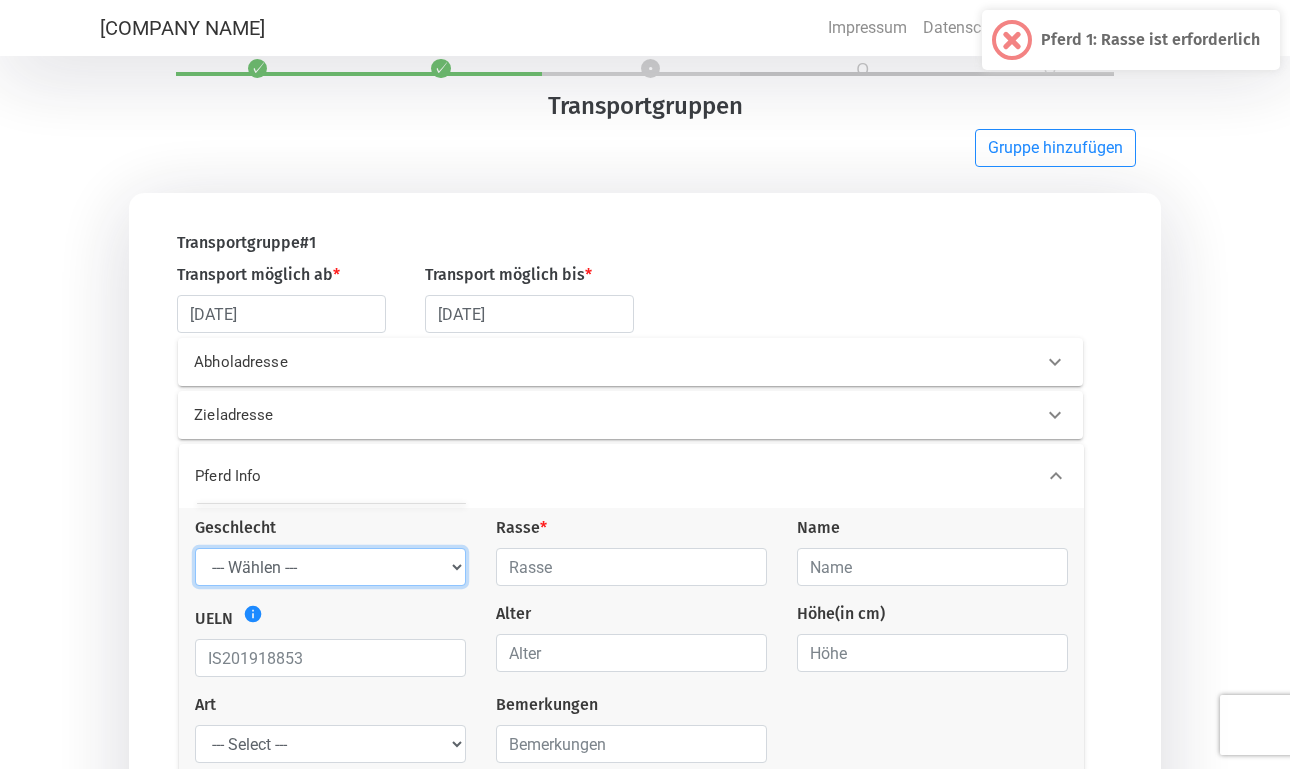 click on "--- Wählen --- Hengst Wallach Stute" at bounding box center [330, 567] 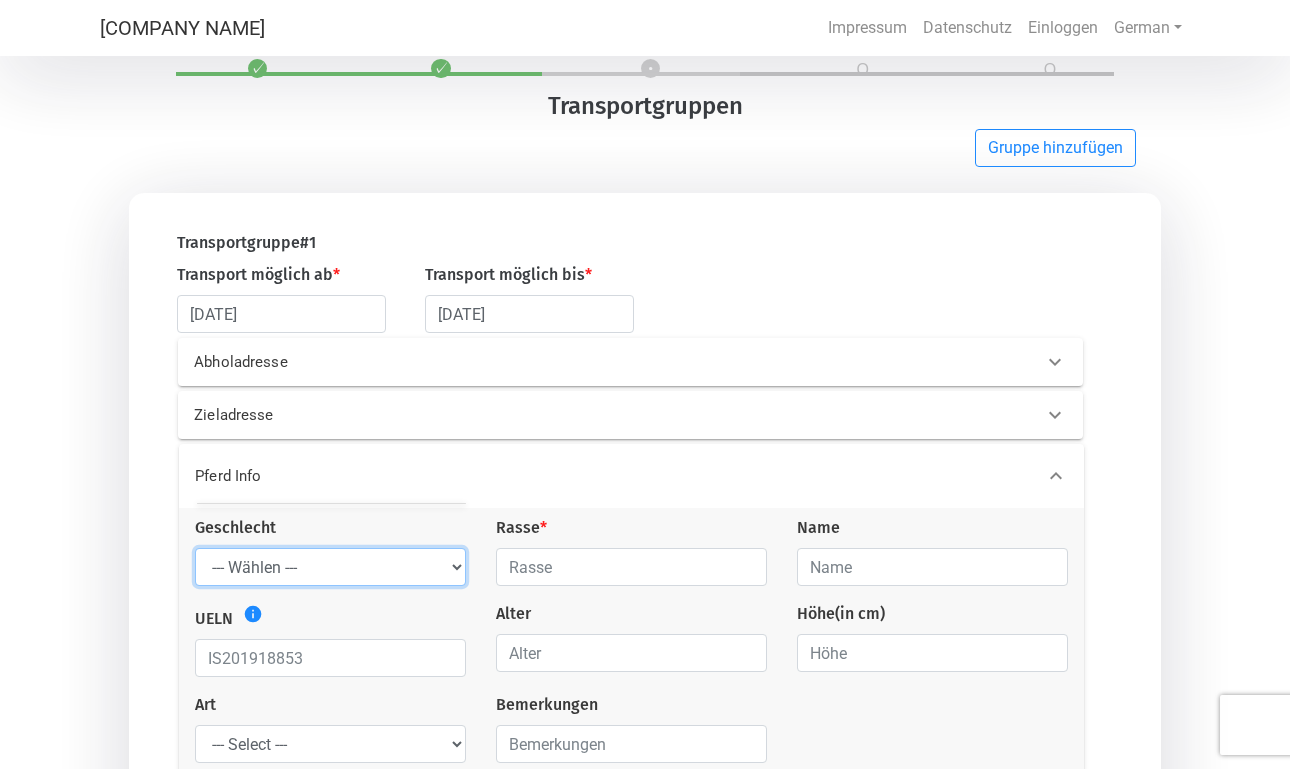 click on "--- Wählen --- Hengst Wallach Stute" at bounding box center (330, 567) 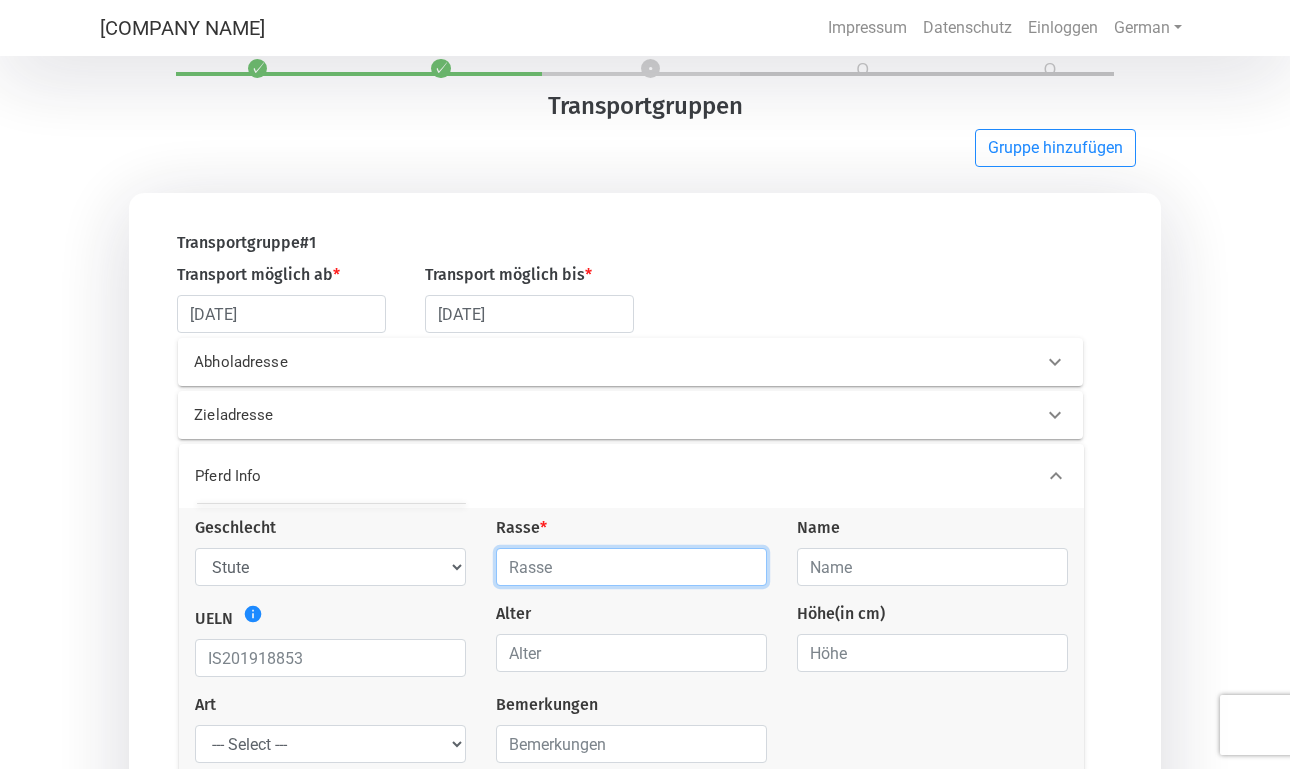 click at bounding box center (631, 567) 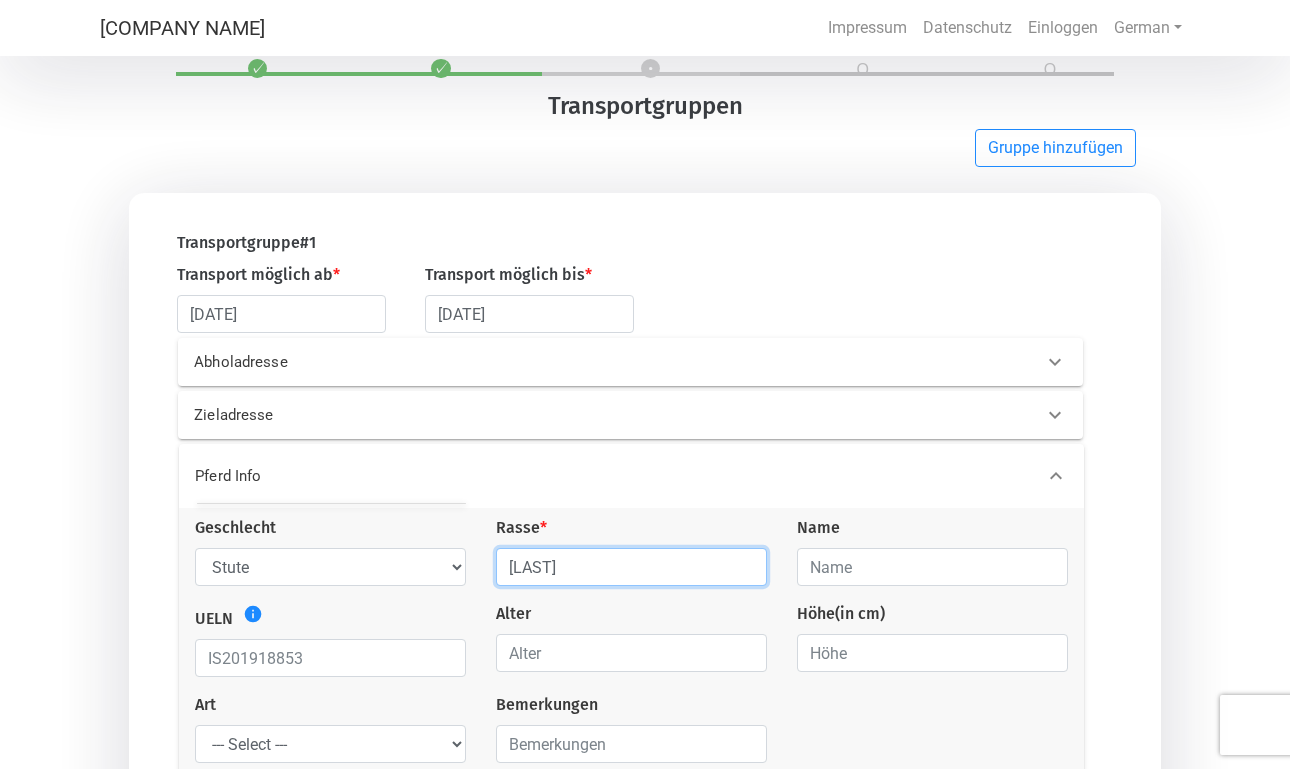 type on "[LAST]" 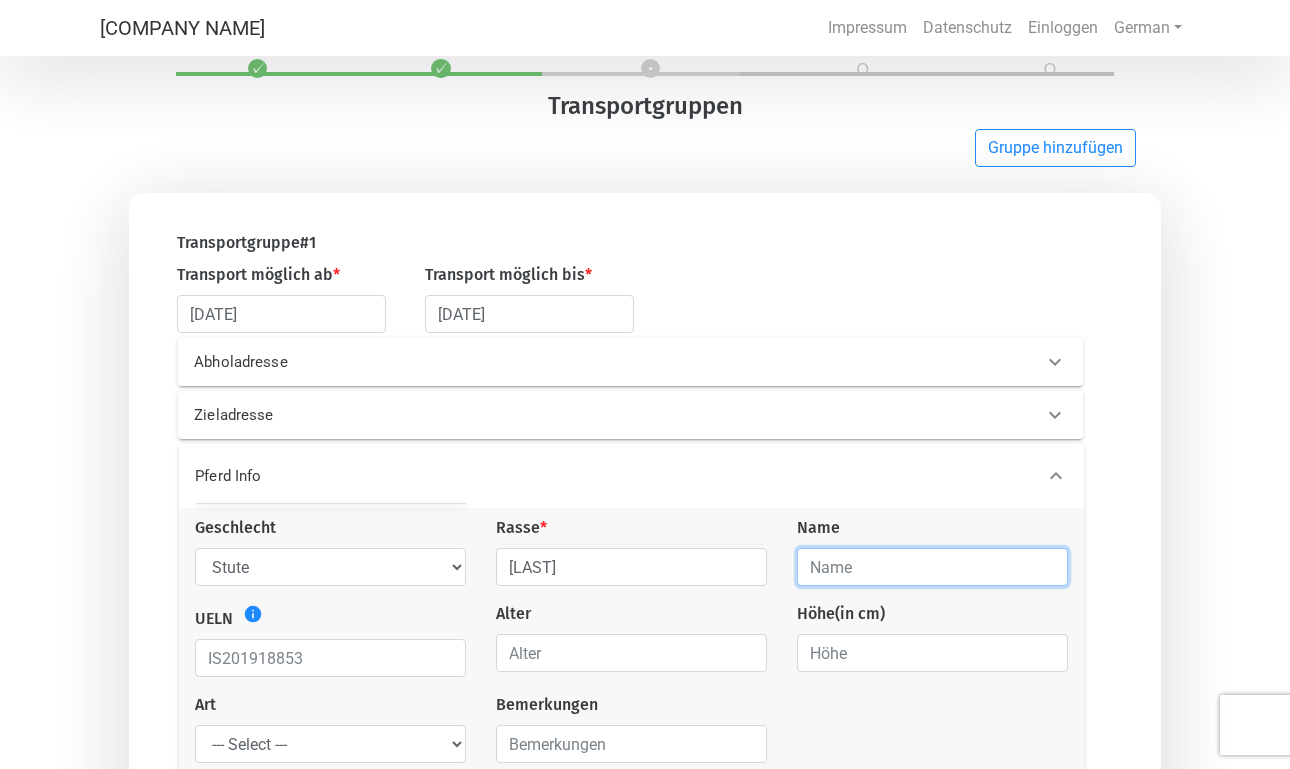 click at bounding box center (932, 567) 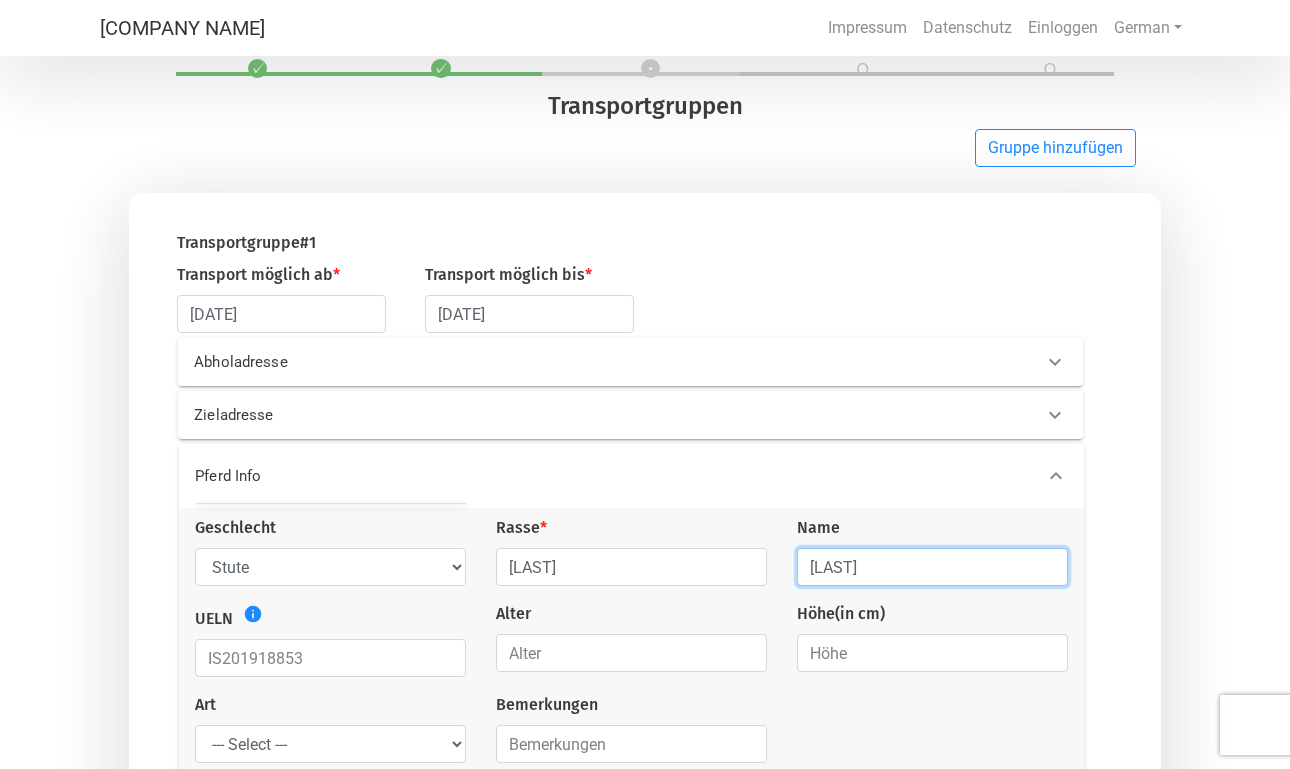type on "[LAST]" 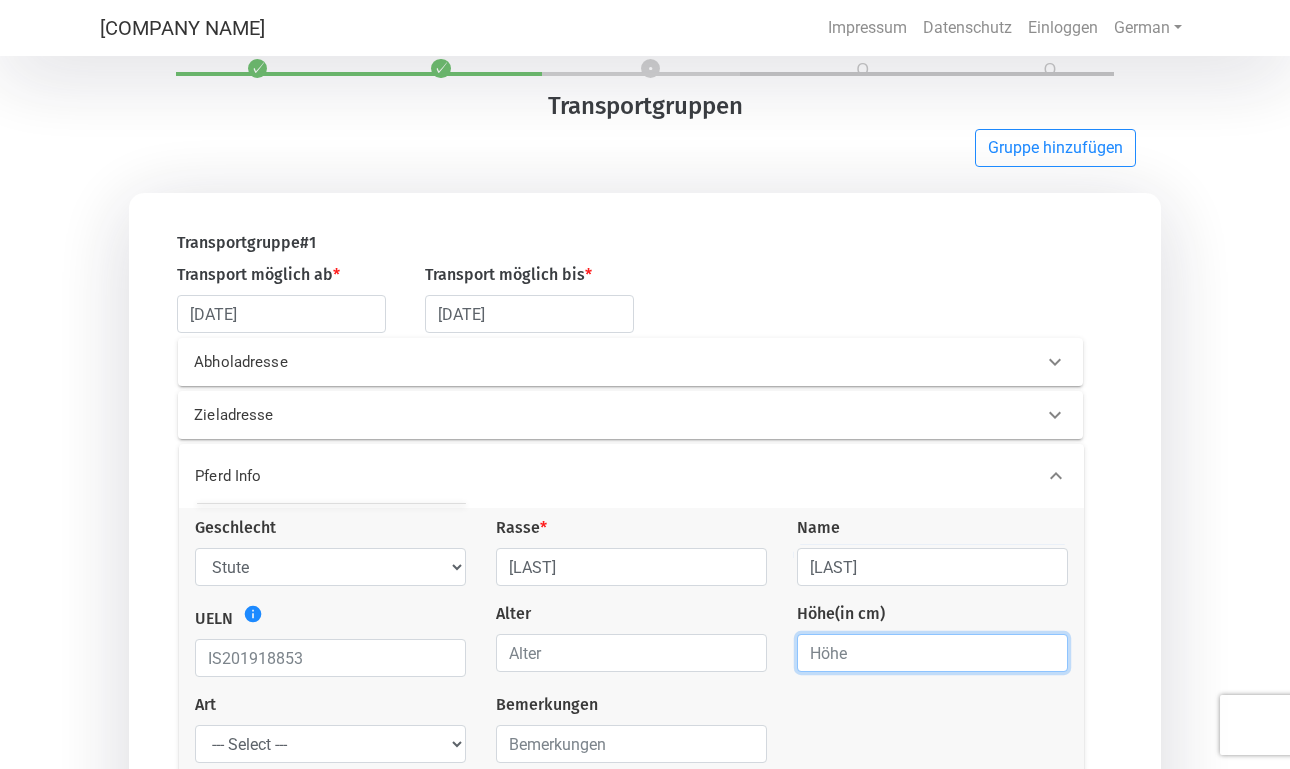 click at bounding box center (932, 653) 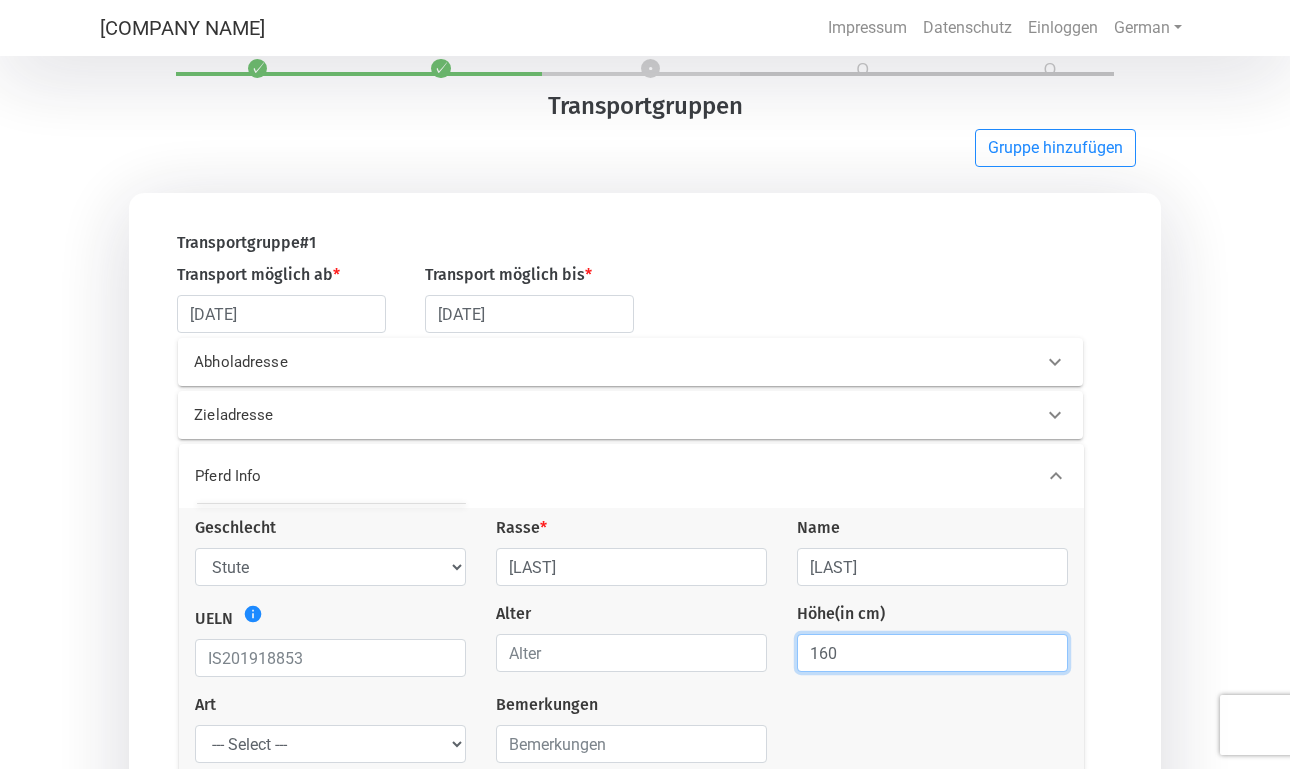 type on "160" 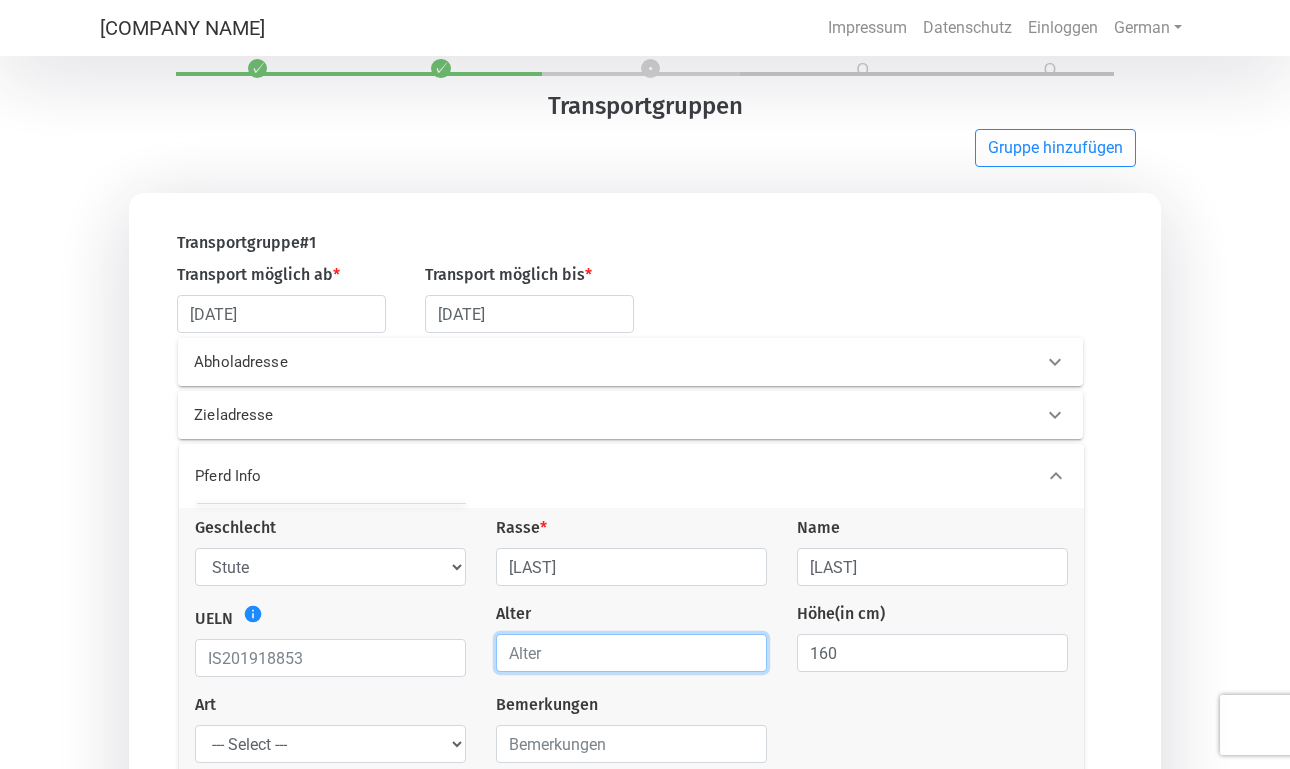 click at bounding box center (631, 653) 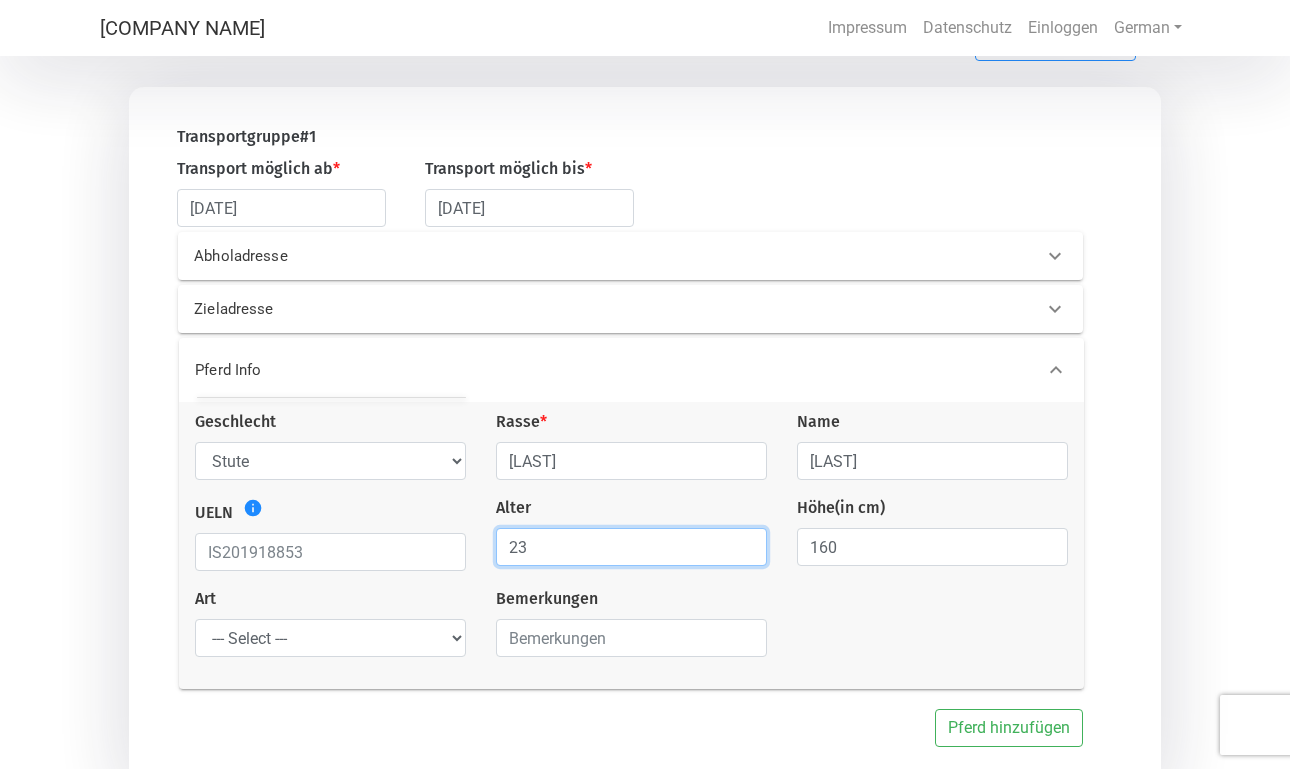 scroll, scrollTop: 170, scrollLeft: 0, axis: vertical 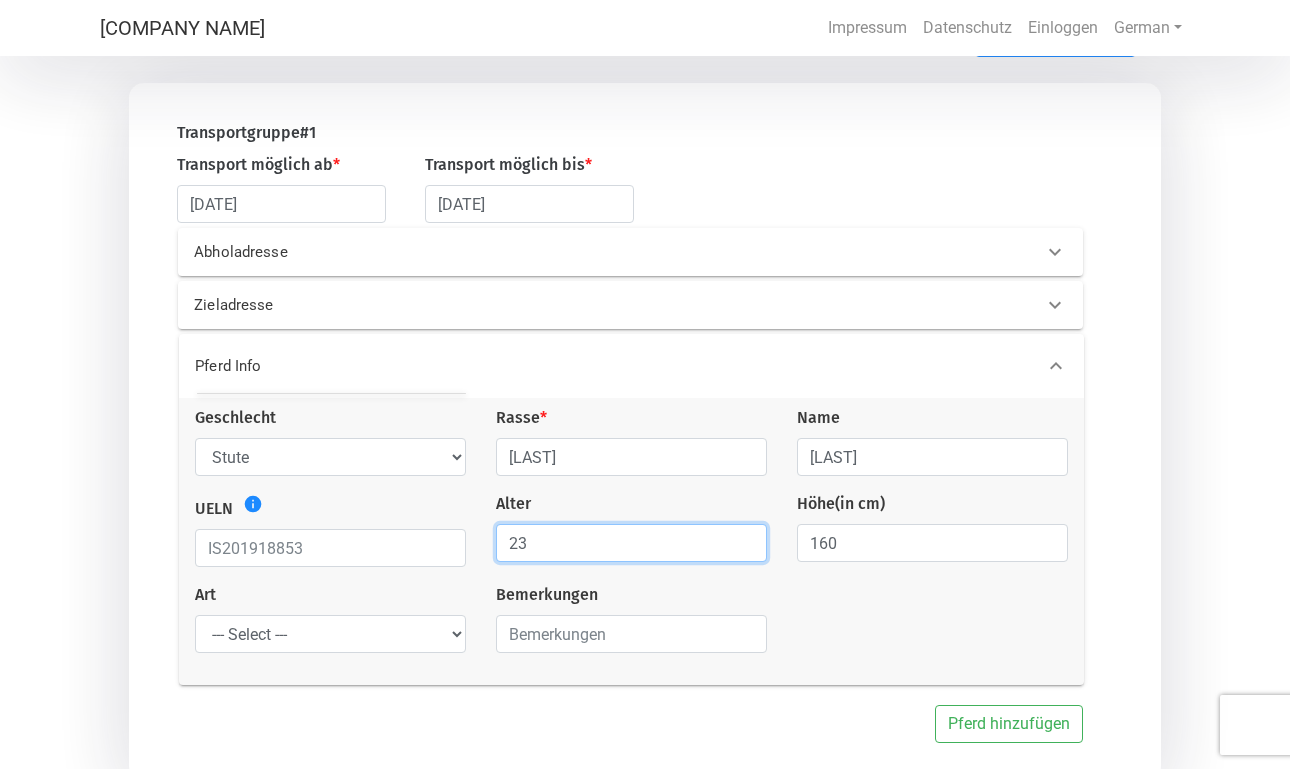 type on "23" 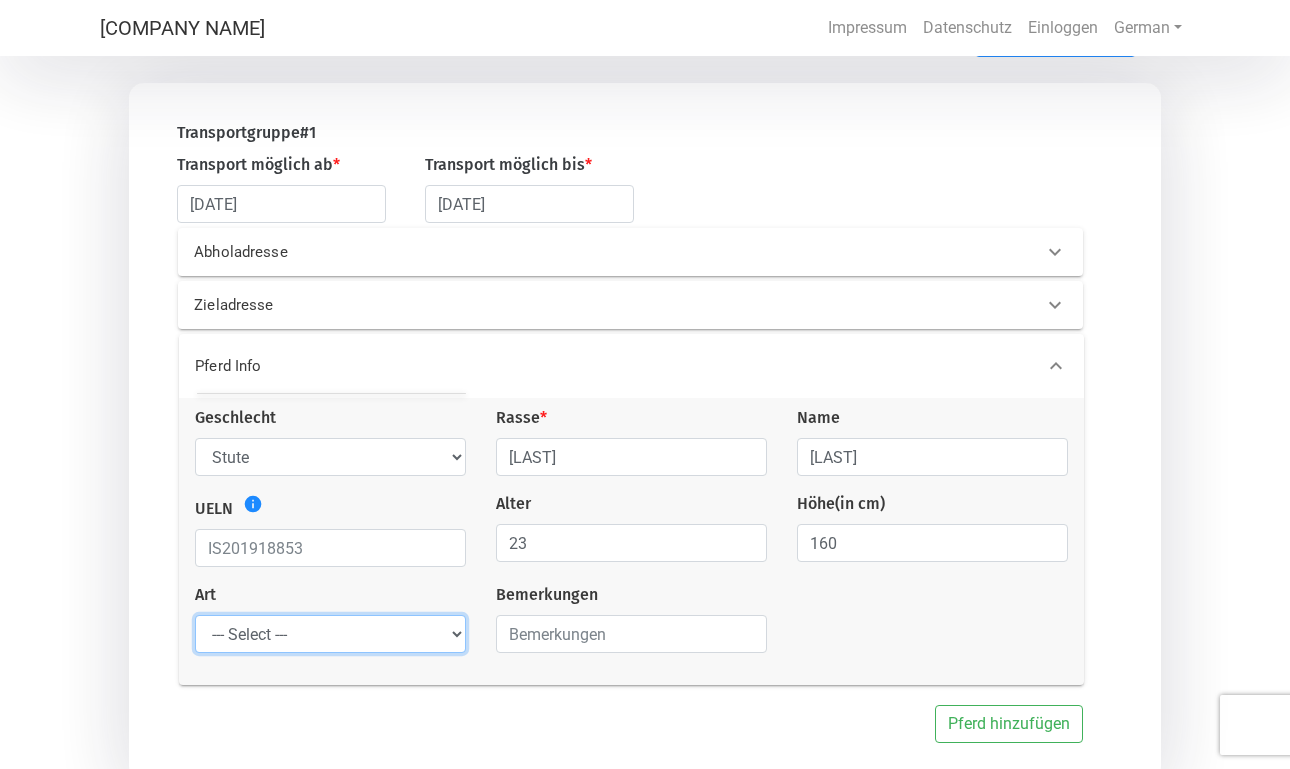 click on "--- Select --- Problempferd Reitpferd Rohes Pferd Fohlen" at bounding box center (330, 634) 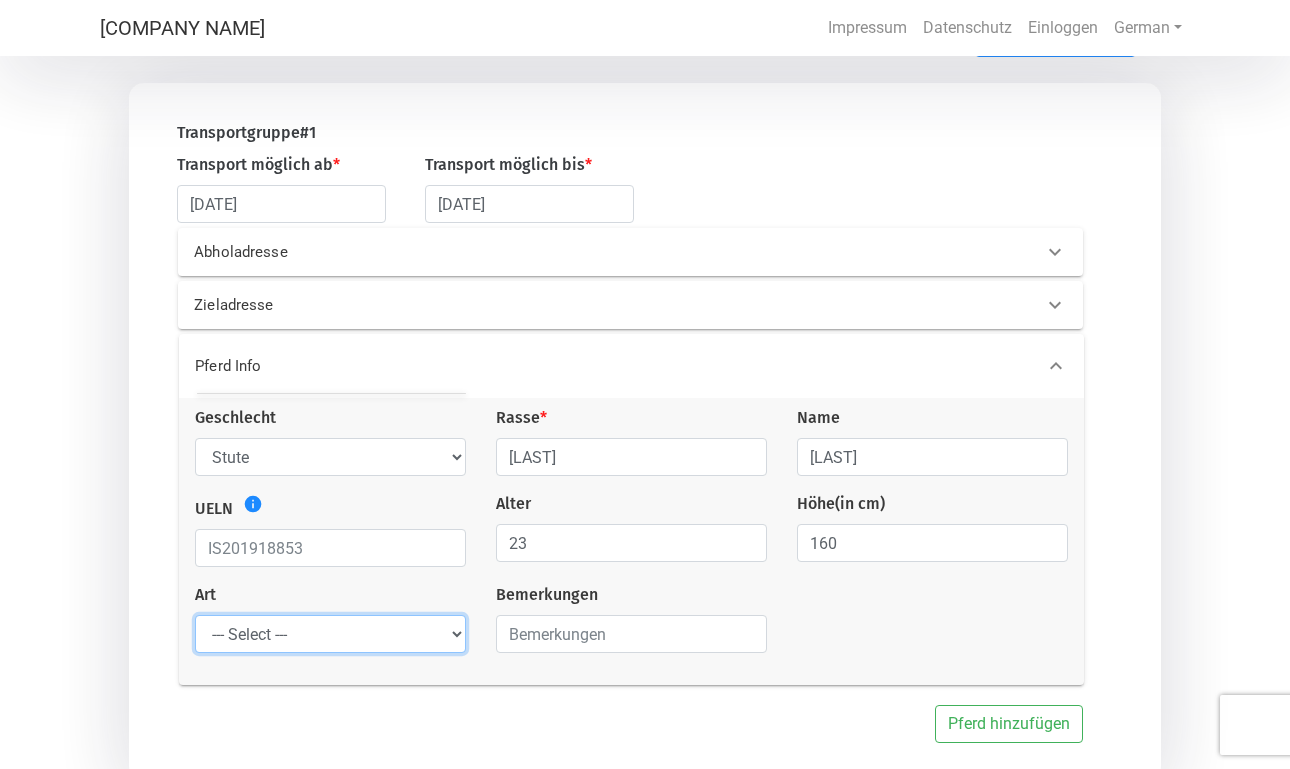 select on "saddle_horse" 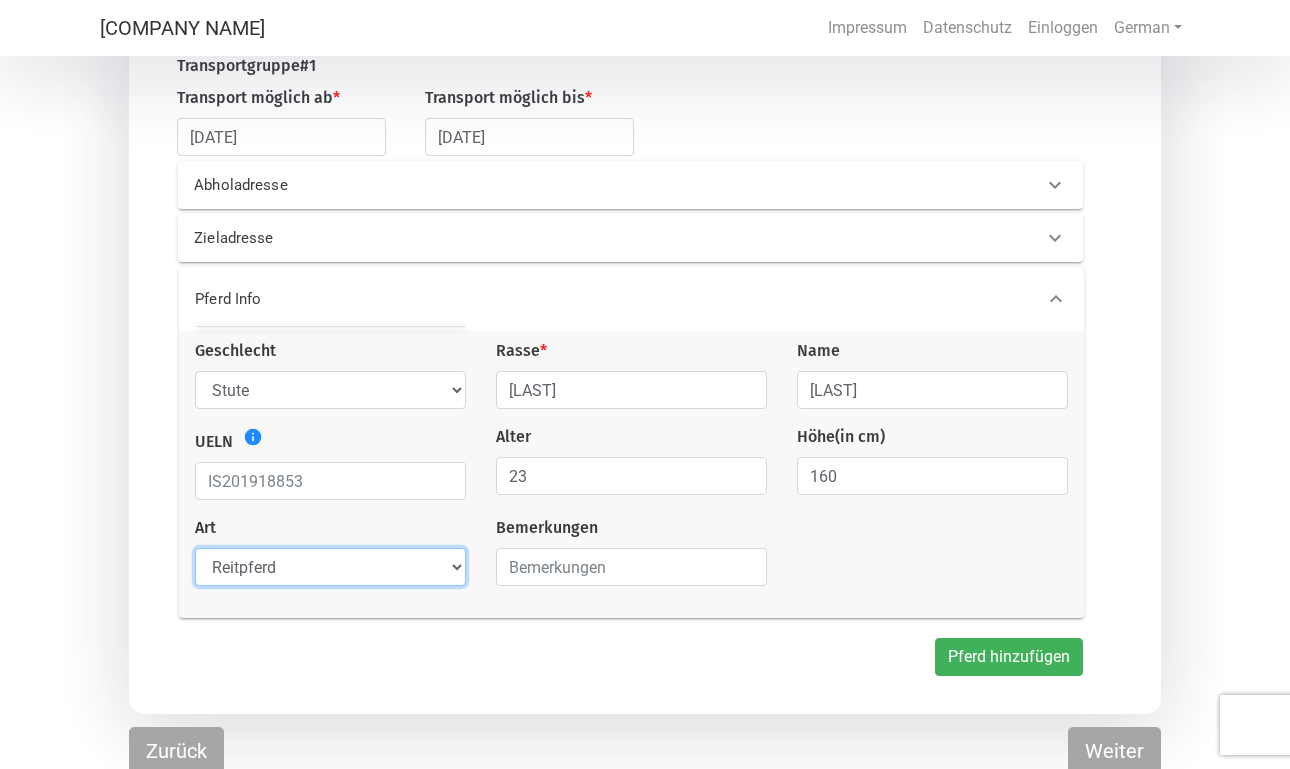 scroll, scrollTop: 246, scrollLeft: 0, axis: vertical 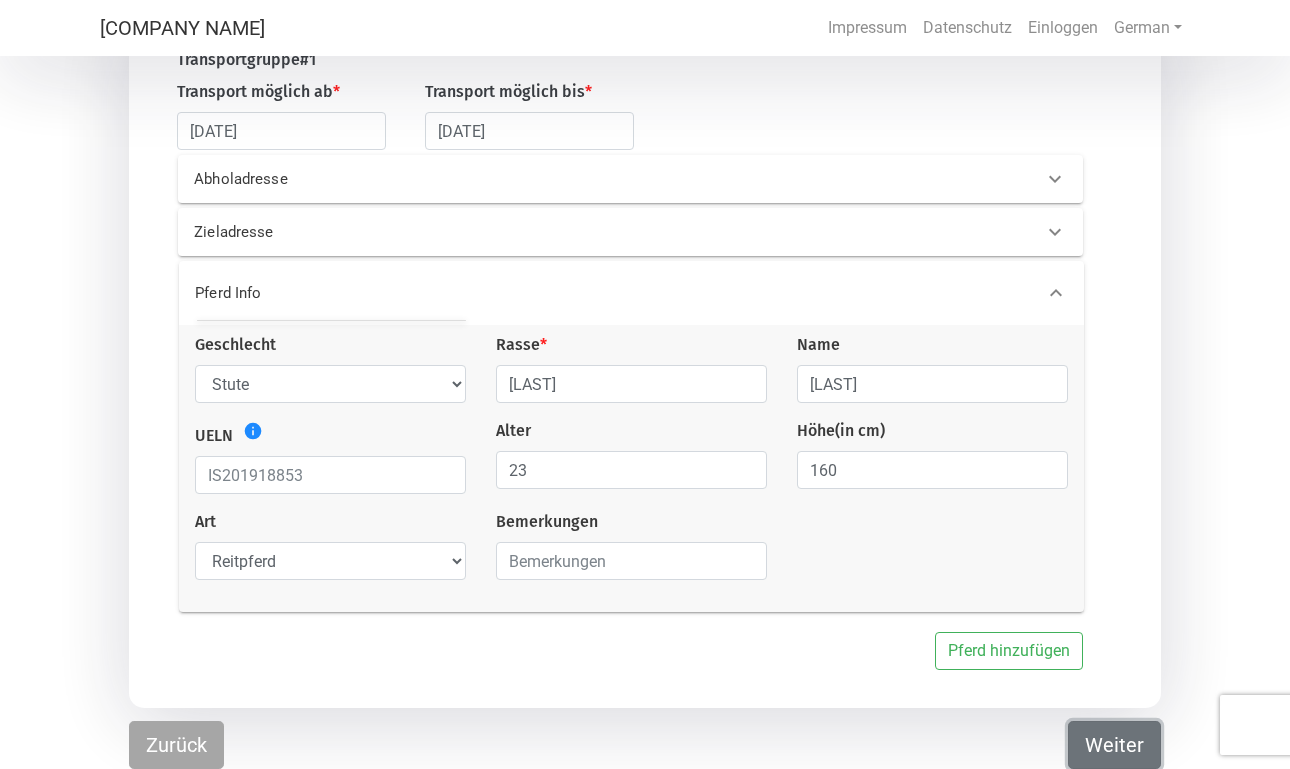 click on "Weiter" at bounding box center (1114, 745) 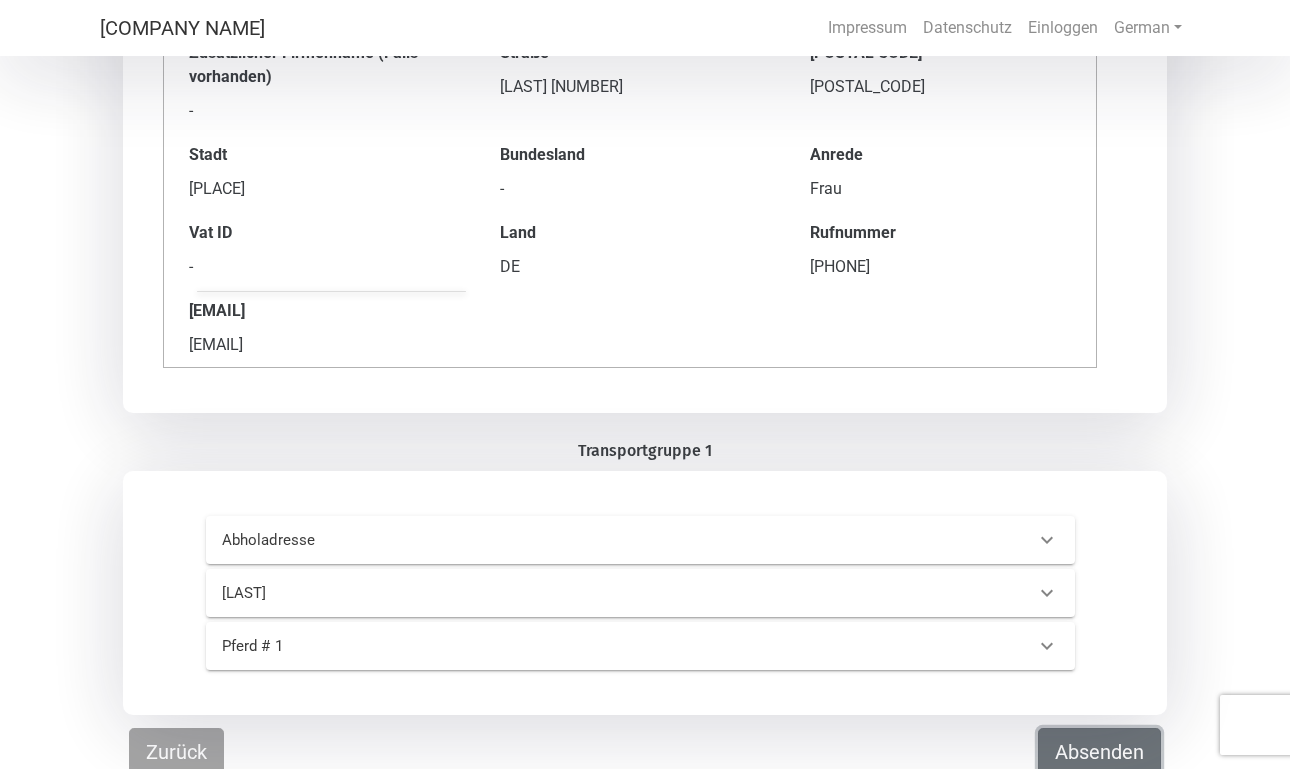 scroll, scrollTop: 280, scrollLeft: 0, axis: vertical 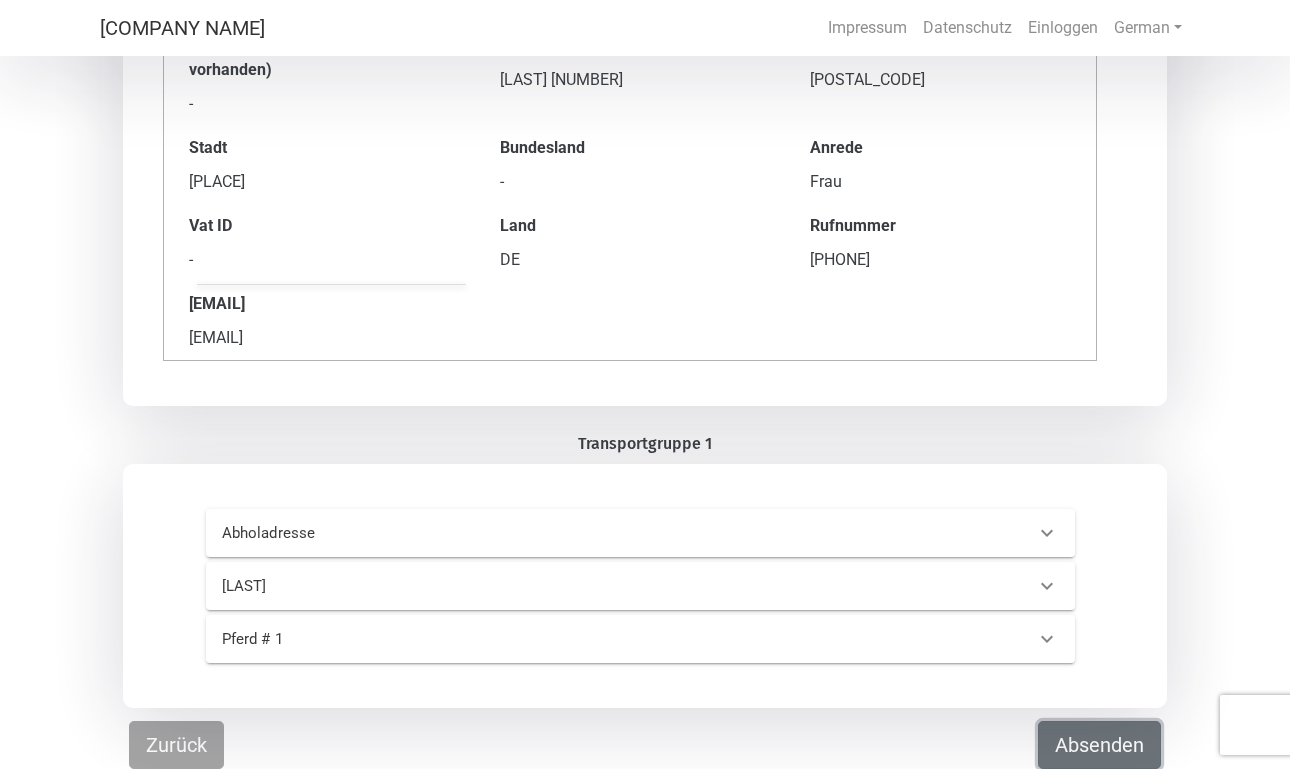 click on "Absenden" at bounding box center [1099, 745] 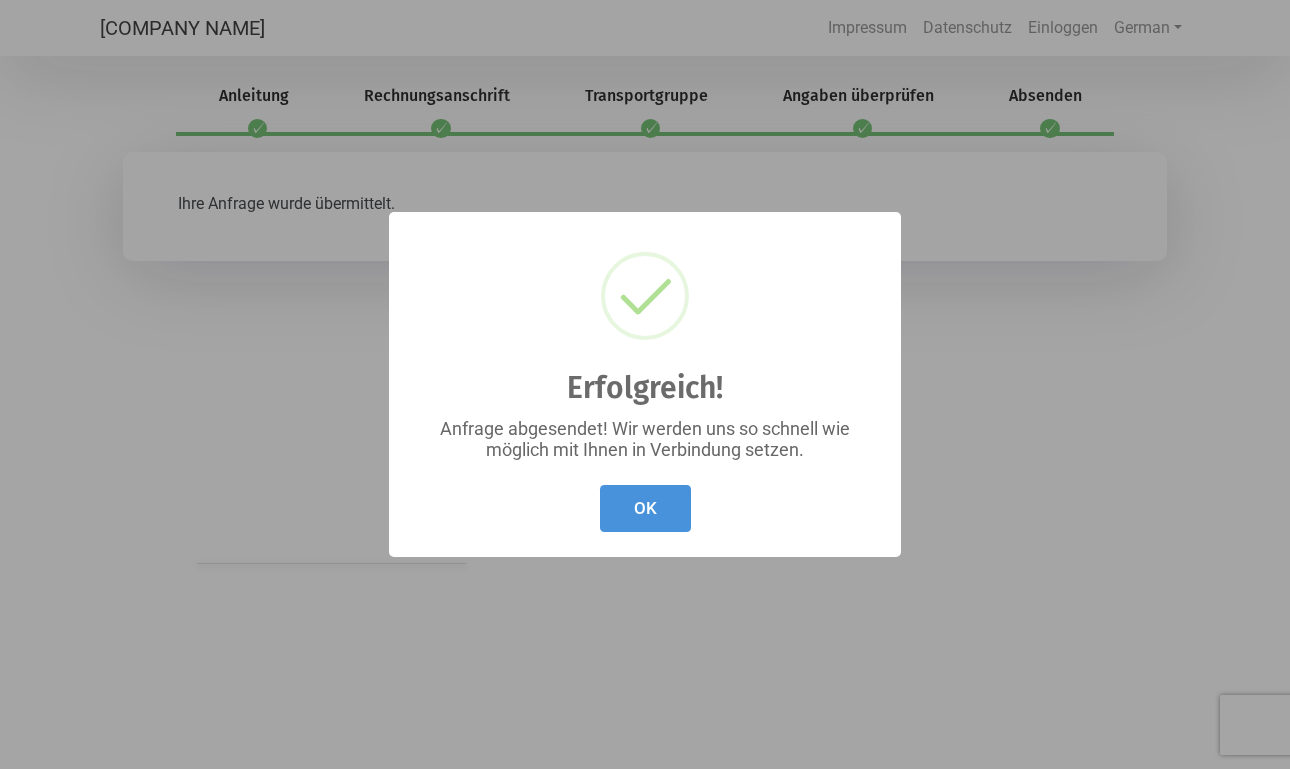 scroll, scrollTop: 0, scrollLeft: 0, axis: both 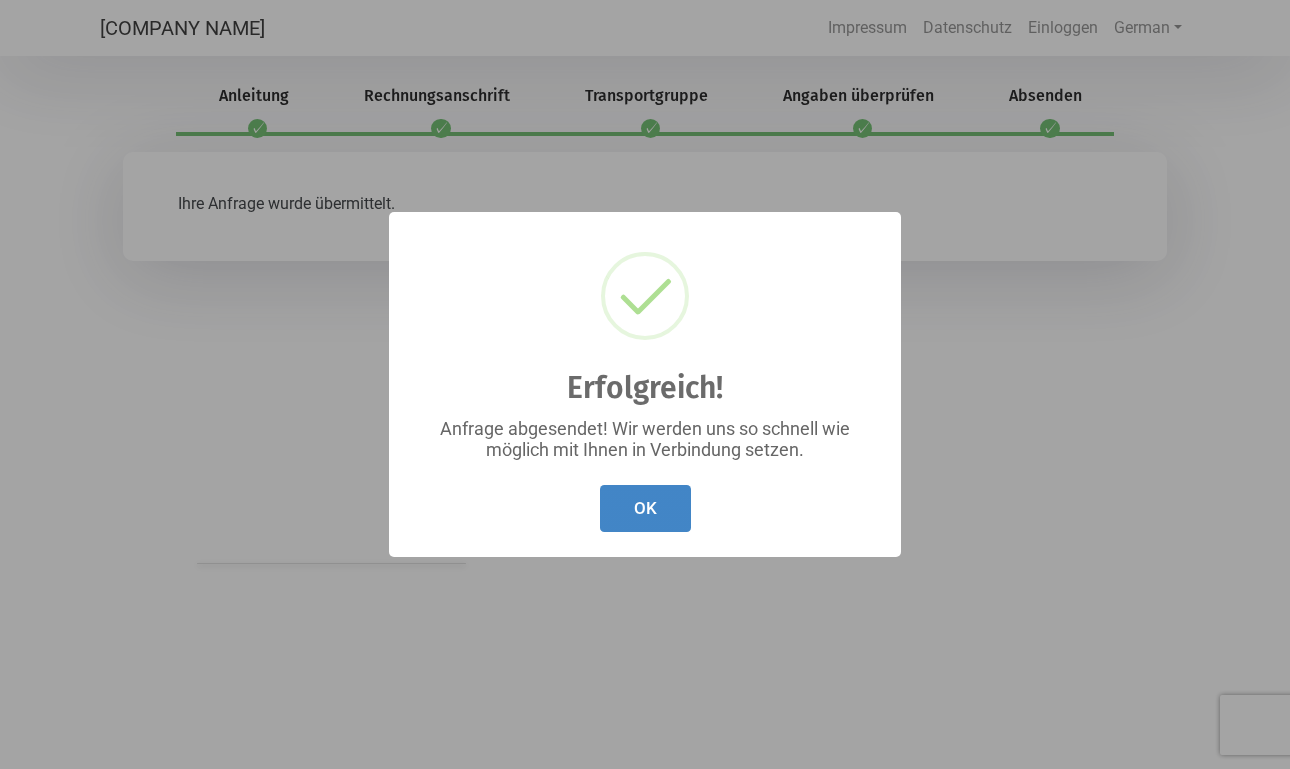 click on "OK" at bounding box center (645, 508) 